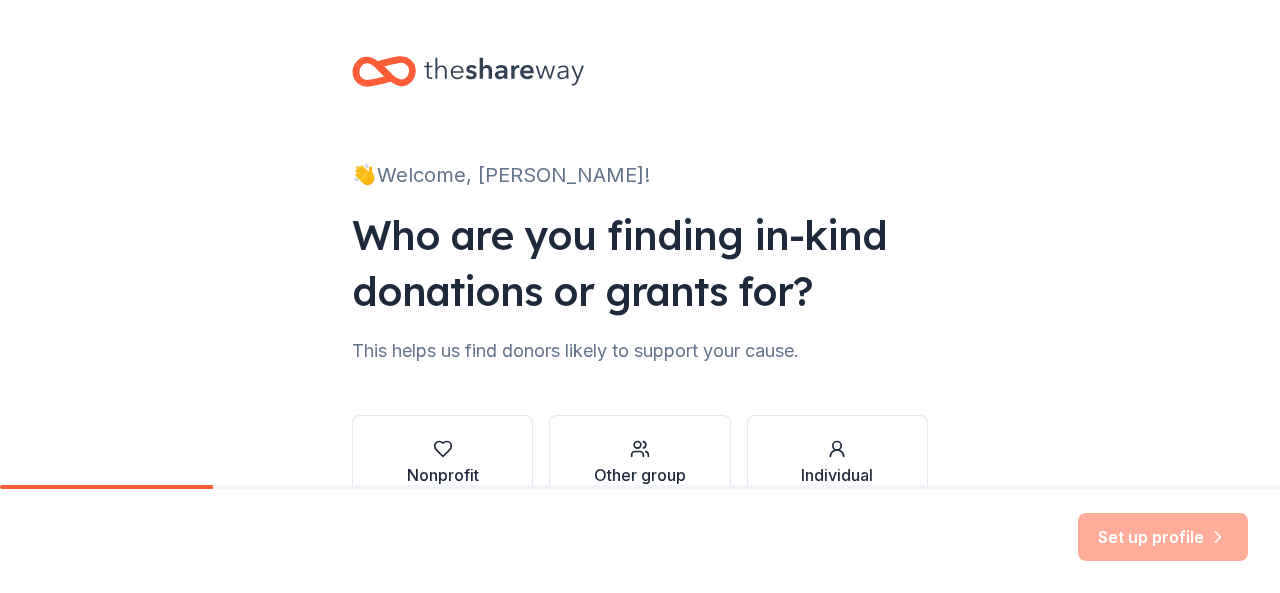 scroll, scrollTop: 0, scrollLeft: 0, axis: both 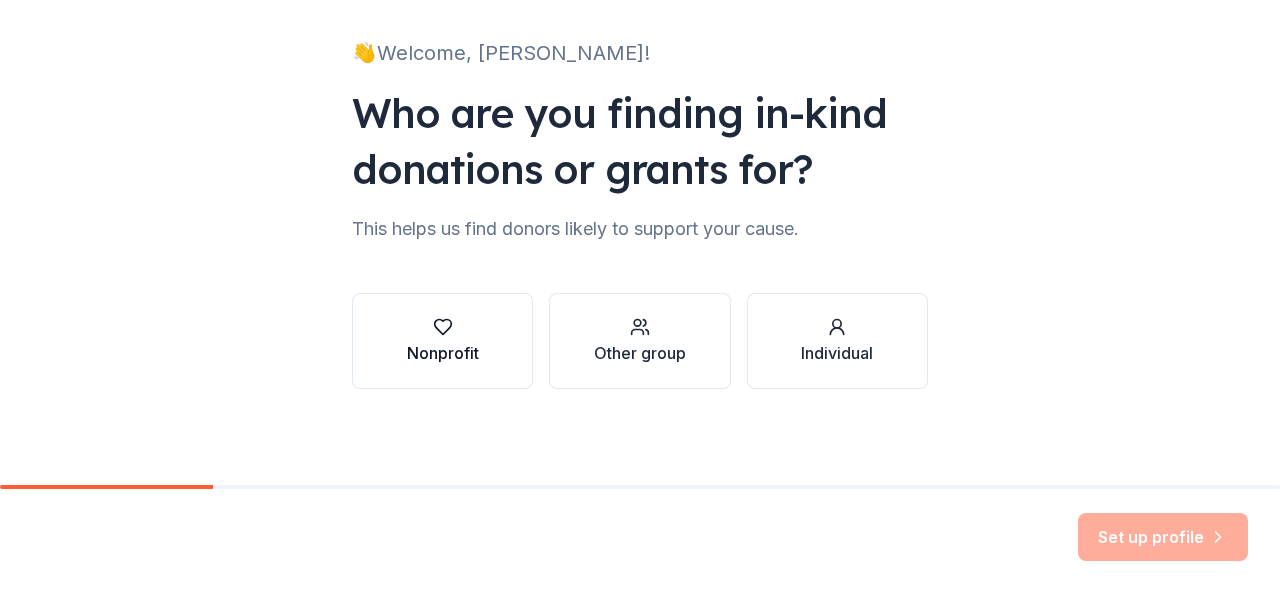 click at bounding box center (443, 327) 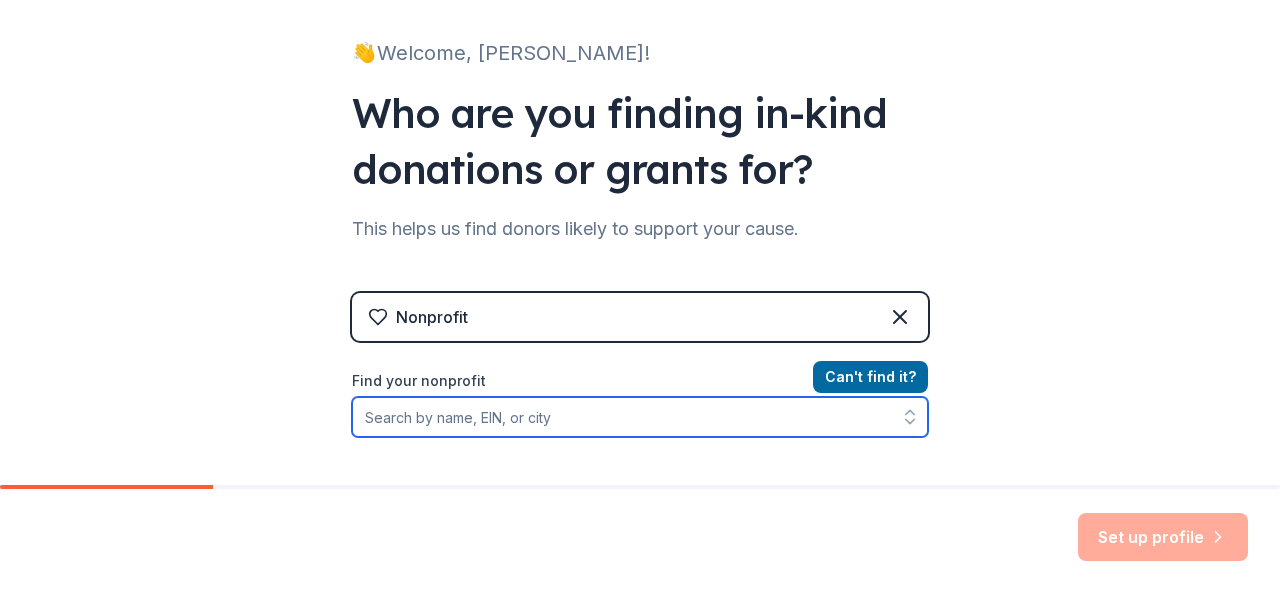 click on "Find your nonprofit" at bounding box center (640, 417) 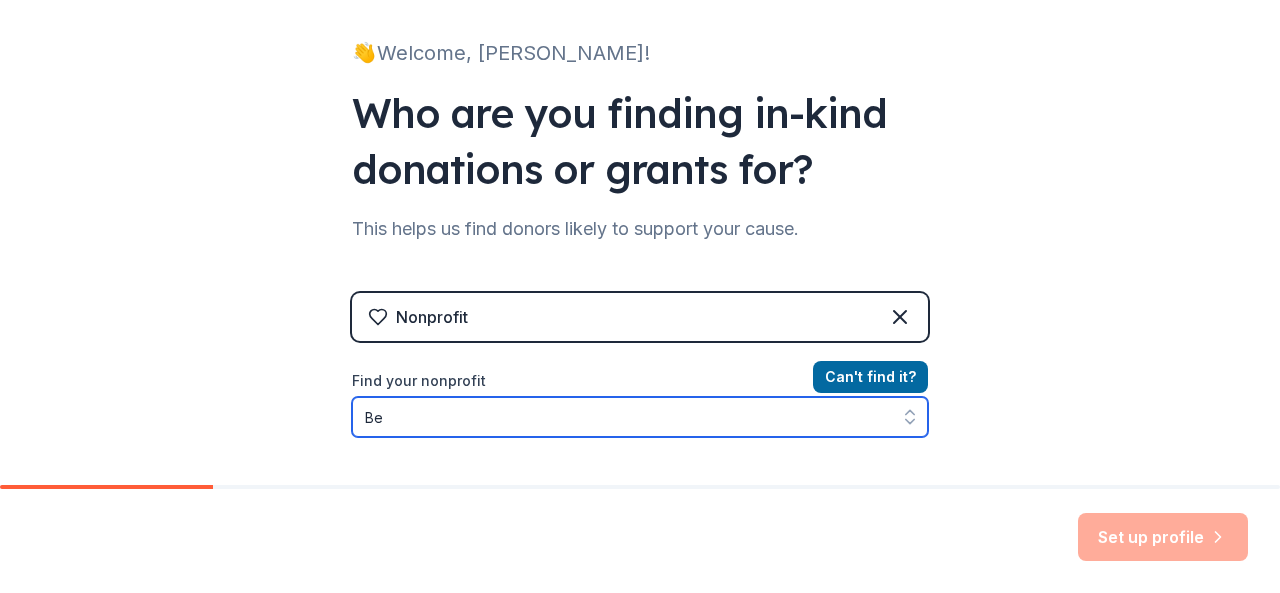 type on "B" 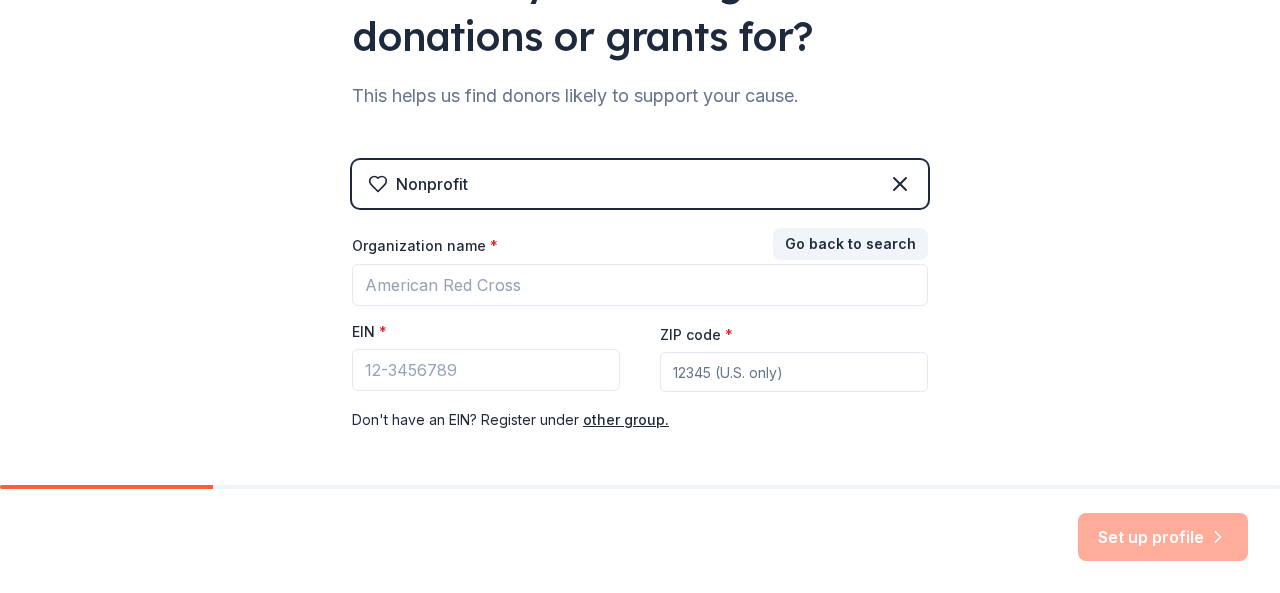 scroll, scrollTop: 256, scrollLeft: 0, axis: vertical 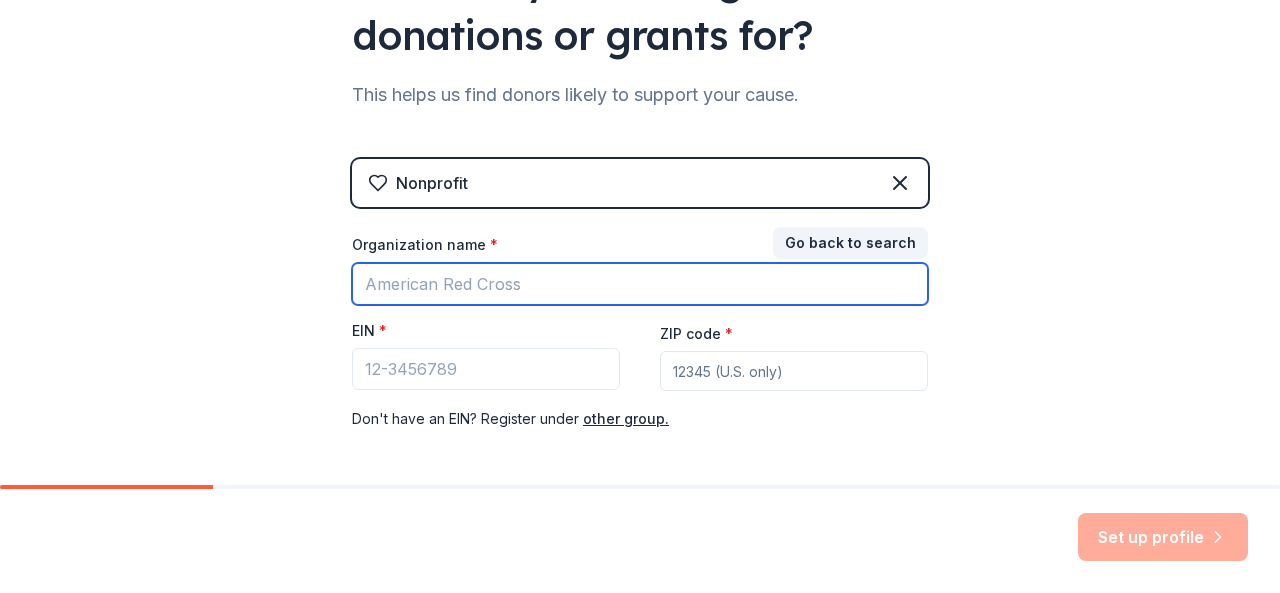 click on "Organization name *" at bounding box center [640, 284] 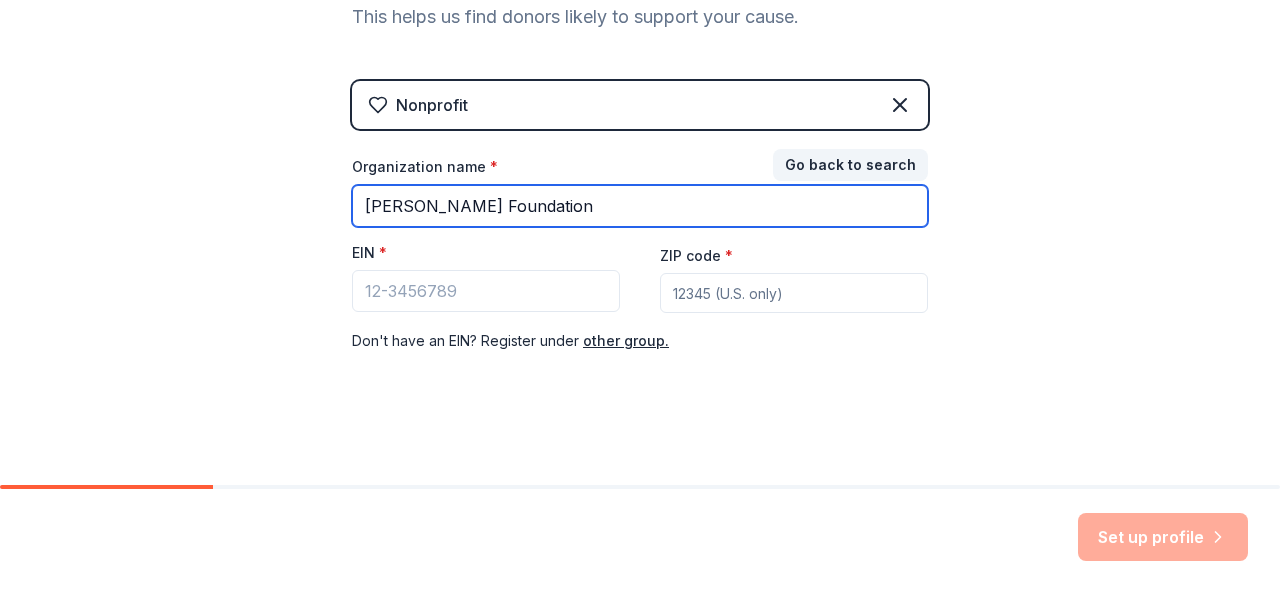 scroll, scrollTop: 335, scrollLeft: 0, axis: vertical 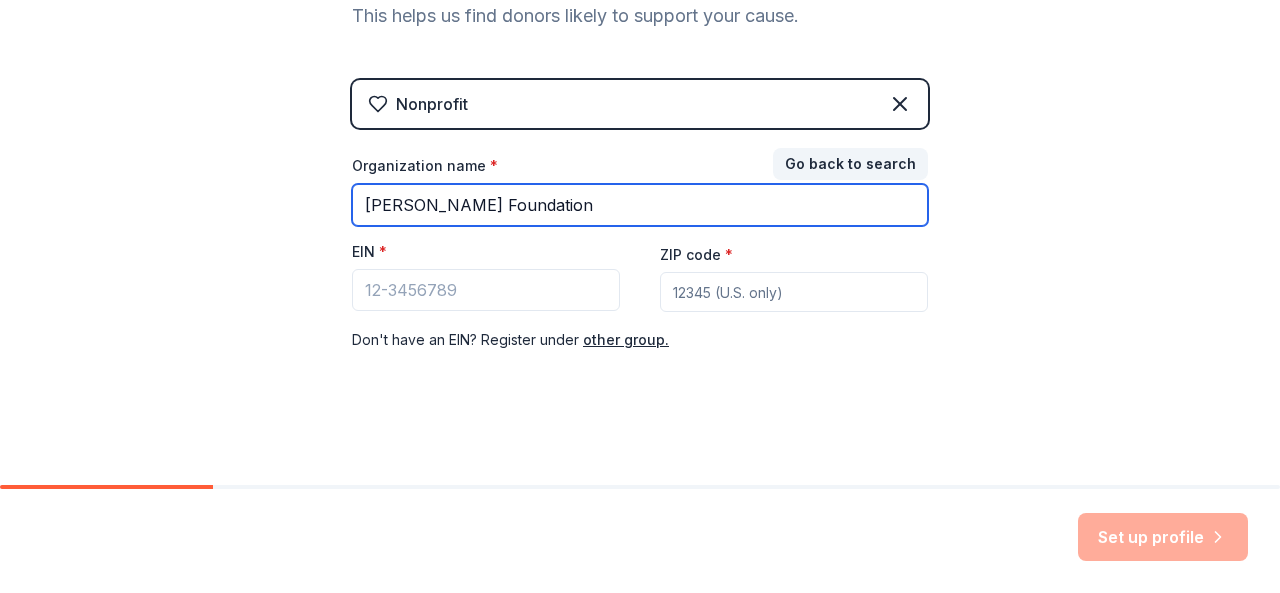 type on "Benjamin Lopez Foundation" 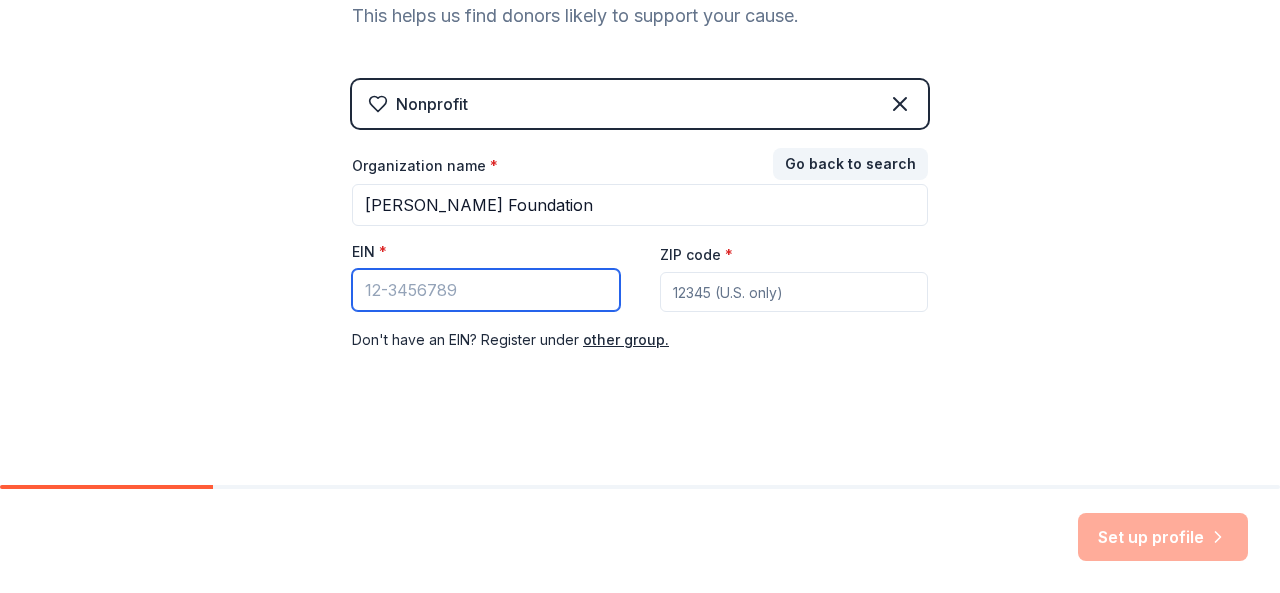click on "EIN *" at bounding box center [486, 290] 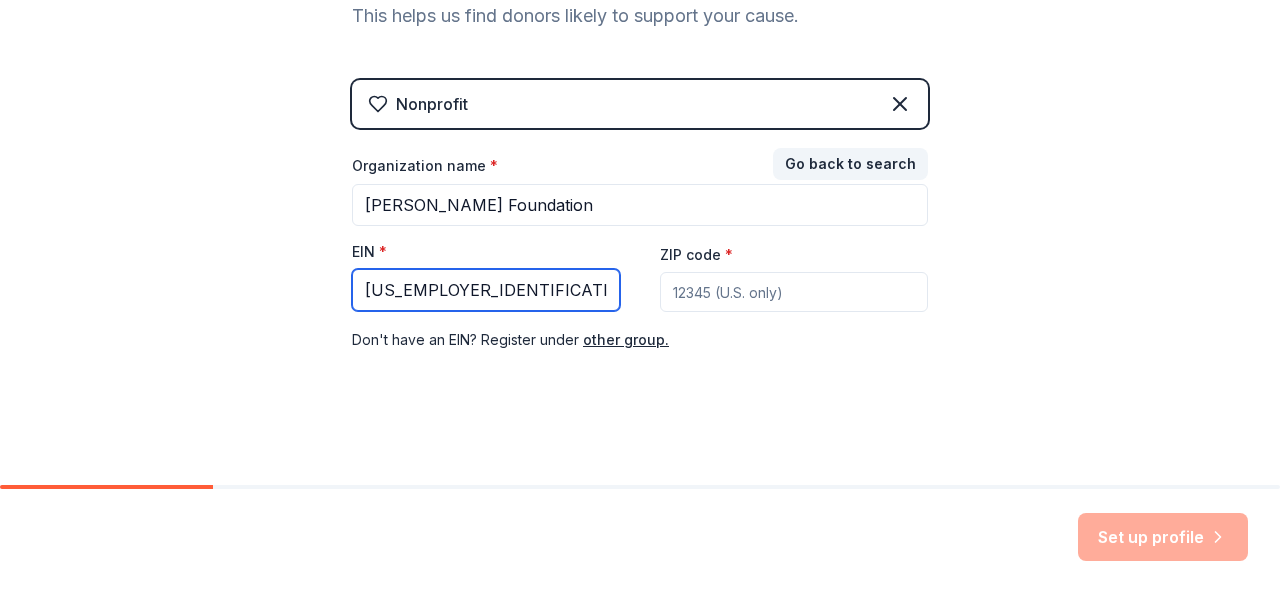 type on "92-2609110" 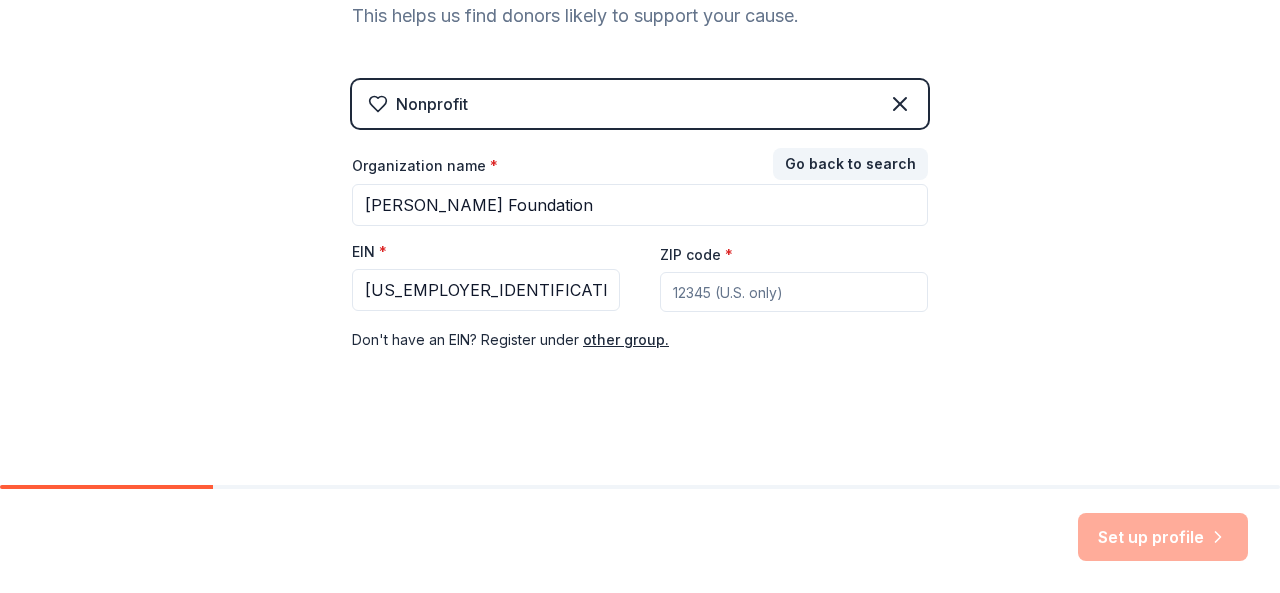 click on "ZIP code *" at bounding box center [794, 292] 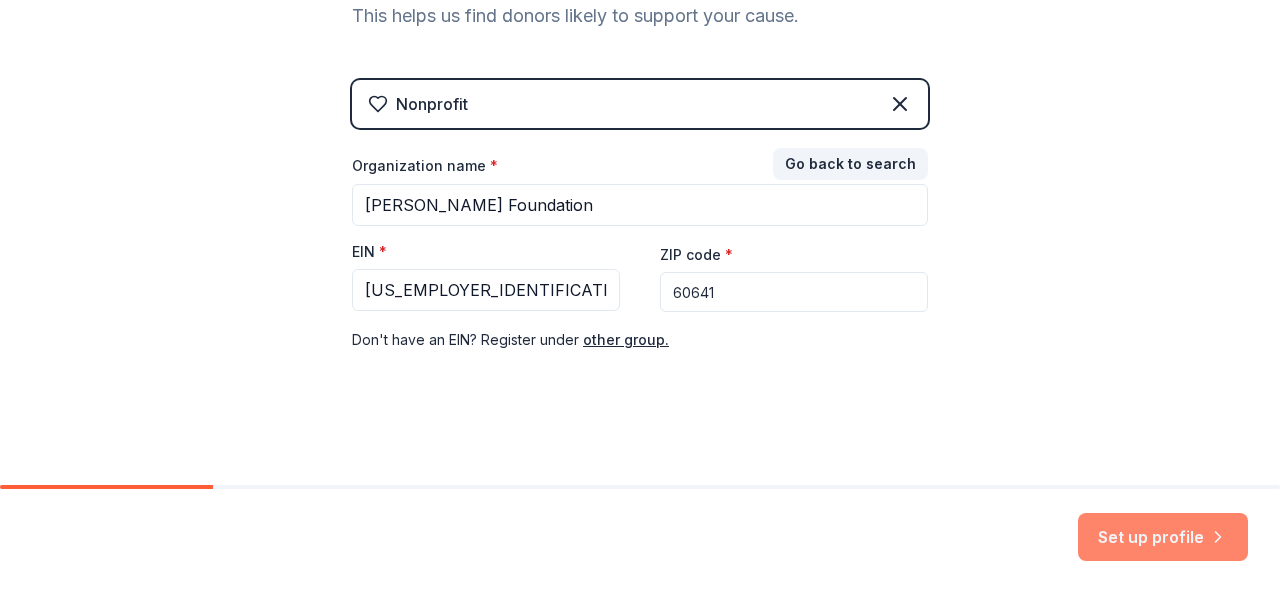 type on "60641" 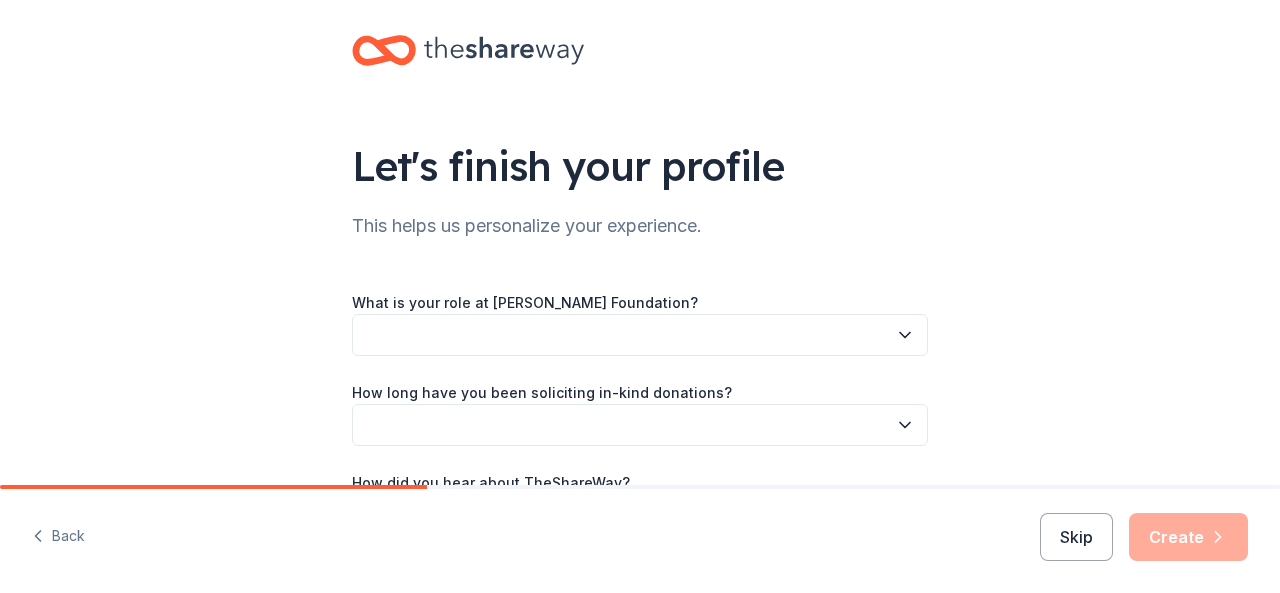 scroll, scrollTop: 36, scrollLeft: 0, axis: vertical 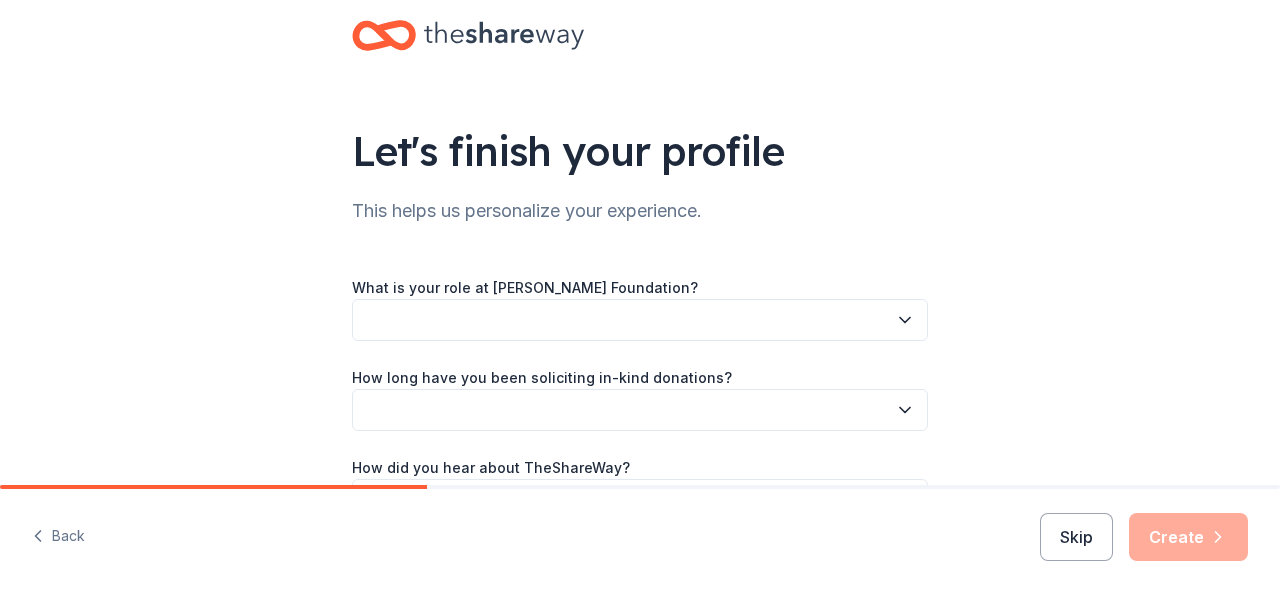 click at bounding box center (640, 320) 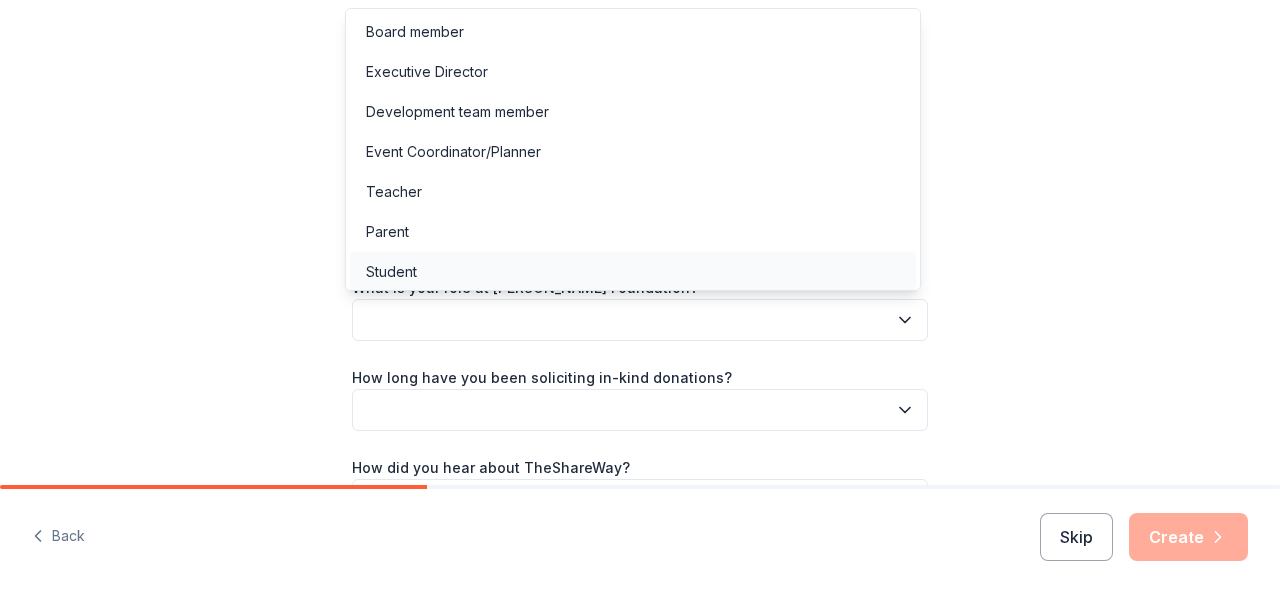scroll, scrollTop: 46, scrollLeft: 0, axis: vertical 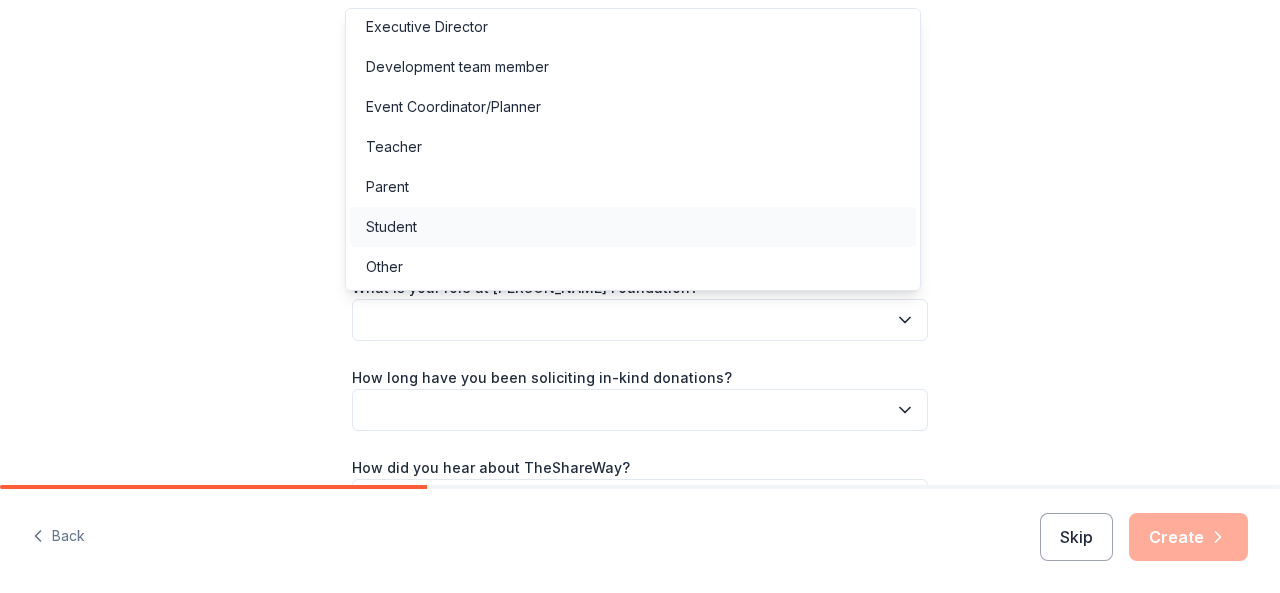 click on "Other" at bounding box center [633, 267] 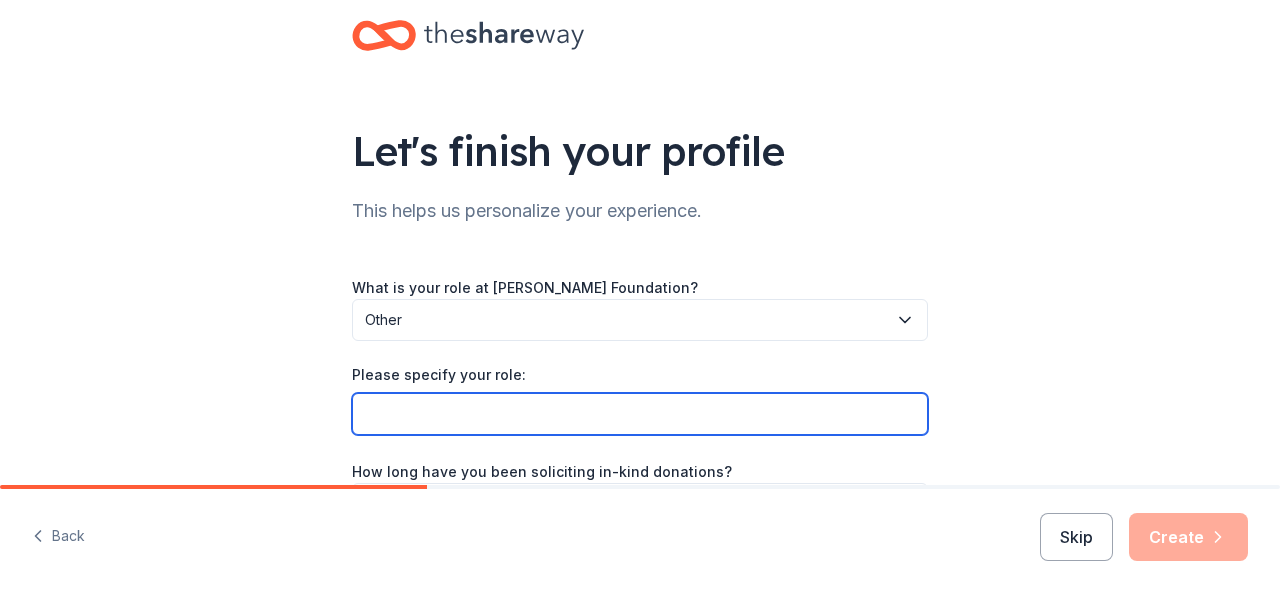 click on "Please specify your role:" at bounding box center [640, 414] 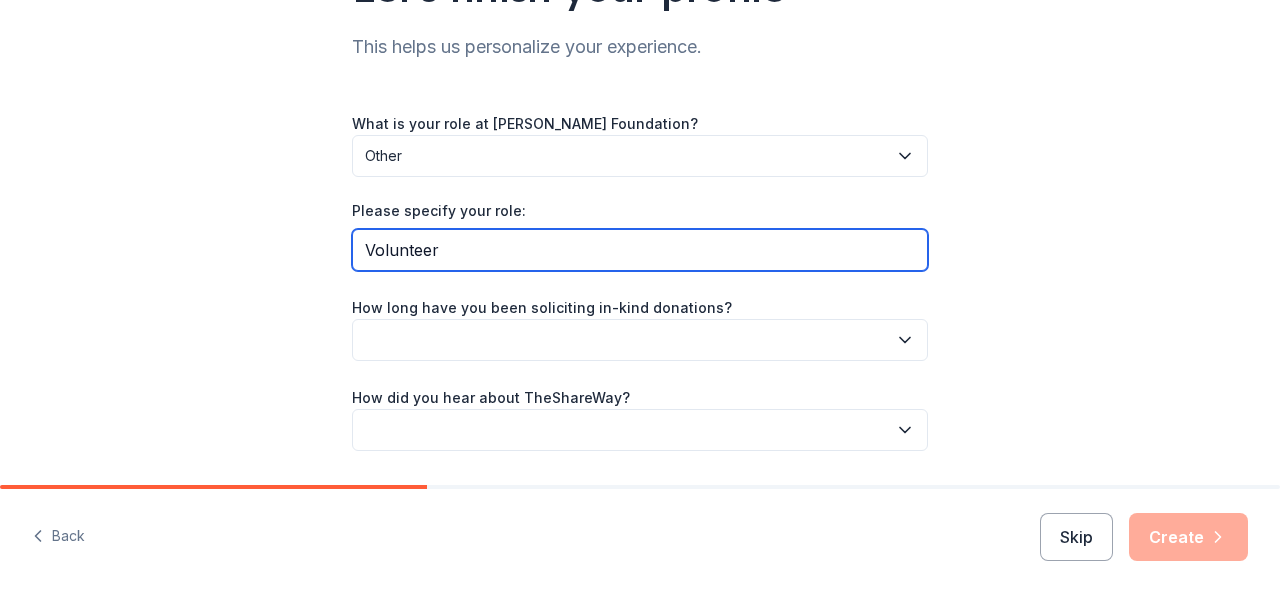 scroll, scrollTop: 260, scrollLeft: 0, axis: vertical 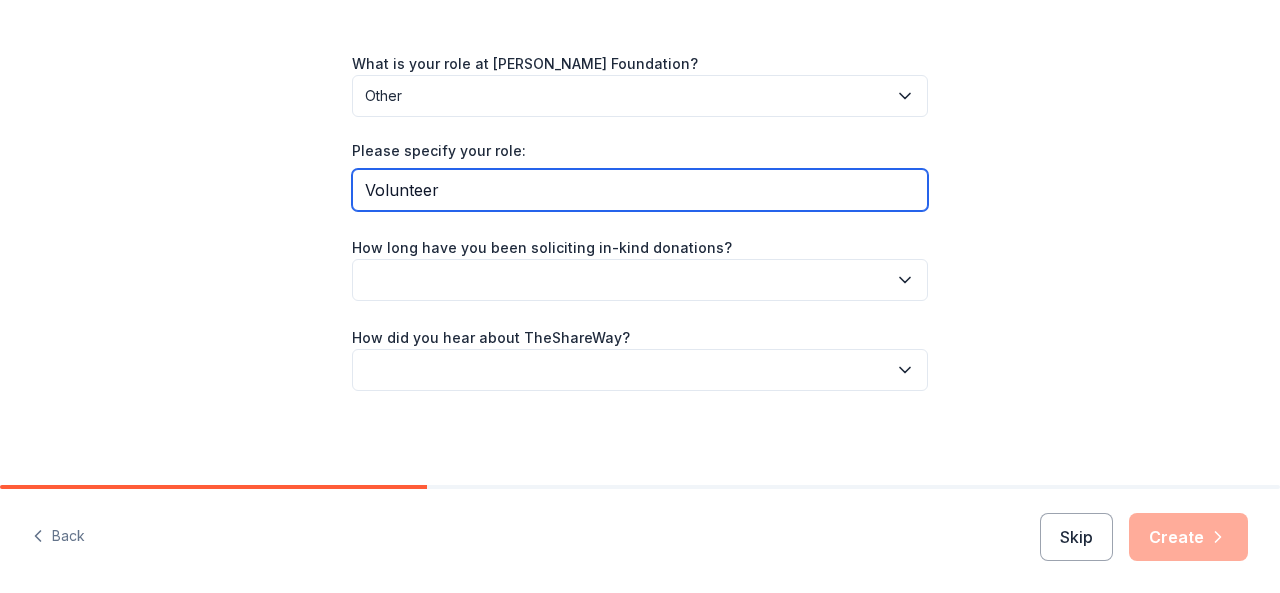 type on "Volunteer" 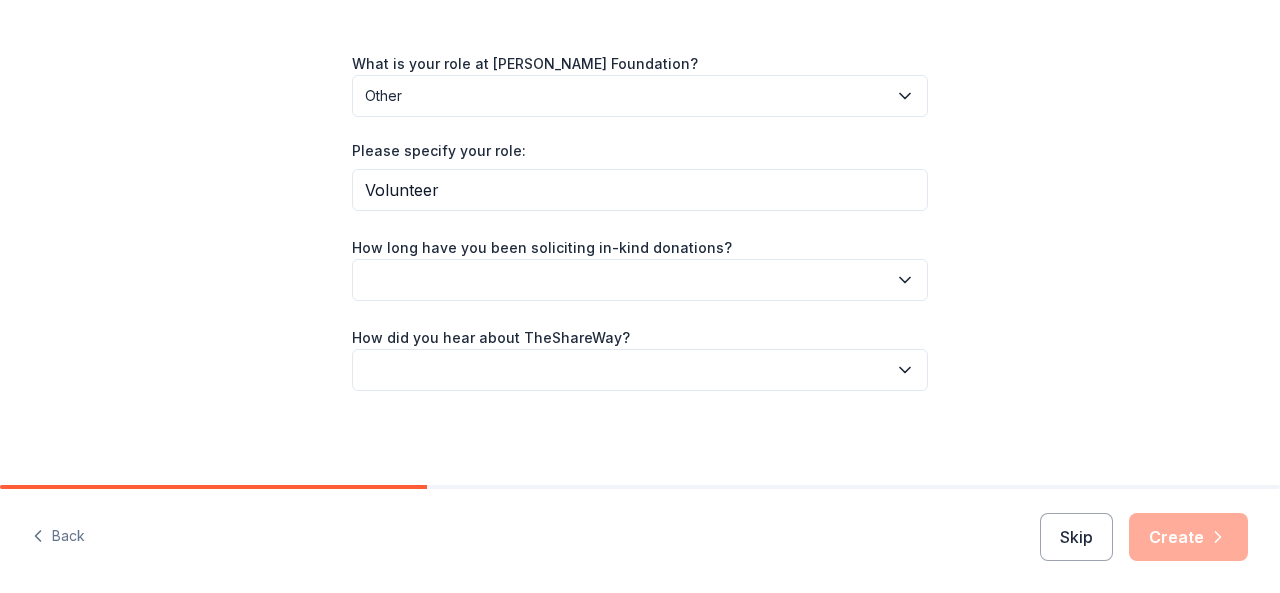 click at bounding box center [640, 280] 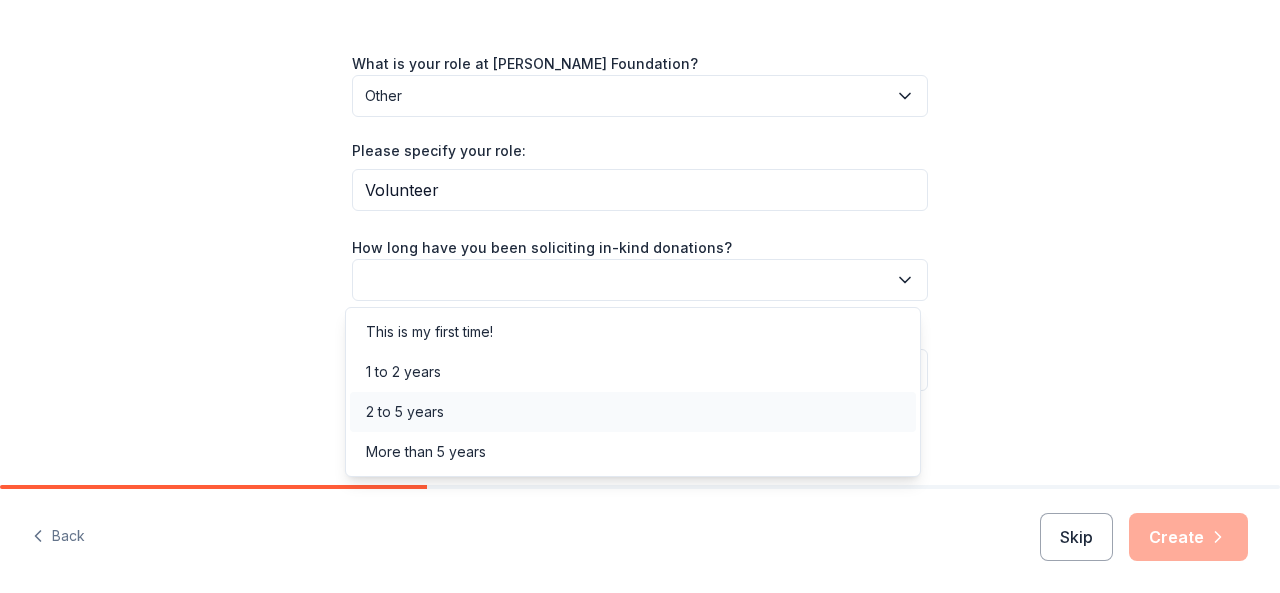 click on "2 to 5 years" at bounding box center (633, 412) 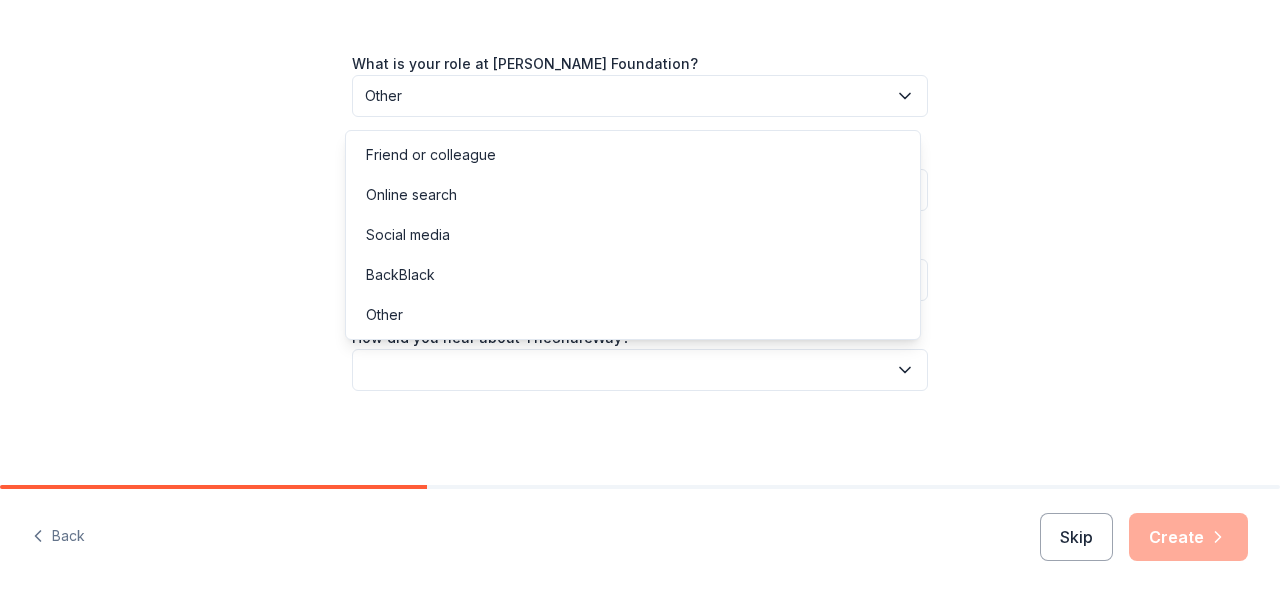click at bounding box center [640, 370] 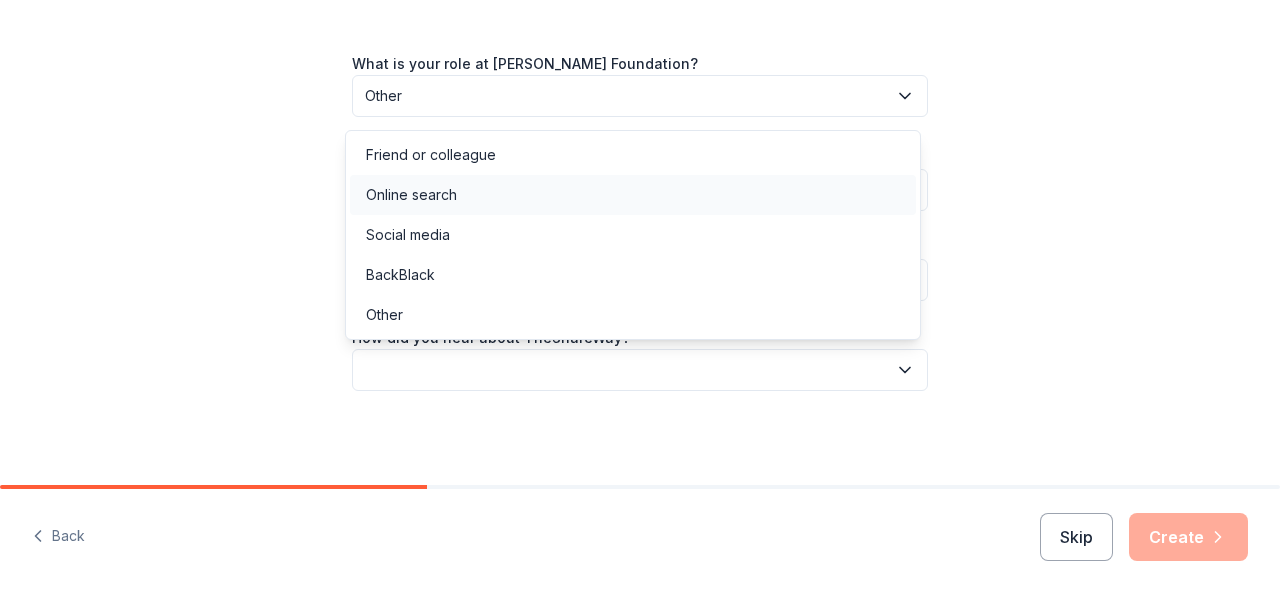 click on "Online search" at bounding box center [411, 195] 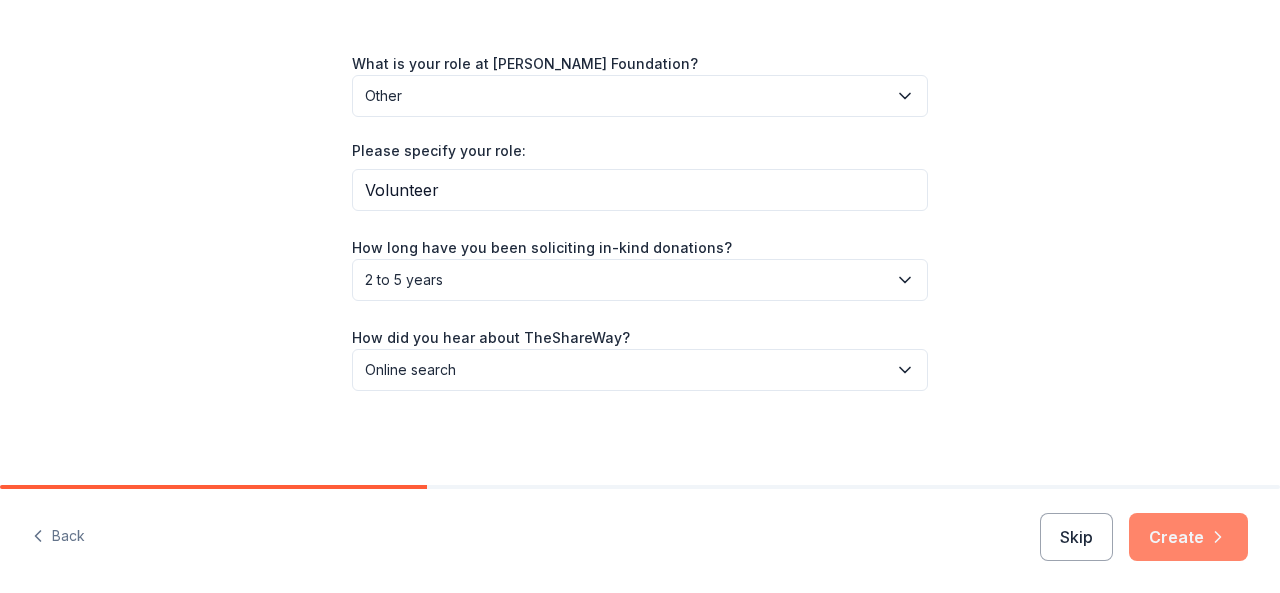 click on "Create" at bounding box center [1188, 537] 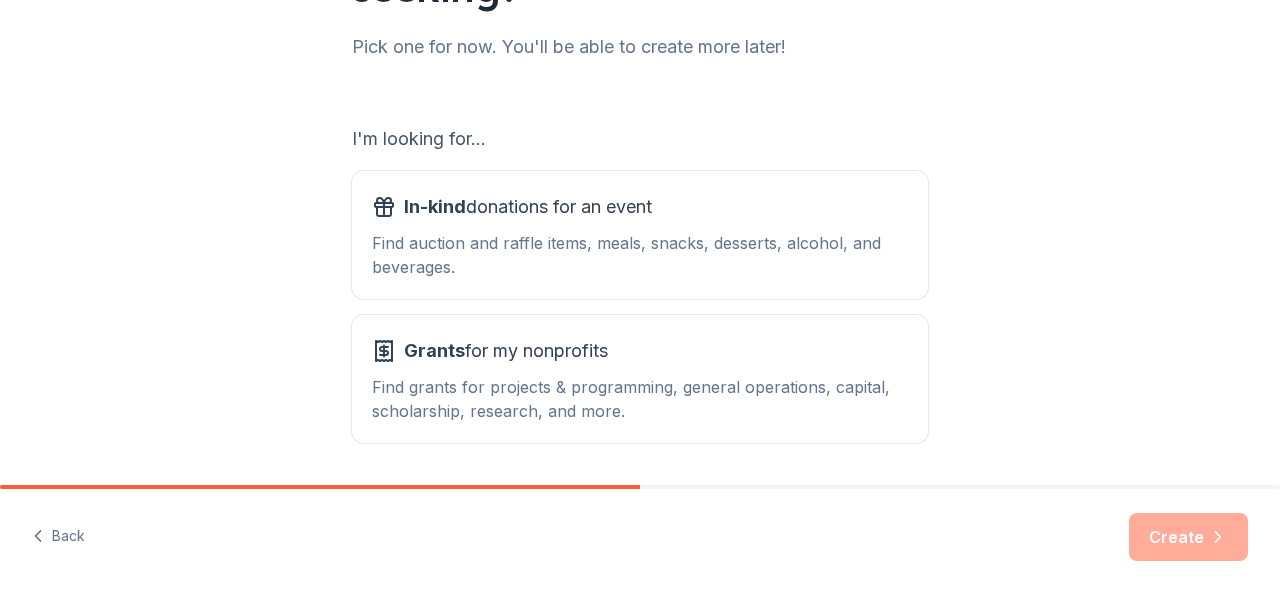 scroll, scrollTop: 260, scrollLeft: 0, axis: vertical 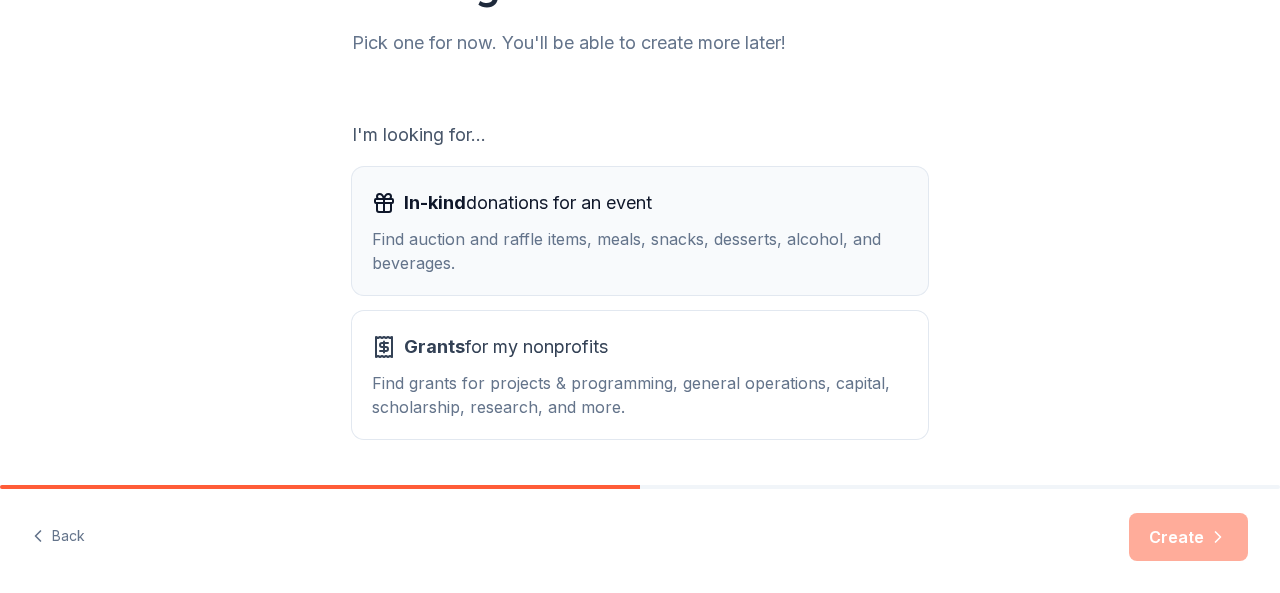 click on "Find auction and raffle items, meals, snacks, desserts, alcohol, and beverages." at bounding box center (640, 251) 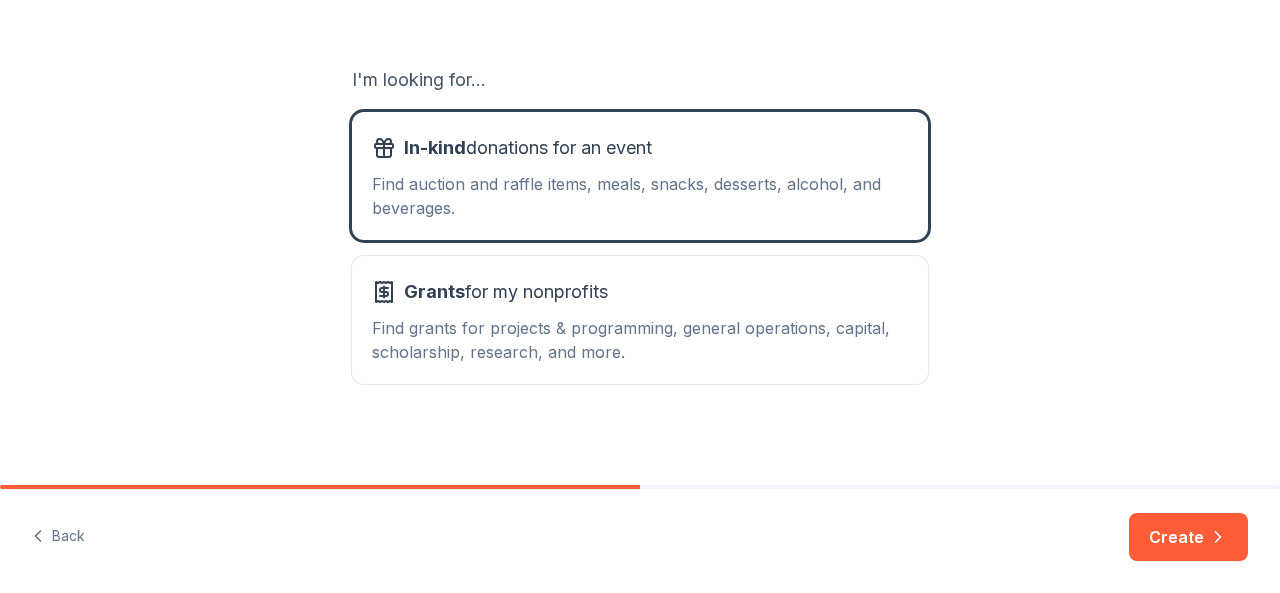 scroll, scrollTop: 320, scrollLeft: 0, axis: vertical 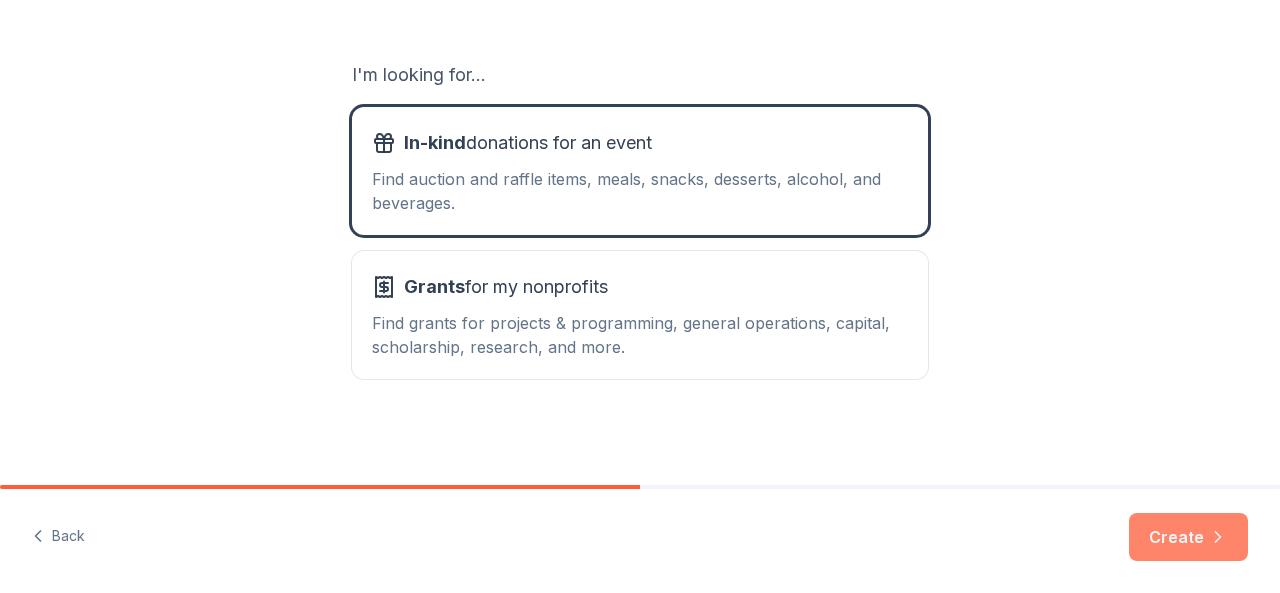 click on "Create" at bounding box center (1188, 537) 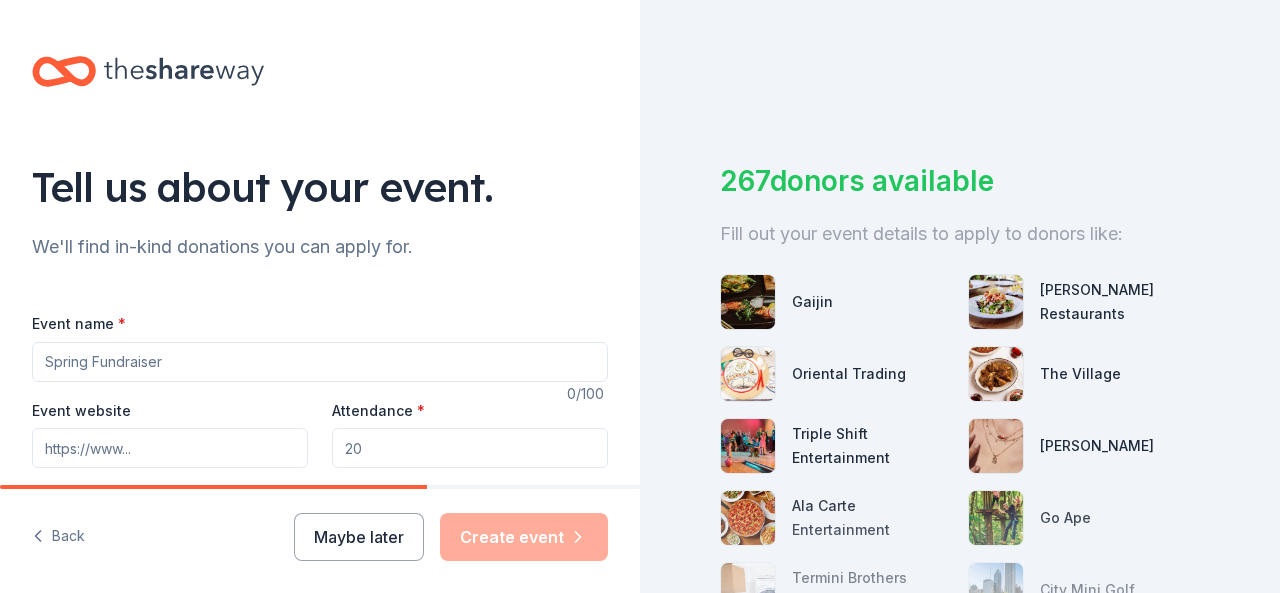 click on "Event name *" at bounding box center (320, 362) 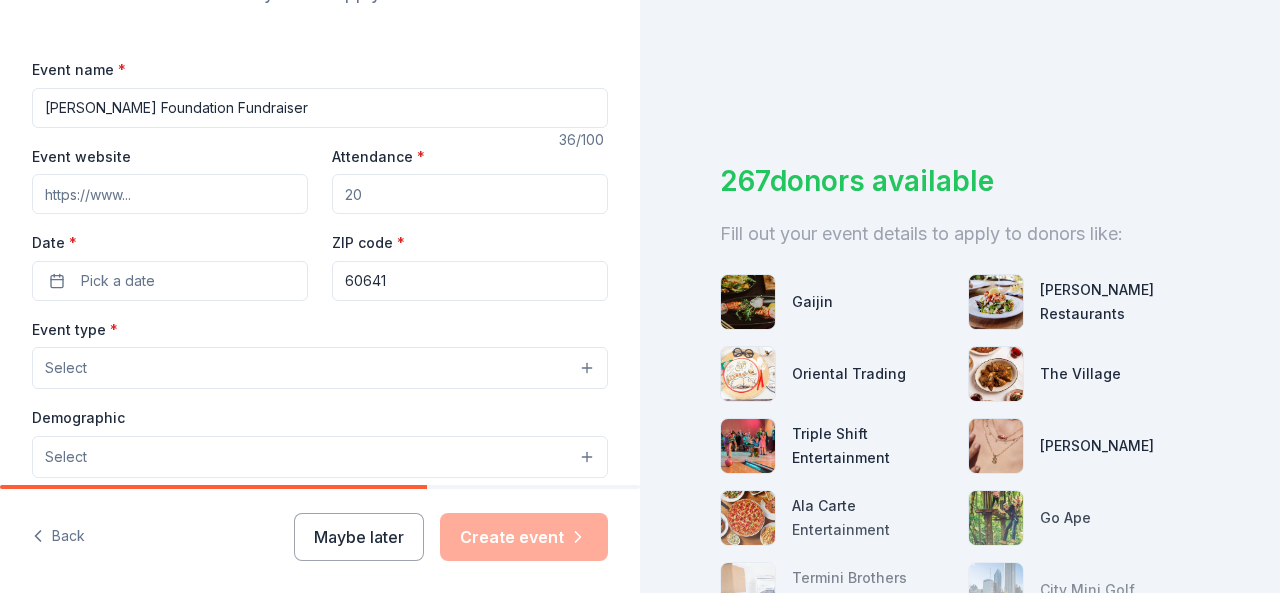 scroll, scrollTop: 259, scrollLeft: 0, axis: vertical 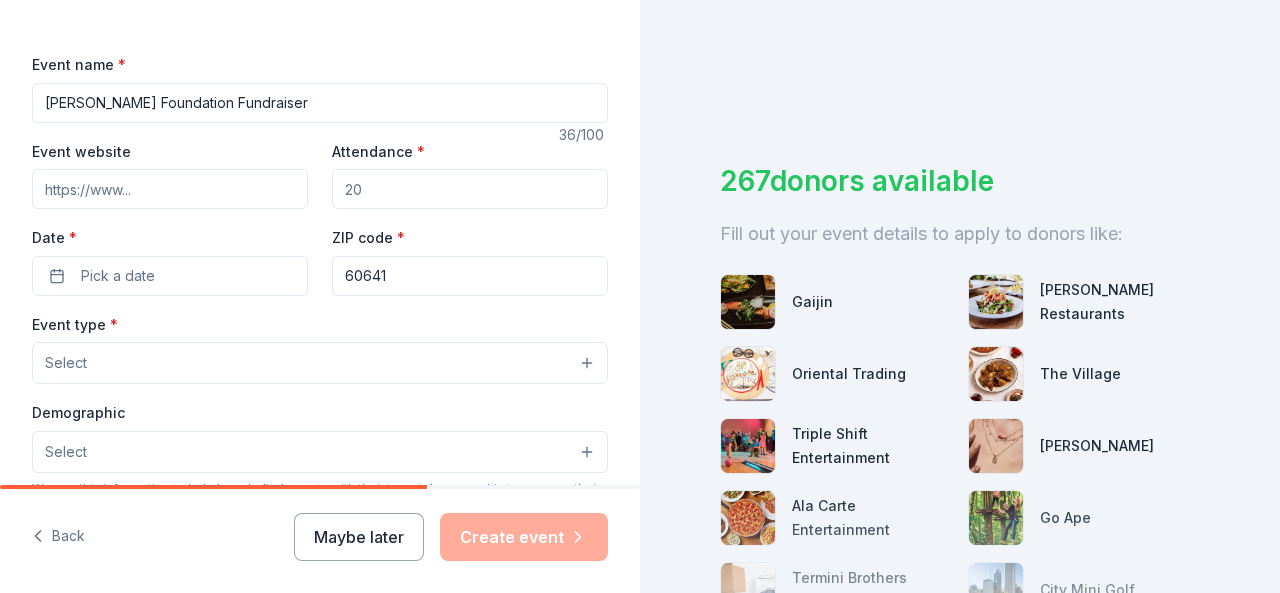 type on "[PERSON_NAME] Foundation Fundraiser" 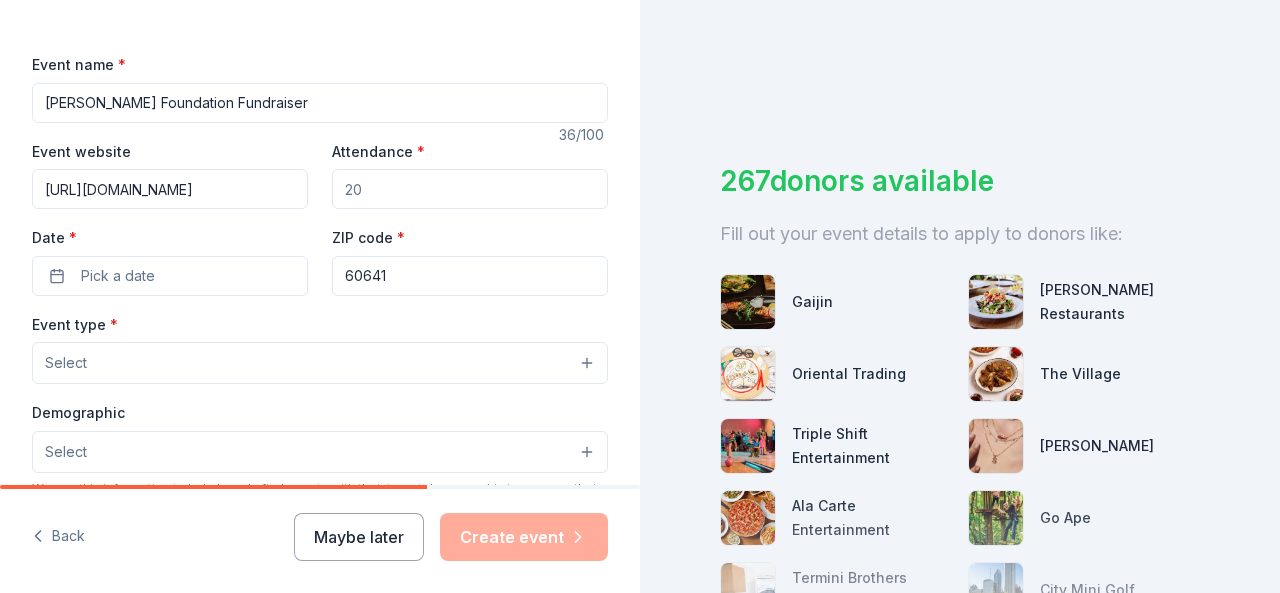 scroll, scrollTop: 0, scrollLeft: 4, axis: horizontal 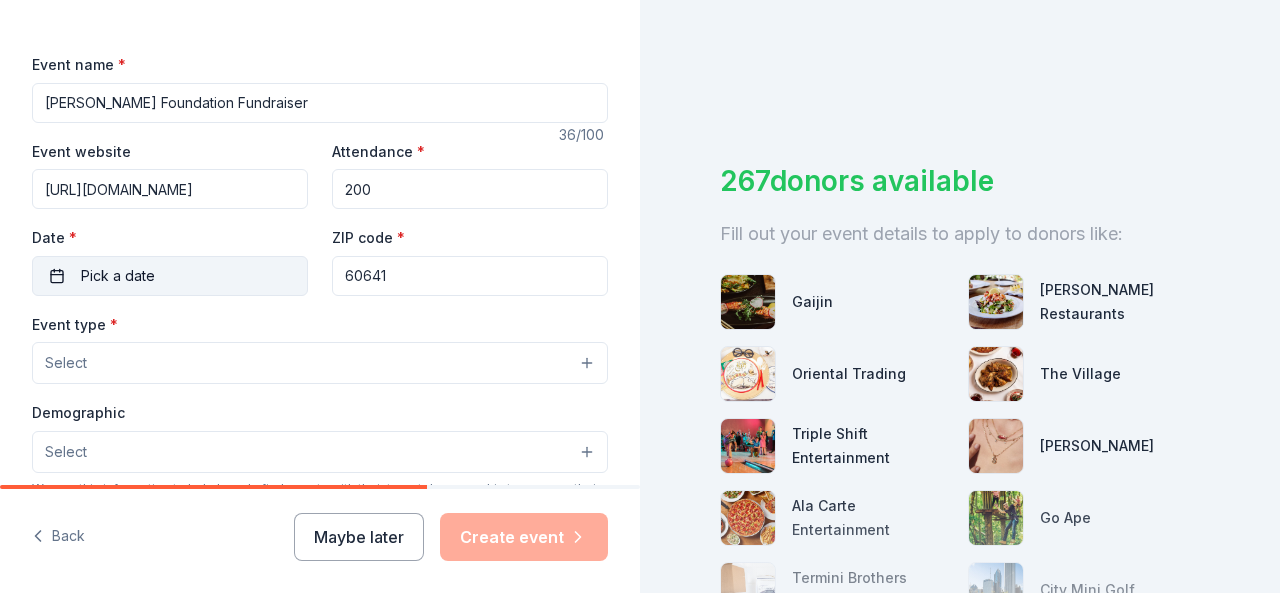 type on "200" 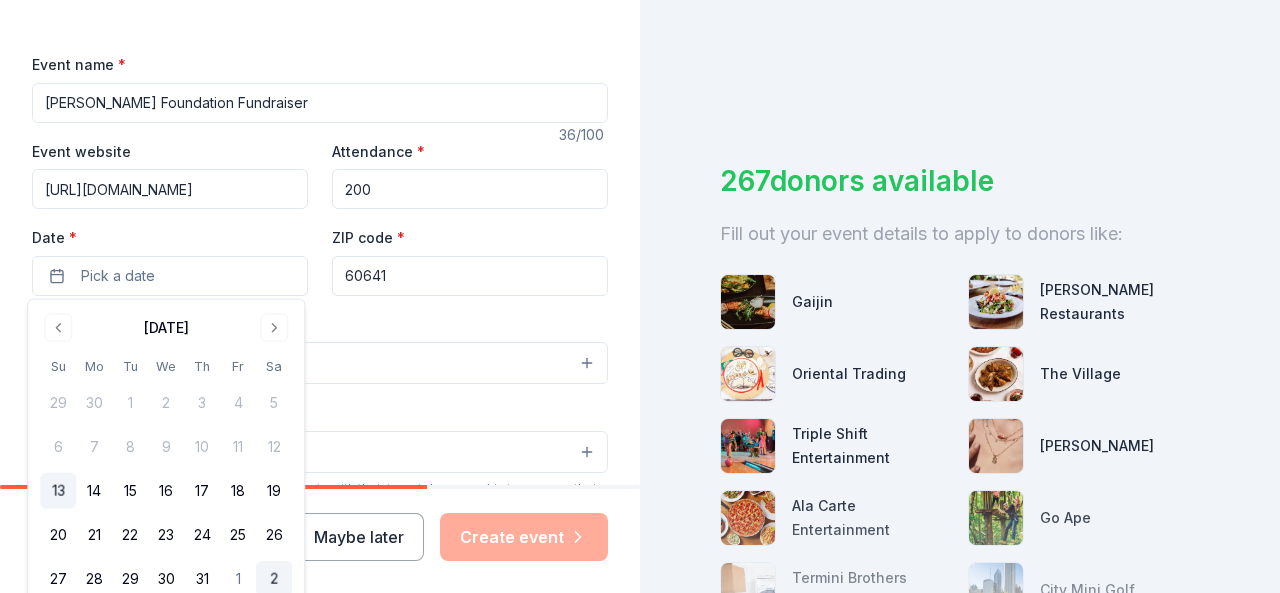 click on "2" at bounding box center [274, 579] 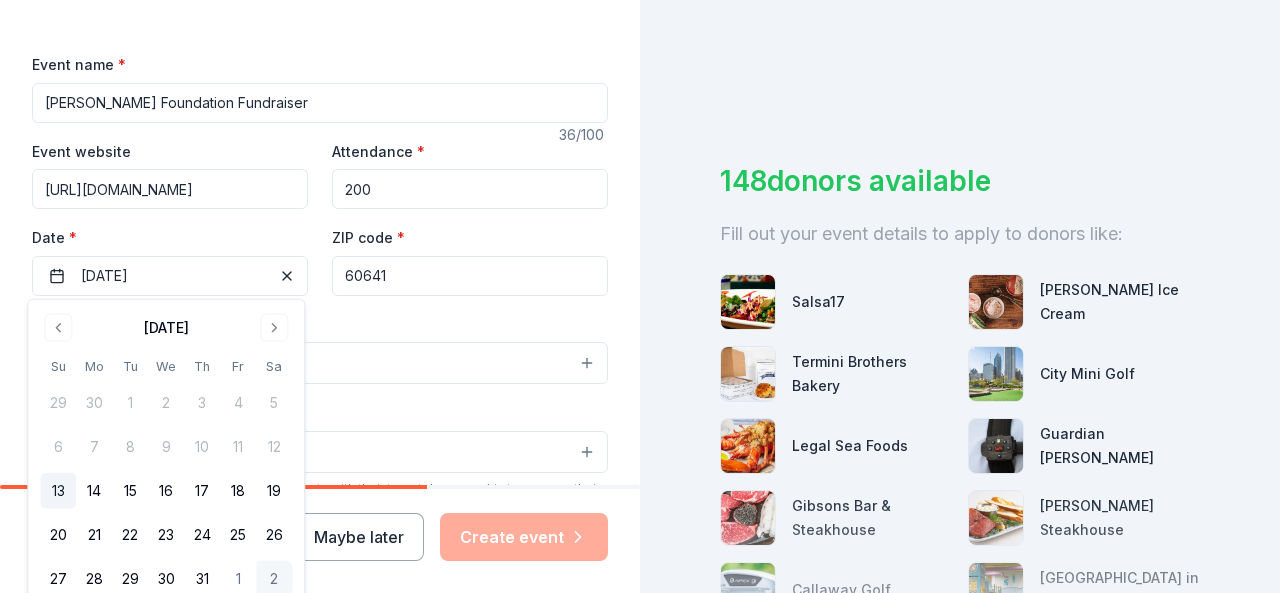 click on "Event type * Select" at bounding box center [320, 348] 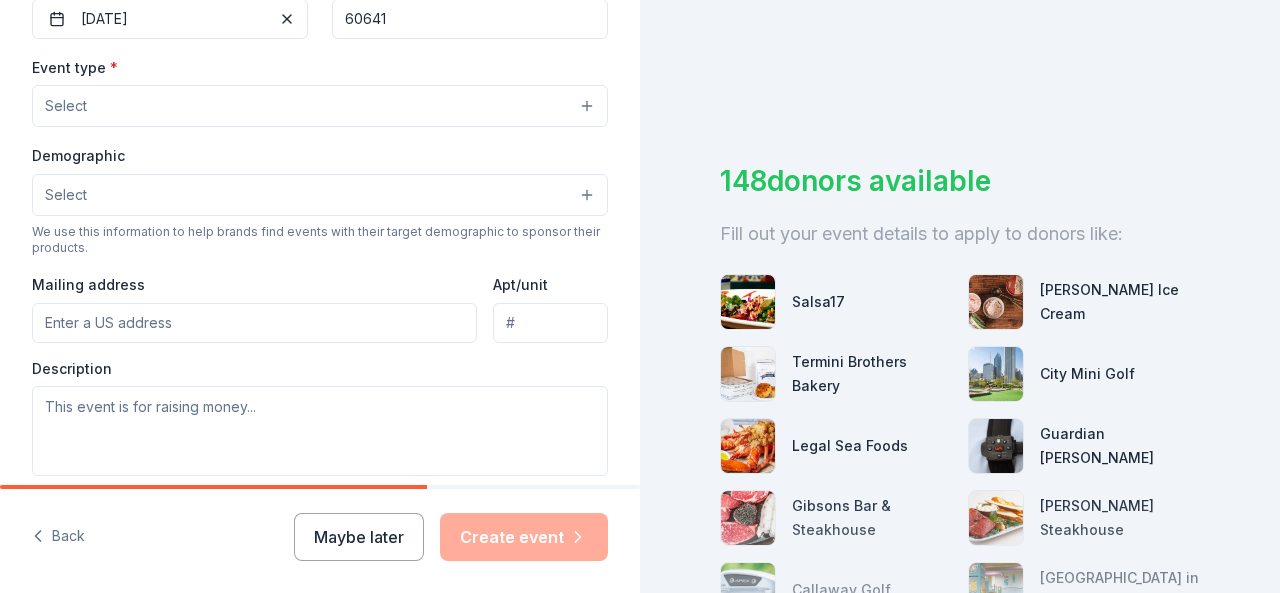 scroll, scrollTop: 523, scrollLeft: 0, axis: vertical 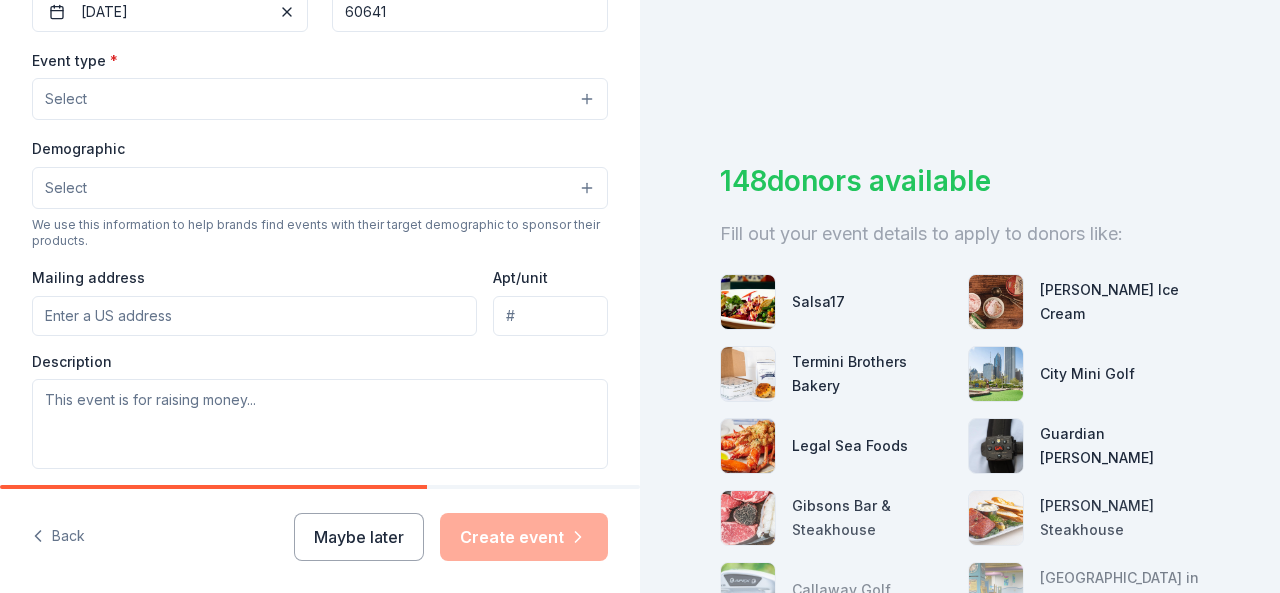 click on "Select" at bounding box center [320, 99] 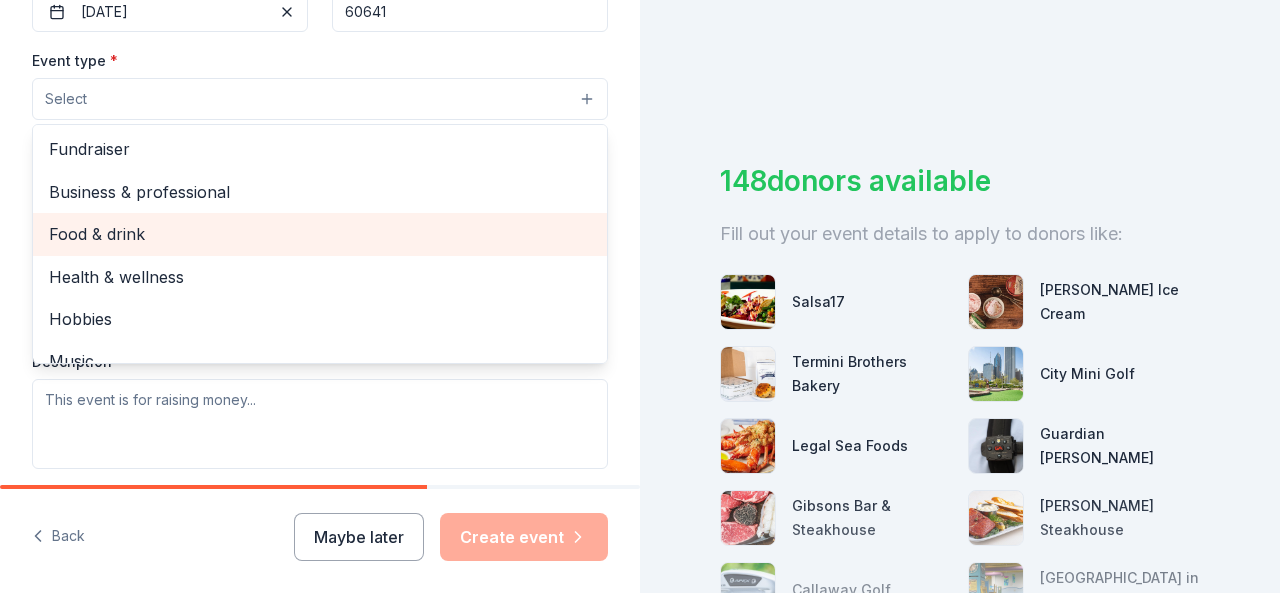 scroll, scrollTop: 0, scrollLeft: 0, axis: both 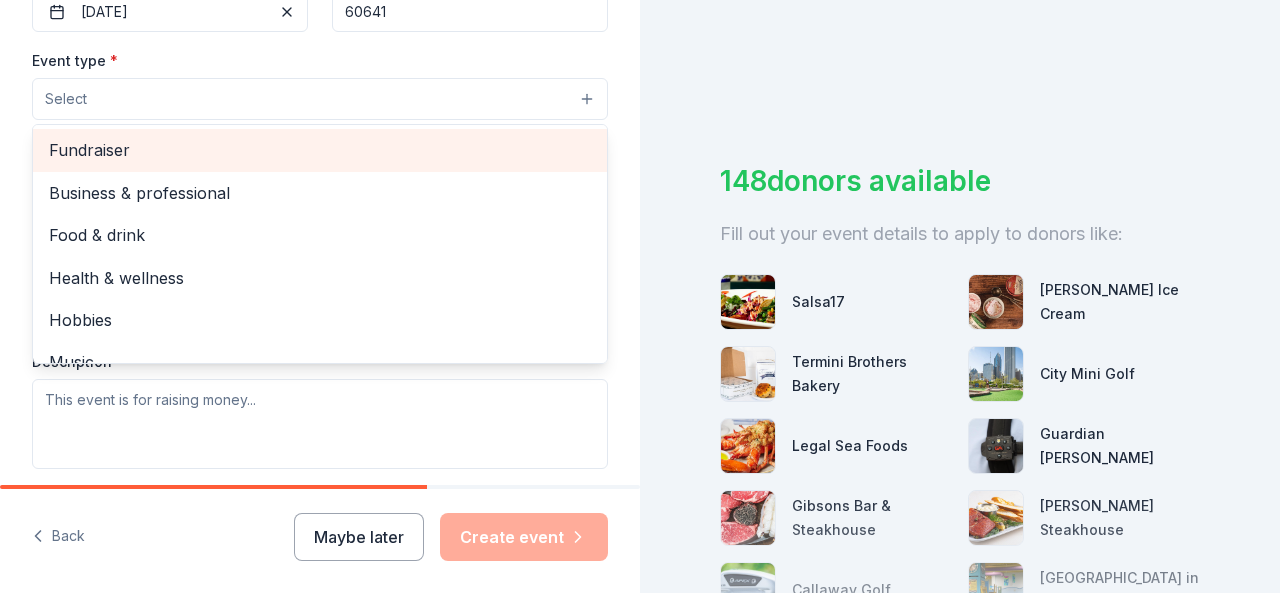 click on "Fundraiser" at bounding box center (320, 150) 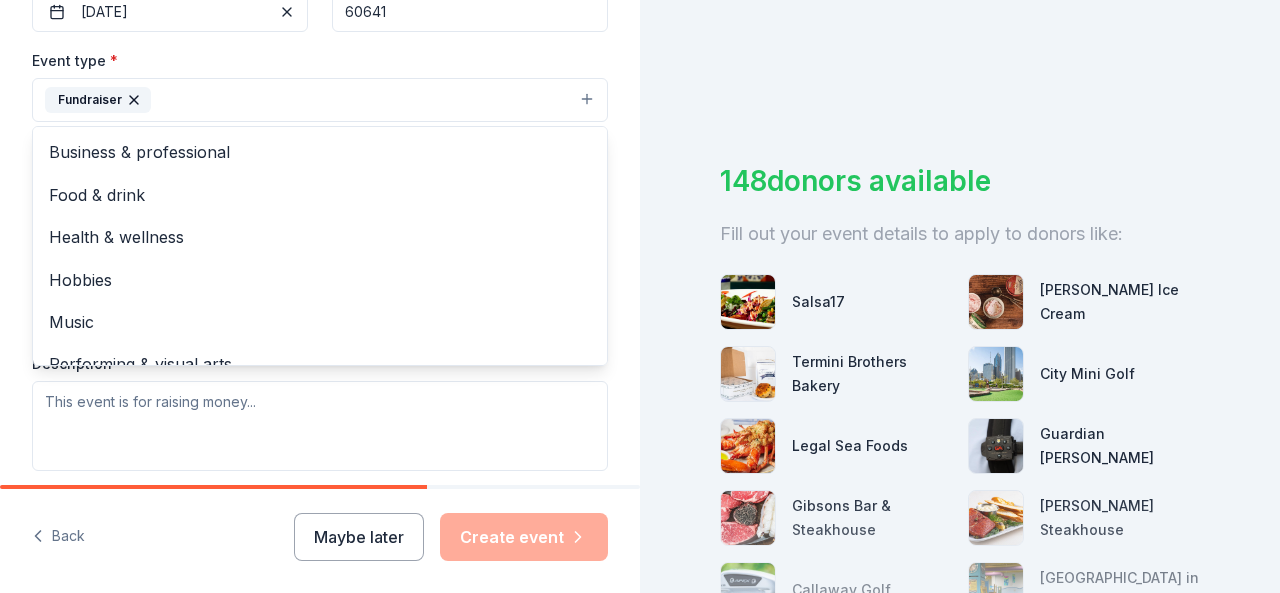click on "Tell us about your event. We'll find in-kind donations you can apply for. Event name * Benjamin Lopez Foundation Fundraiser 36 /100 Event website https://www.benlopezfoundation.org/ Attendance * 200 Date * 08/02/2025 ZIP code * 60641 Event type * Fundraiser Business & professional Food & drink Health & wellness Hobbies Music Performing & visual arts Demographic Select We use this information to help brands find events with their target demographic to sponsor their products. Mailing address Apt/unit Description What are you looking for? * Auction & raffle Meals Snacks Desserts Alcohol Beverages Send me reminders Email me reminders of donor application deadlines Recurring event" at bounding box center [320, 143] 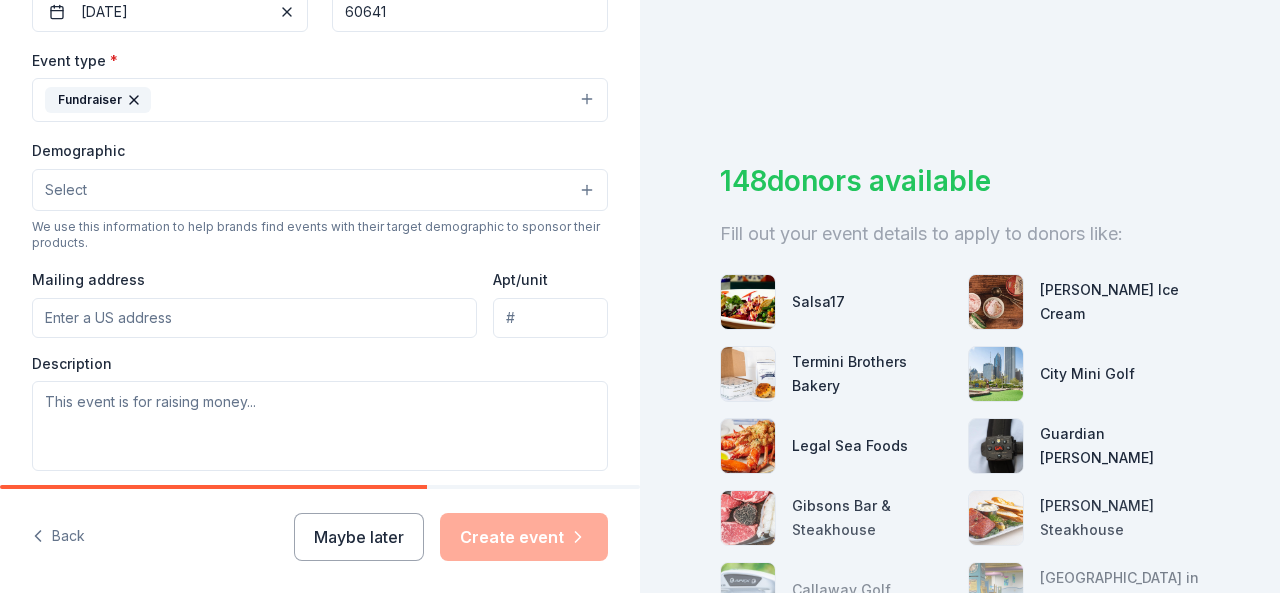 click on "Select" at bounding box center [320, 190] 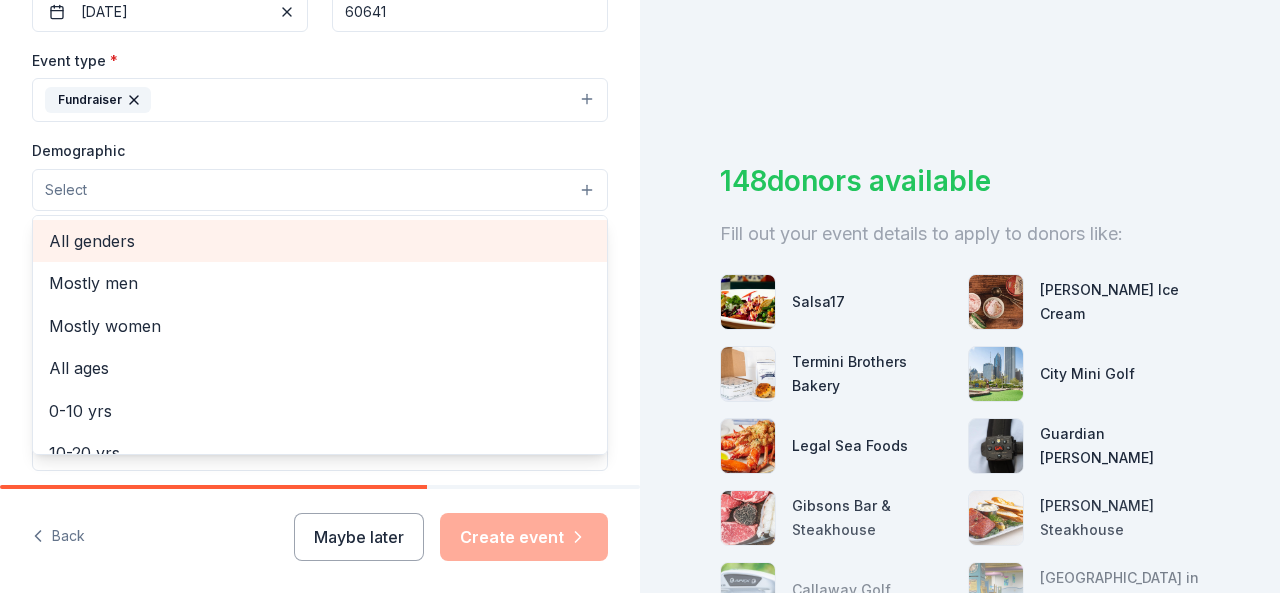 click on "All genders" at bounding box center (320, 241) 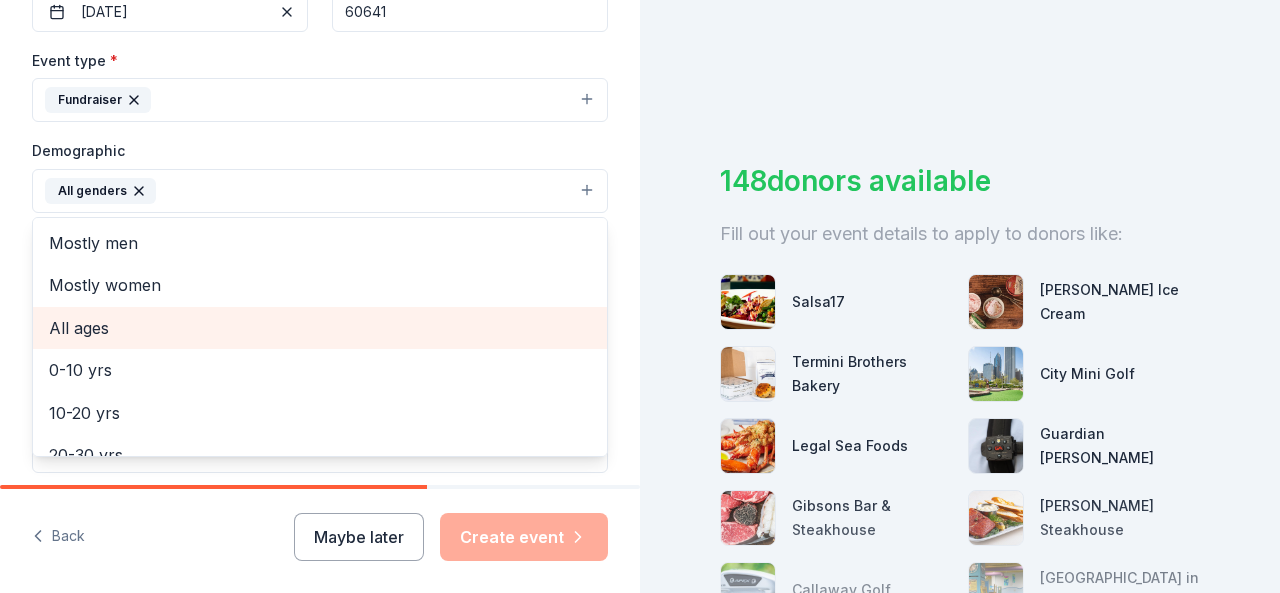 click on "All ages" at bounding box center [320, 328] 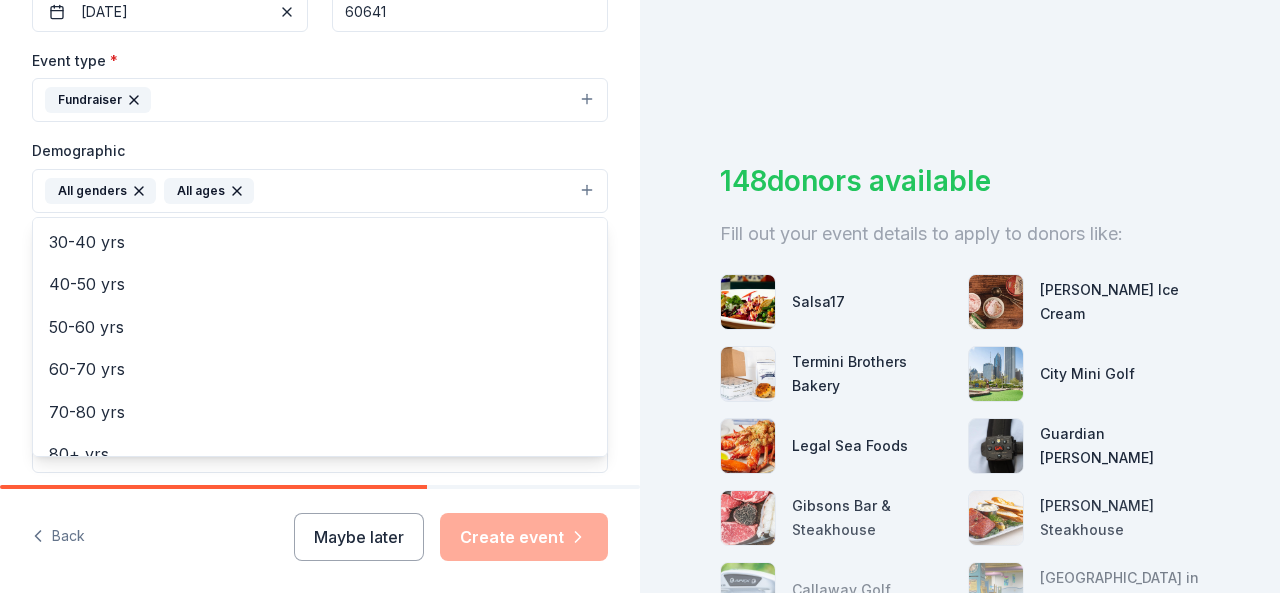 scroll, scrollTop: 236, scrollLeft: 0, axis: vertical 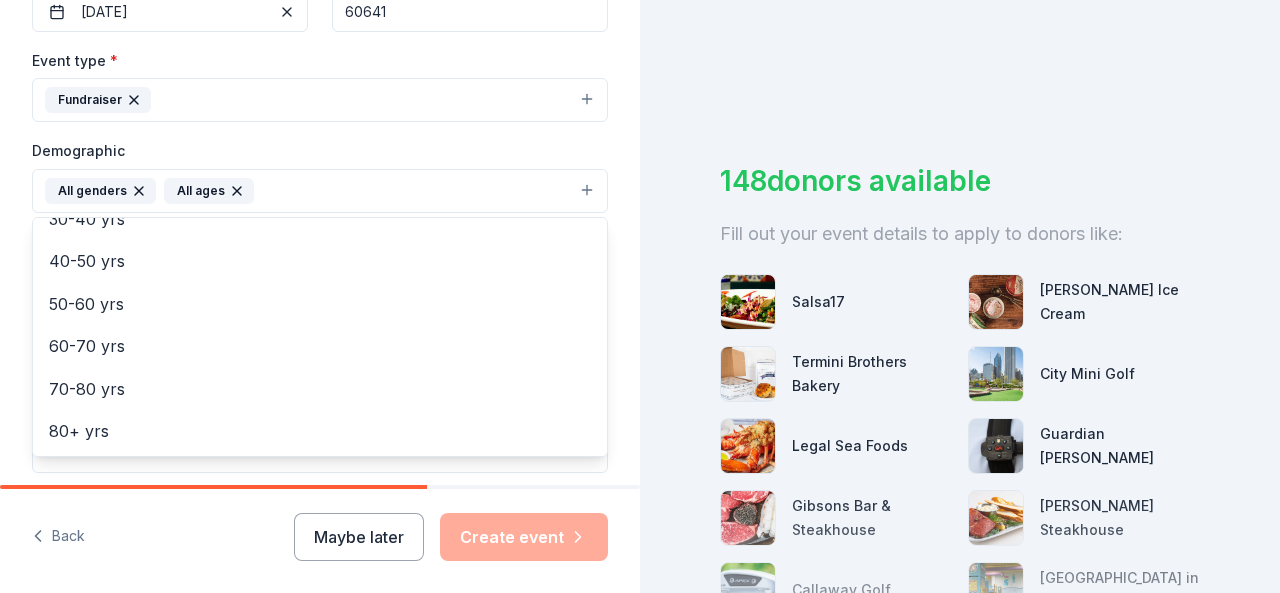 click on "Tell us about your event. We'll find in-kind donations you can apply for. Event name * Benjamin Lopez Foundation Fundraiser 36 /100 Event website https://www.benlopezfoundation.org/ Attendance * 200 Date * 08/02/2025 ZIP code * 60641 Event type * Fundraiser Demographic All genders All ages Mostly men Mostly women 0-10 yrs 10-20 yrs 20-30 yrs 30-40 yrs 40-50 yrs 50-60 yrs 60-70 yrs 70-80 yrs 80+ yrs We use this information to help brands find events with their target demographic to sponsor their products. Mailing address Apt/unit Description What are you looking for? * Auction & raffle Meals Snacks Desserts Alcohol Beverages Send me reminders Email me reminders of donor application deadlines Recurring event" at bounding box center (320, 144) 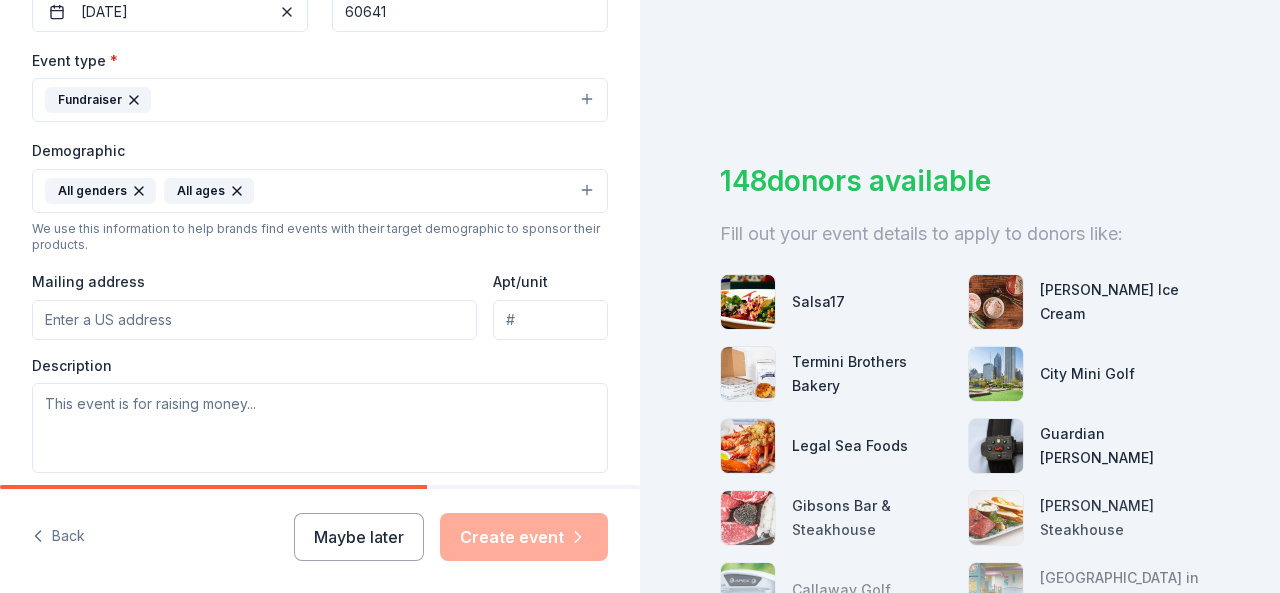 click on "Mailing address" at bounding box center (254, 320) 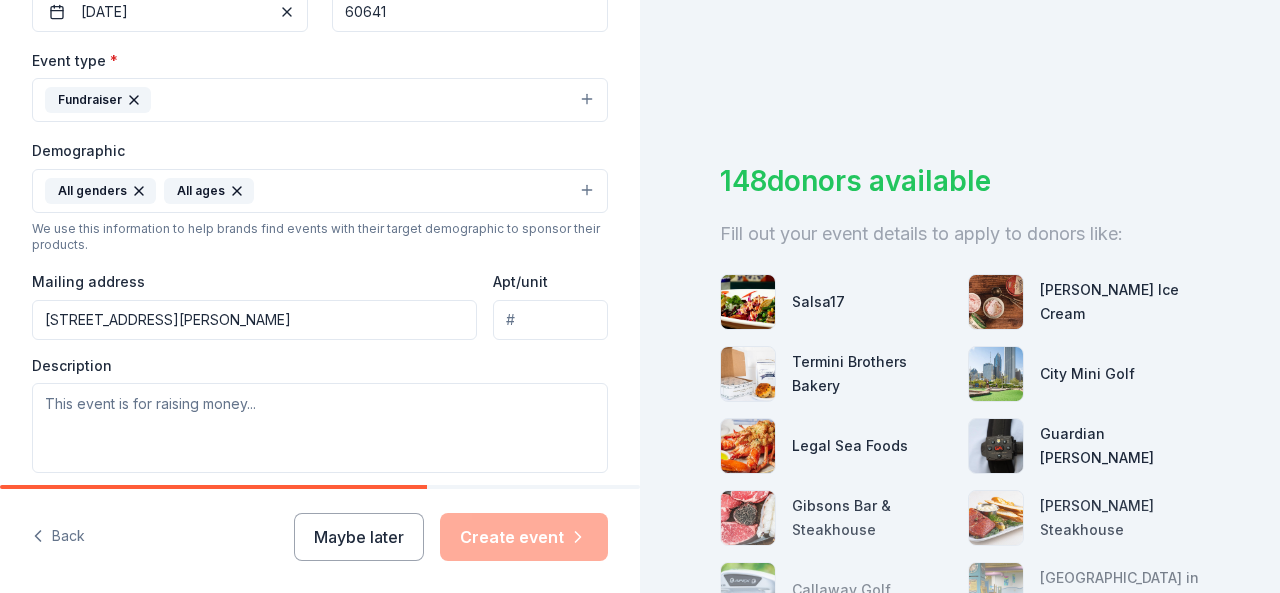 type on "4820 West George Street, Chicago, IL, 60641" 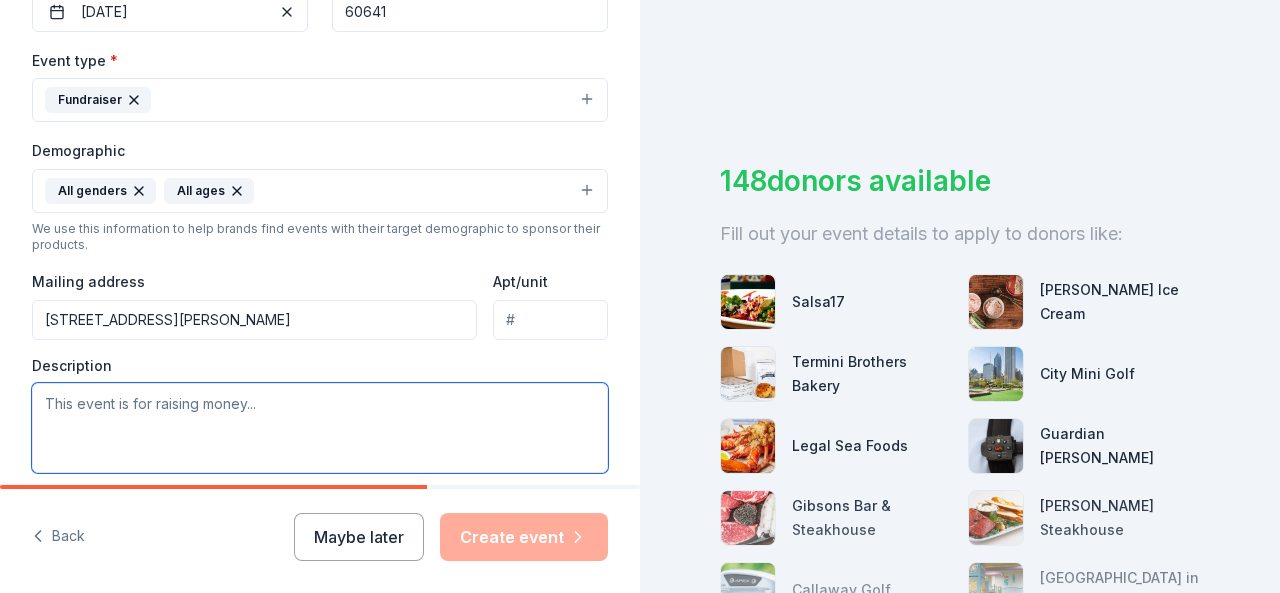 click at bounding box center (320, 428) 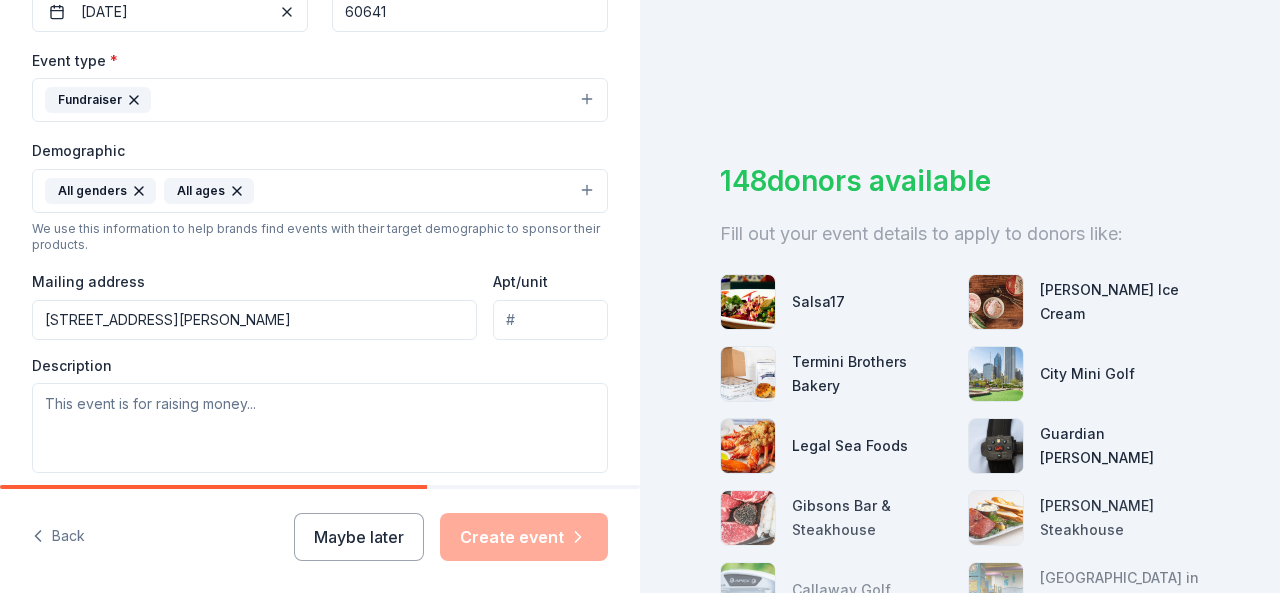 scroll, scrollTop: 820, scrollLeft: 0, axis: vertical 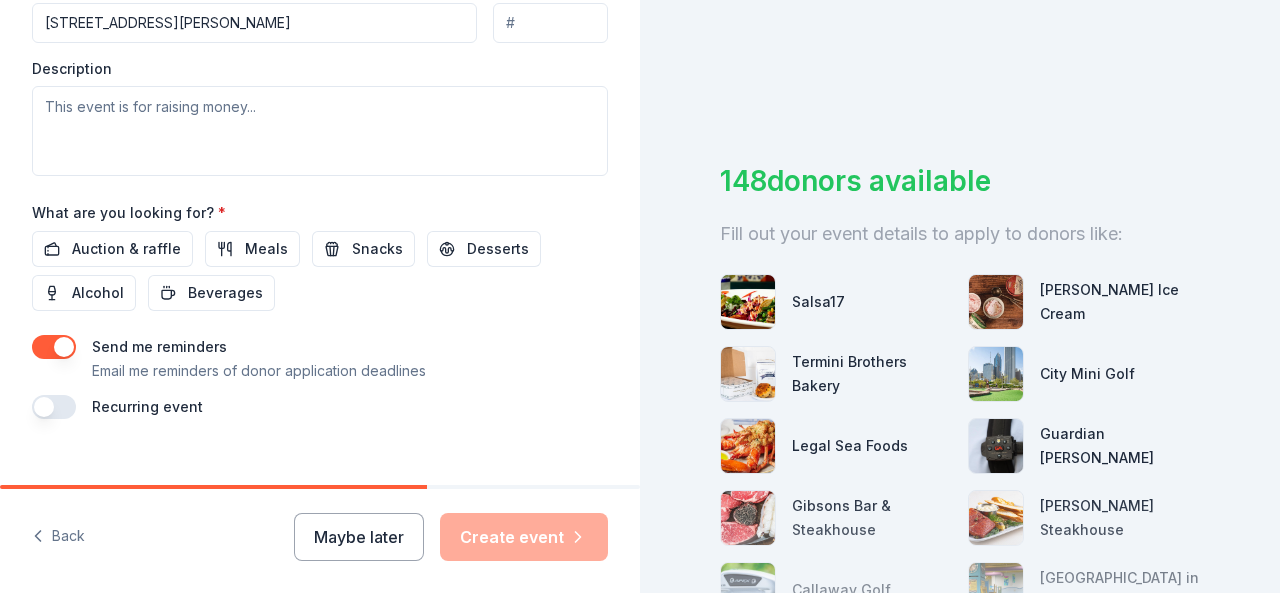 type 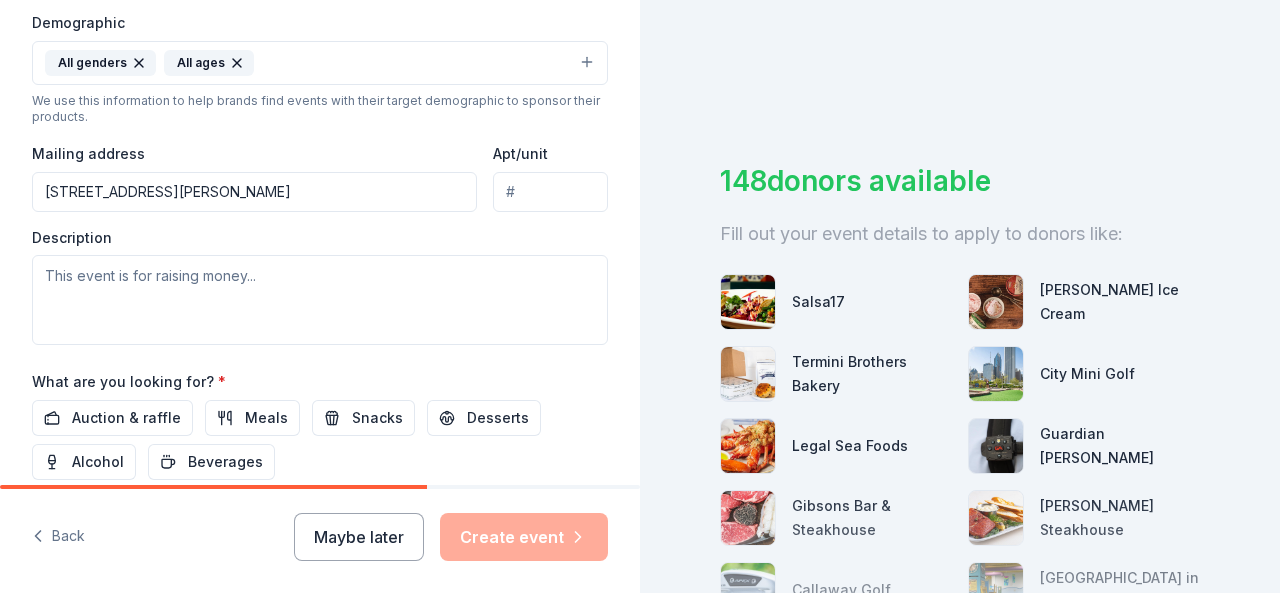 scroll, scrollTop: 650, scrollLeft: 0, axis: vertical 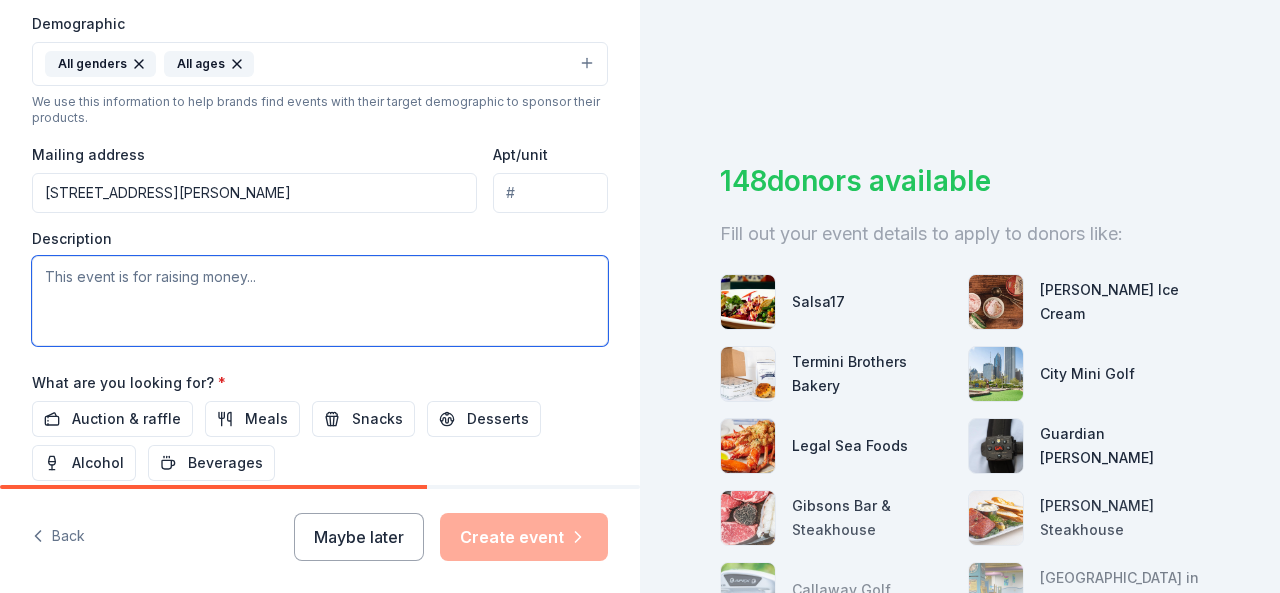 click at bounding box center (320, 301) 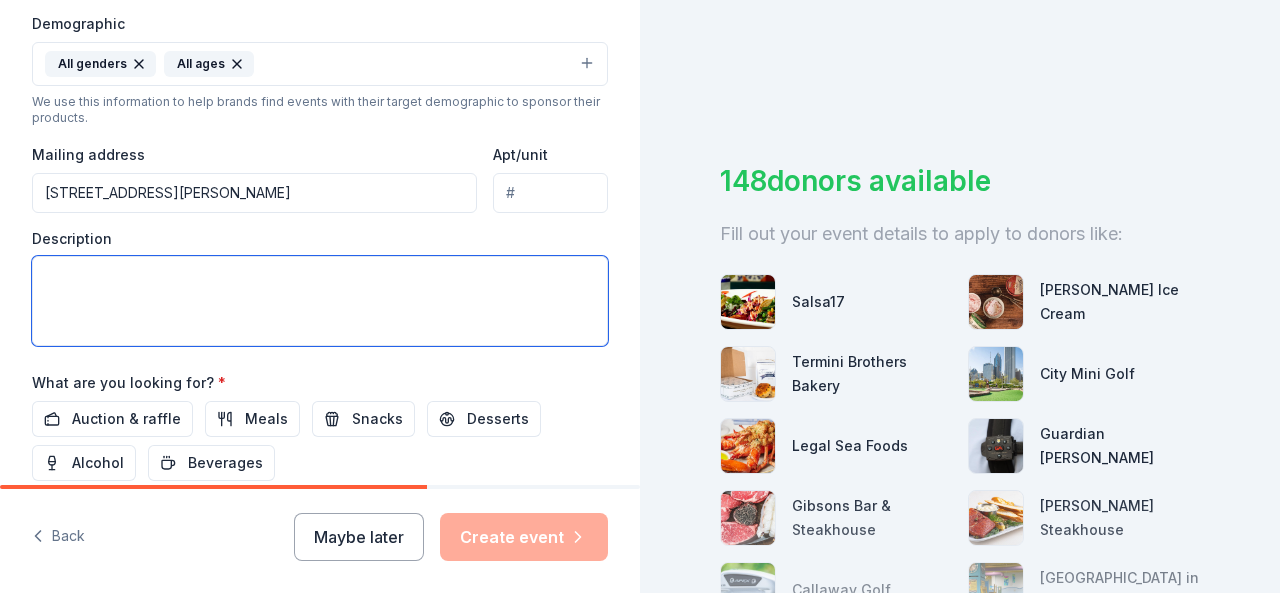 paste on "Our mission is rooted in causes close to our hearts:
Raising awareness for organ and tissue donation
Advancing research for Autoimmune Hepatitis
Providing scholarships for students
This annual fundraiser not only supports these vital goals but also helps us educate and connect with the community.  The event will include entertainment, food, raffles, and a silent auction- and it would mean so much to have your partnership.
We are seeking sponsors, in-kind donations, or auction items to help make this year’s event a success.  Whether it’s a product, service, gift certificate, or financial contribution, your support will directly impact the lives of others and help us continue honoring Benjamin’s legacy in a powerful way.  All contributions are tax-deductible, and we would be proud to acknowledge your generosity on our website and social media platforms" 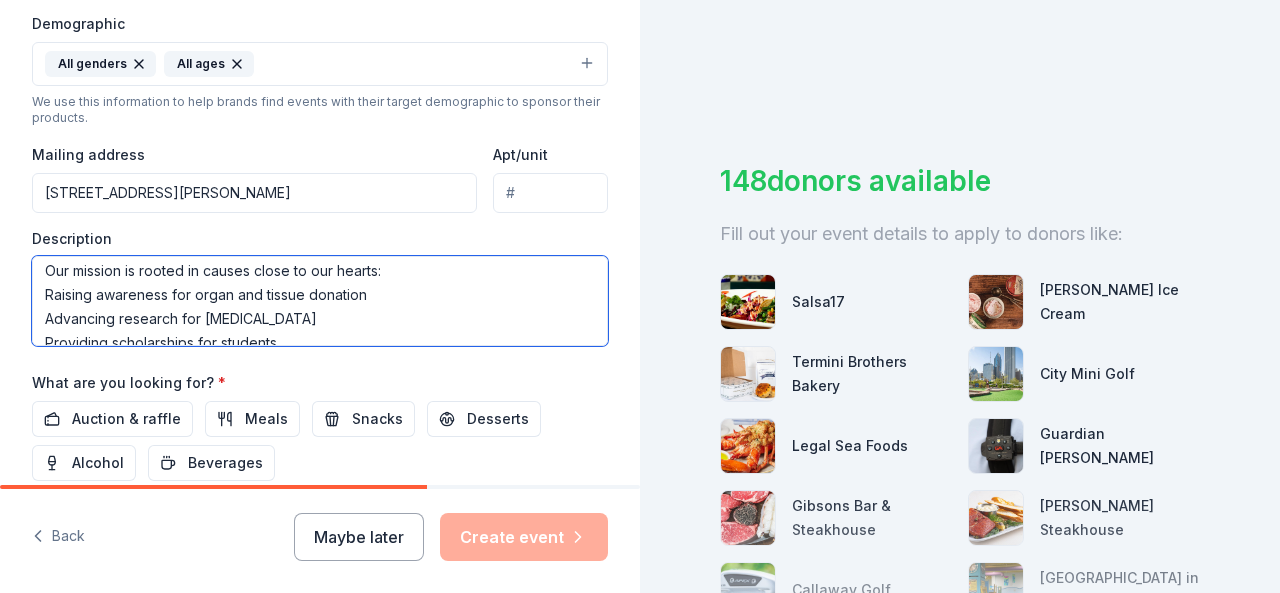 scroll, scrollTop: 0, scrollLeft: 0, axis: both 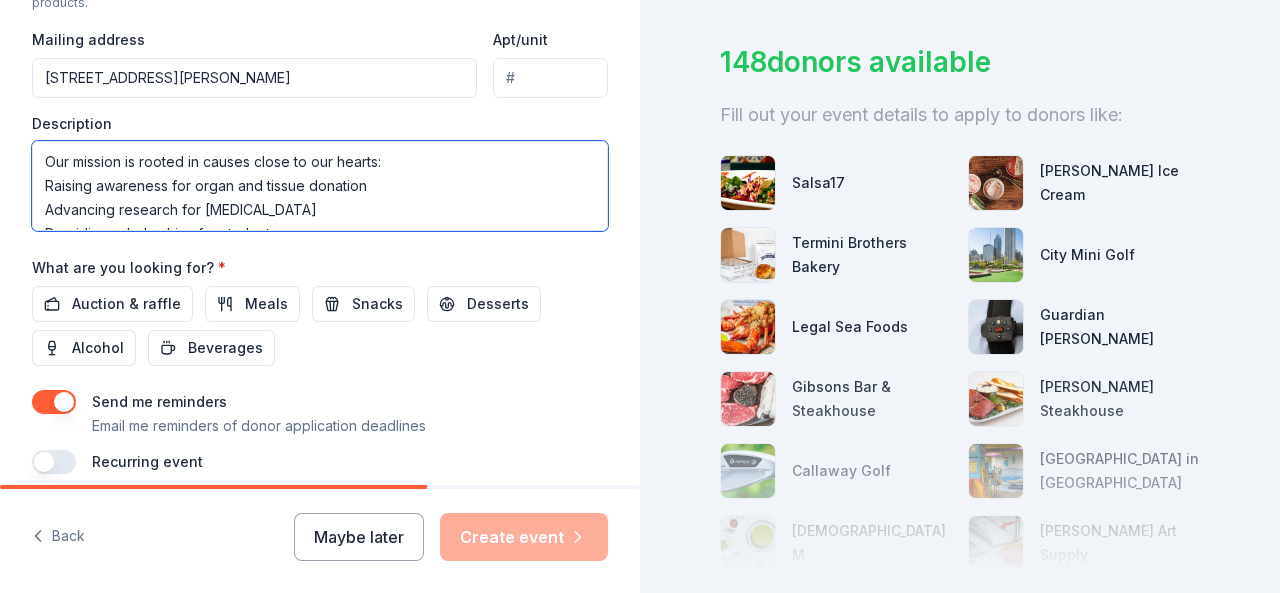 click on "Our mission is rooted in causes close to our hearts:
Raising awareness for organ and tissue donation
Advancing research for Autoimmune Hepatitis
Providing scholarships for students
This annual fundraiser not only supports these vital goals but also helps us educate and connect with the community.  The event will include entertainment, food, raffles, and a silent auction- and it would mean so much to have your partnership.
We are seeking sponsors, in-kind donations, or auction items to help make this year’s event a success.  Whether it’s a product, service, gift certificate, or financial contribution, your support will directly impact the lives of others and help us continue honoring Benjamin’s legacy in a powerful way.  All contributions are tax-deductible, and we would be proud to acknowledge your generosity on our website and social media platforms" at bounding box center (320, 186) 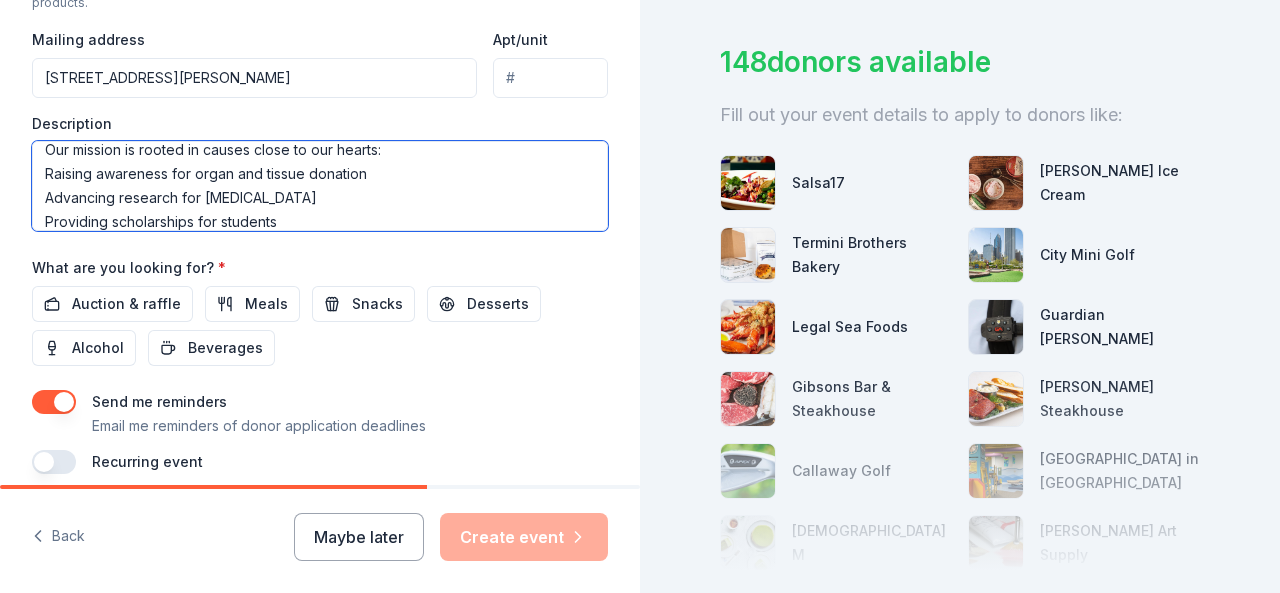 scroll, scrollTop: 0, scrollLeft: 0, axis: both 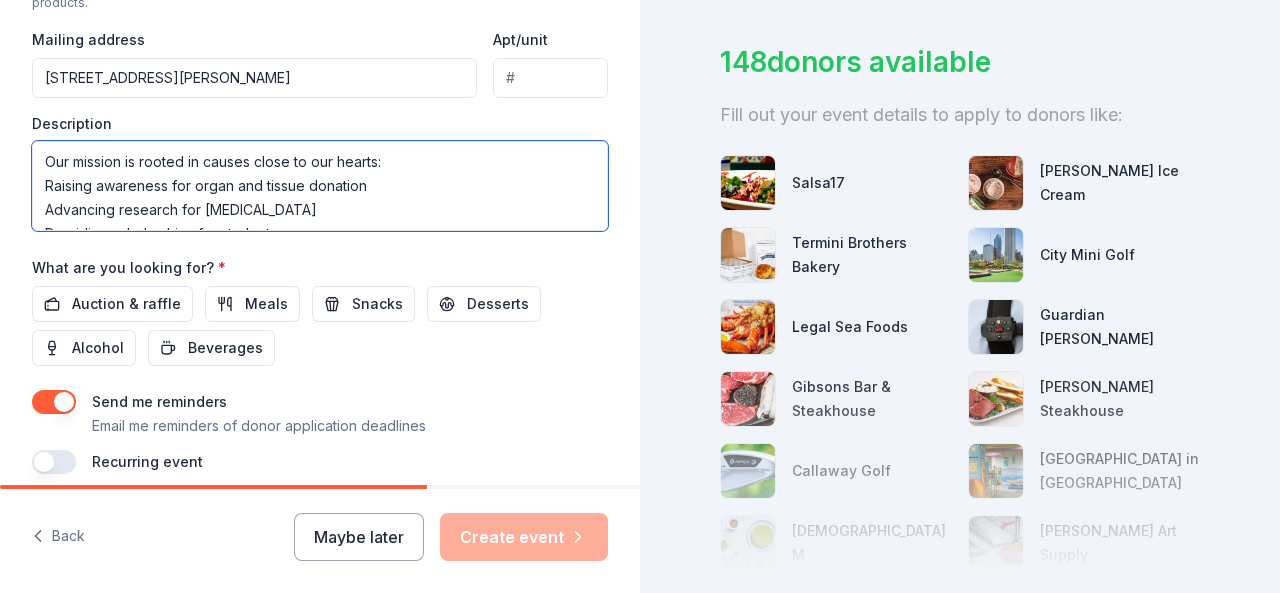 drag, startPoint x: 391, startPoint y: 158, endPoint x: 4, endPoint y: 140, distance: 387.41837 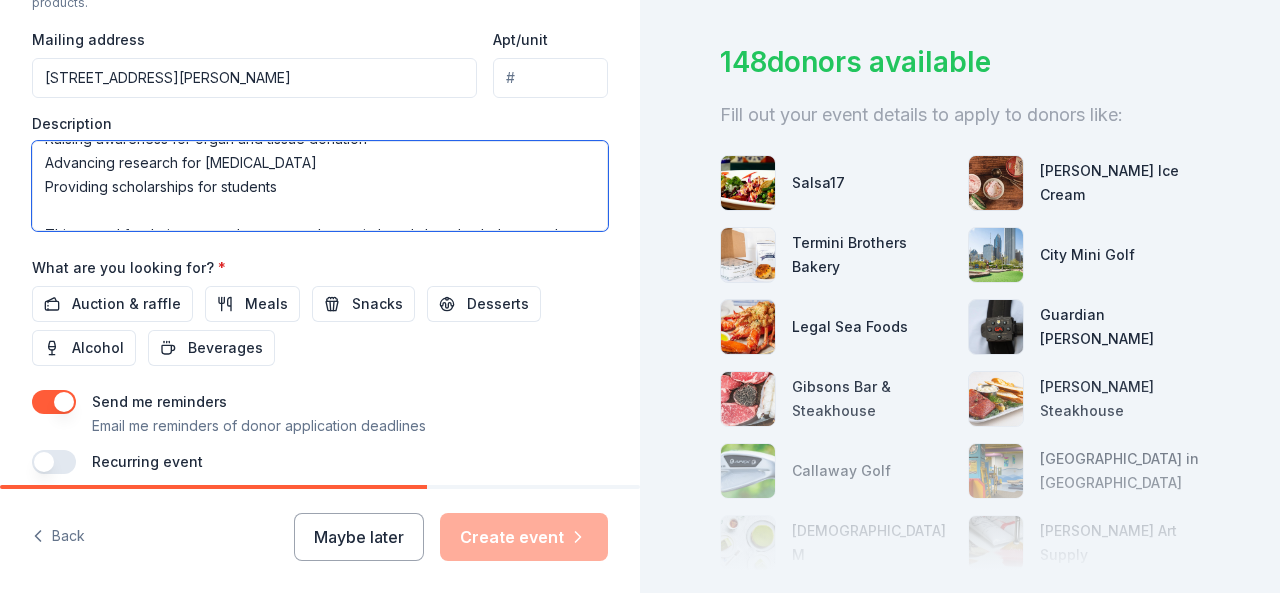 scroll, scrollTop: 23, scrollLeft: 0, axis: vertical 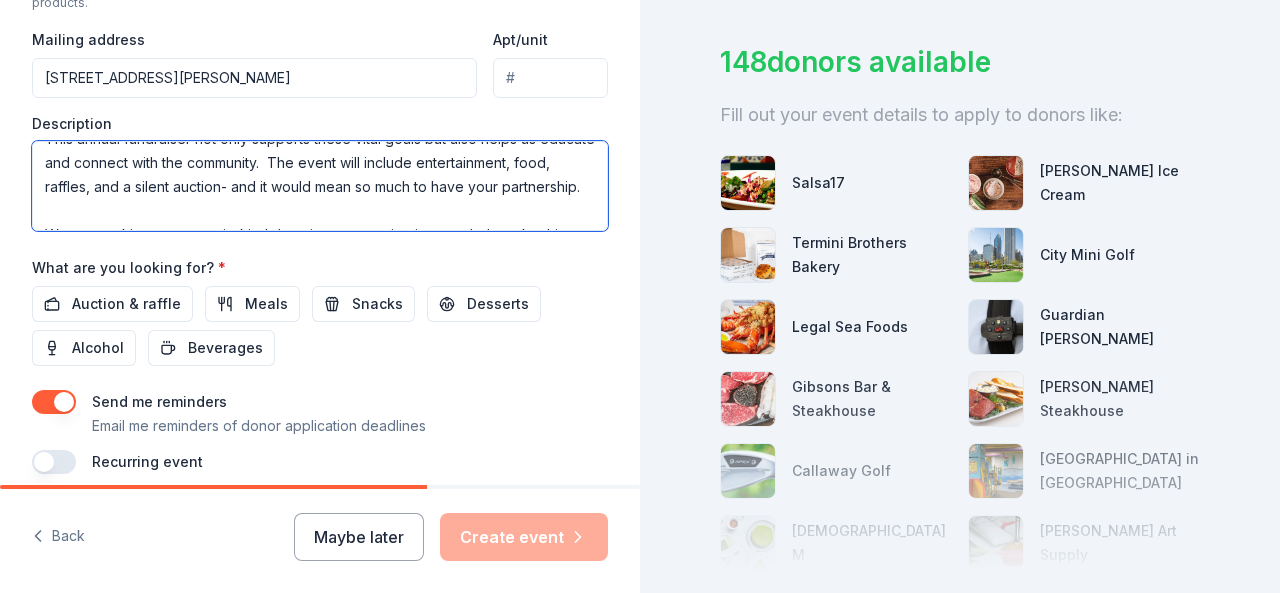 click on "This annual fundraiser not only supports these vital goals but also helps us educate and connect with the community.  The event will include entertainment, food, raffles, and a silent auction- and it would mean so much to have your partnership.
We are seeking sponsors, in-kind donations, or auction items to help make this year’s event a success.  Whether it’s a product, service, gift certificate, or financial contribution, your support will directly impact the lives of others and help us continue honoring Benjamin’s legacy in a powerful way.  All contributions are tax-deductible, and we would be proud to acknowledge your generosity on our website and social media platforms" at bounding box center [320, 186] 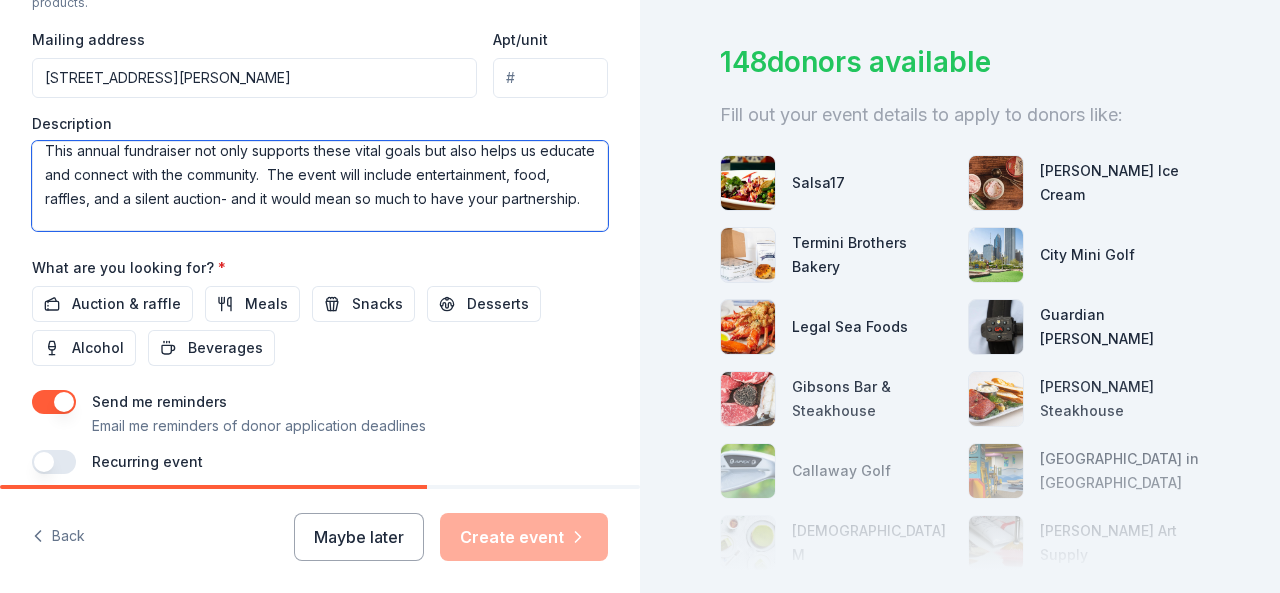 scroll, scrollTop: 0, scrollLeft: 0, axis: both 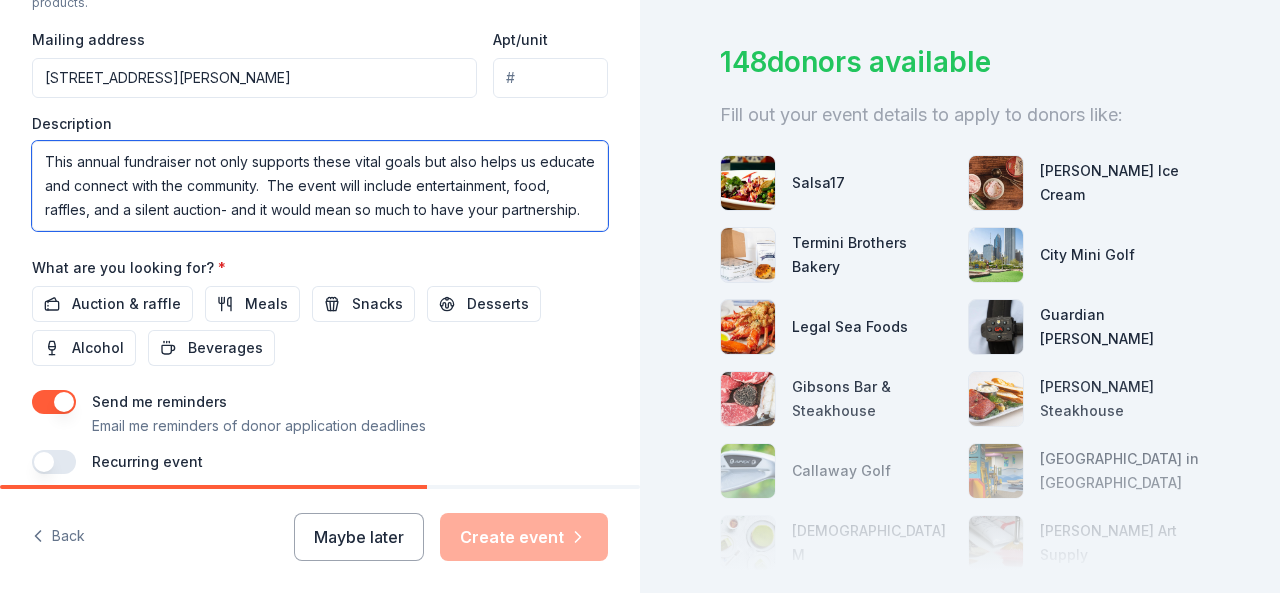 drag, startPoint x: 250, startPoint y: 145, endPoint x: 198, endPoint y: 149, distance: 52.153618 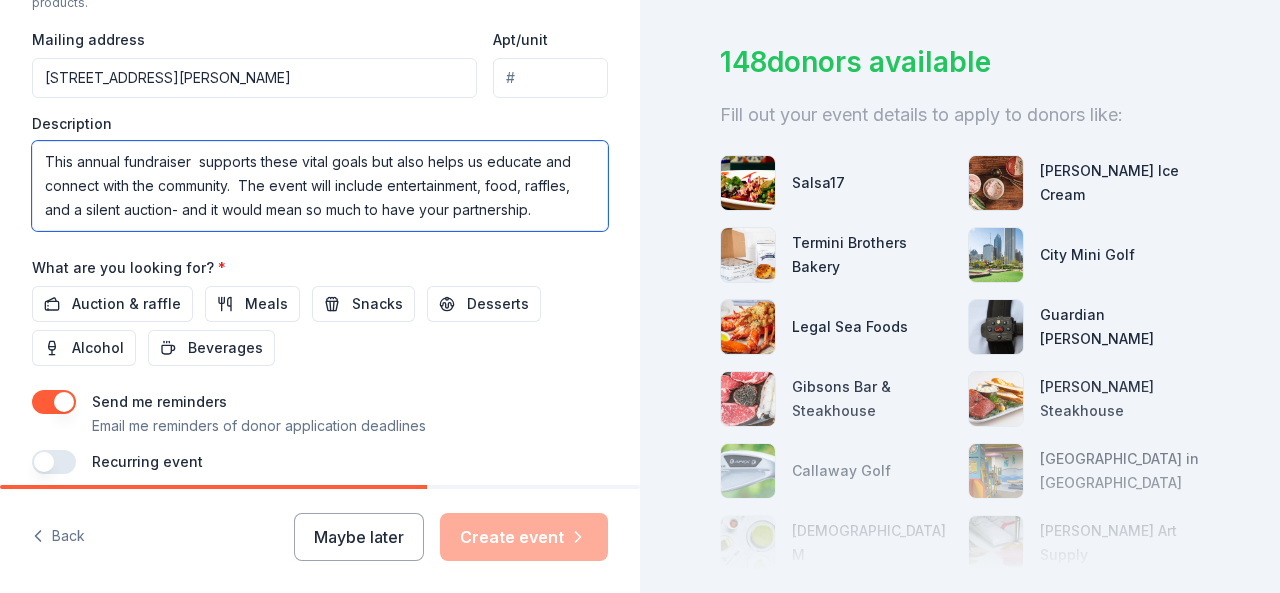 scroll, scrollTop: 0, scrollLeft: 0, axis: both 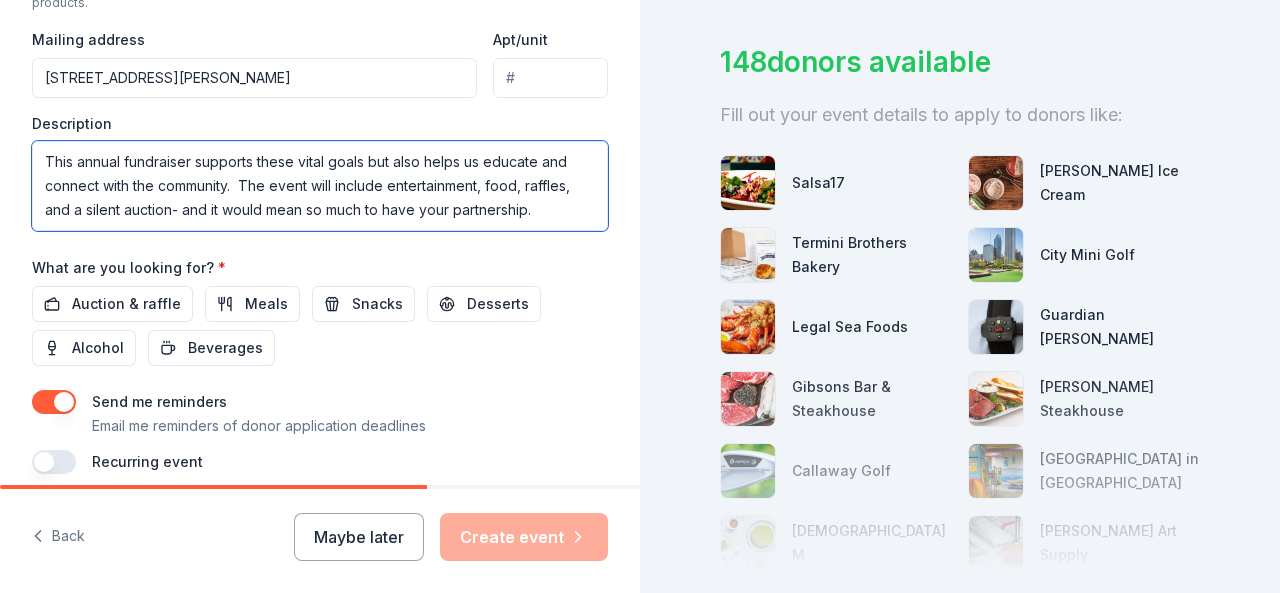 click on "This annual fundraiser supports these vital goals but also helps us educate and connect with the community.  The event will include entertainment, food, raffles, and a silent auction- and it would mean so much to have your partnership.
We are seeking sponsors, in-kind donations, or auction items to help make this year’s event a success.  Whether it’s a product, service, gift certificate, or financial contribution, your support will directly impact the lives of others and help us continue honoring Benjamin’s legacy in a powerful way.  All contributions are tax-deductible, and we would be proud to acknowledge your generosity on our website and social media platforms" at bounding box center [320, 186] 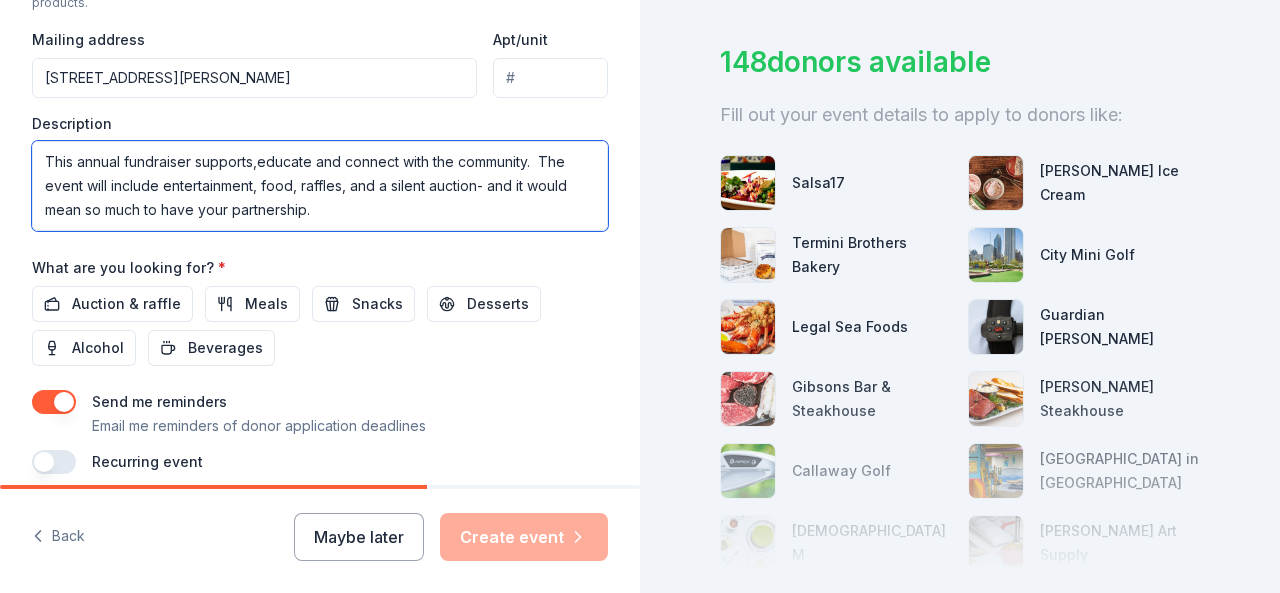 click on "This annual fundraiser supports,educate and connect with the community.  The event will include entertainment, food, raffles, and a silent auction- and it would mean so much to have your partnership.
We are seeking sponsors, in-kind donations, or auction items to help make this year’s event a success.  Whether it’s a product, service, gift certificate, or financial contribution, your support will directly impact the lives of others and help us continue honoring Benjamin’s legacy in a powerful way.  All contributions are tax-deductible, and we would be proud to acknowledge your generosity on our website and social media platforms" at bounding box center [320, 186] 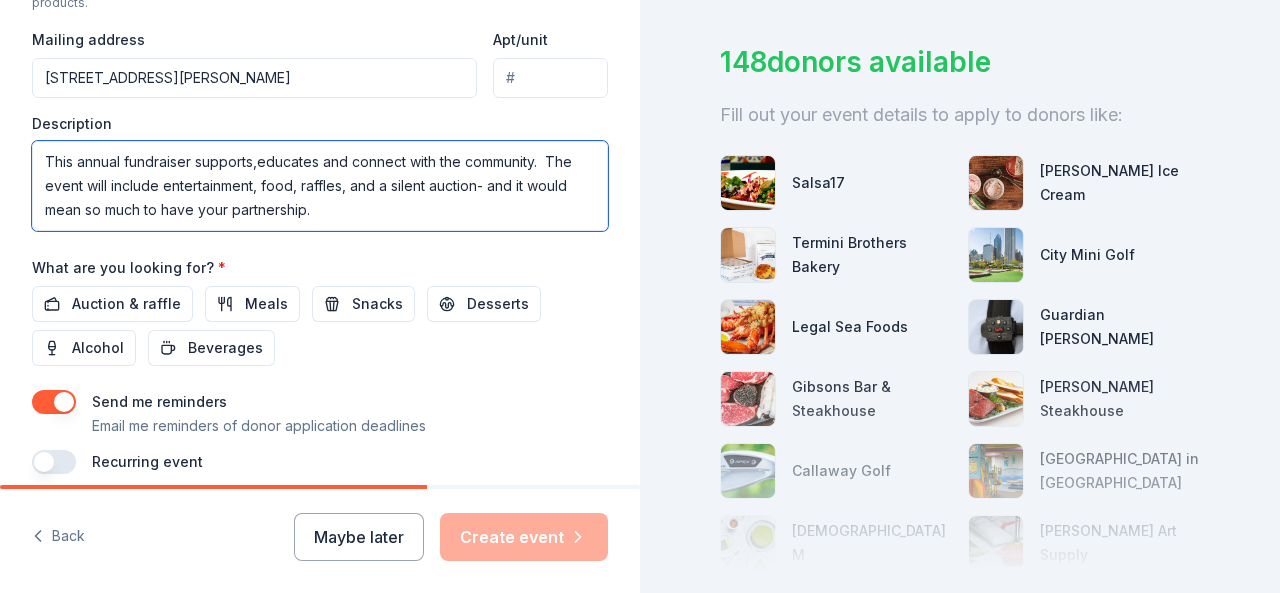 click on "This annual fundraiser supports,educates and connect with the community.  The event will include entertainment, food, raffles, and a silent auction- and it would mean so much to have your partnership.
We are seeking sponsors, in-kind donations, or auction items to help make this year’s event a success.  Whether it’s a product, service, gift certificate, or financial contribution, your support will directly impact the lives of others and help us continue honoring Benjamin’s legacy in a powerful way.  All contributions are tax-deductible, and we would be proud to acknowledge your generosity on our website and social media platforms" at bounding box center [320, 186] 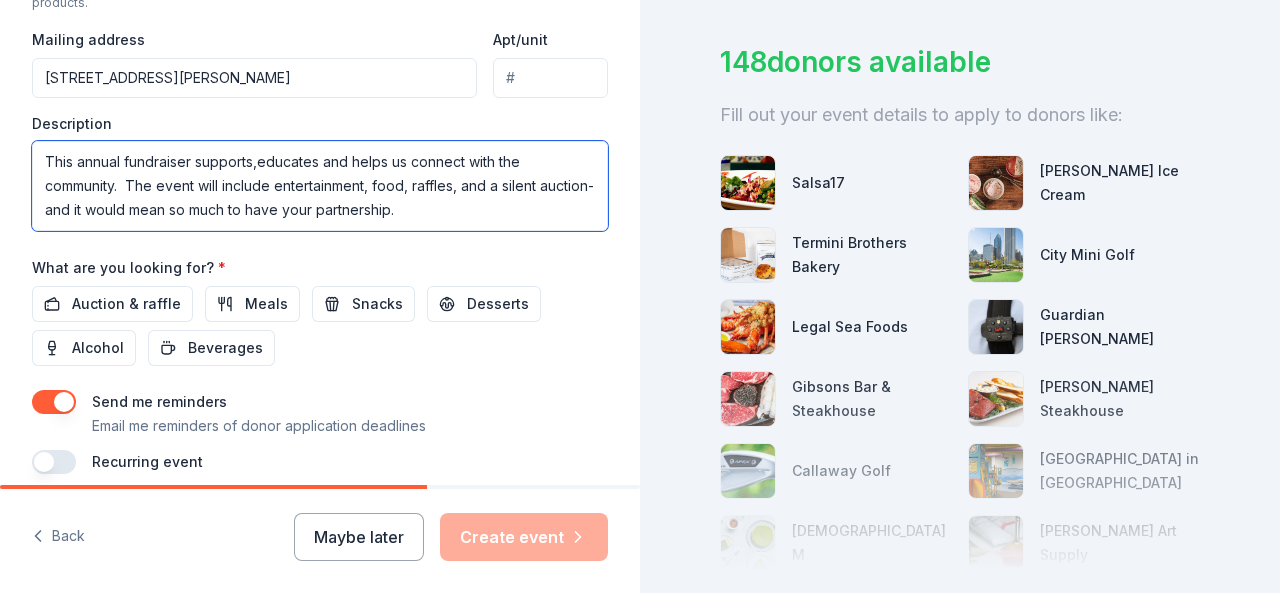 click on "This annual fundraiser supports,educates and helps us connect with the community.  The event will include entertainment, food, raffles, and a silent auction- and it would mean so much to have your partnership.
We are seeking sponsors, in-kind donations, or auction items to help make this year’s event a success.  Whether it’s a product, service, gift certificate, or financial contribution, your support will directly impact the lives of others and help us continue honoring Benjamin’s legacy in a powerful way.  All contributions are tax-deductible, and we would be proud to acknowledge your generosity on our website and social media platforms" at bounding box center [320, 186] 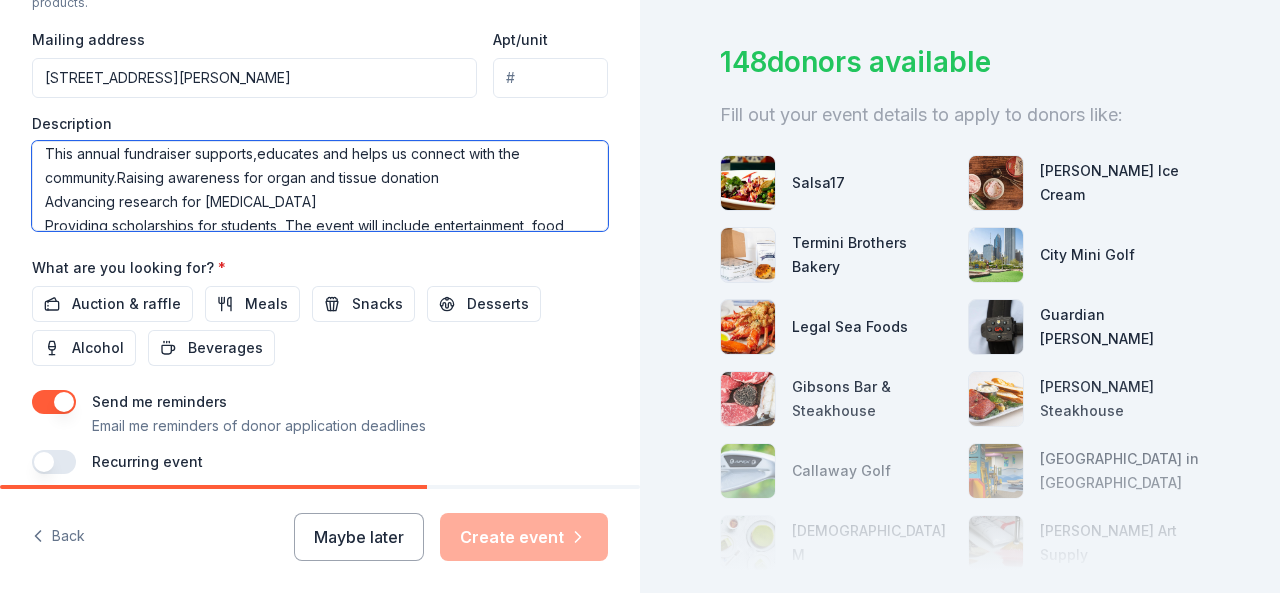 scroll, scrollTop: 10, scrollLeft: 0, axis: vertical 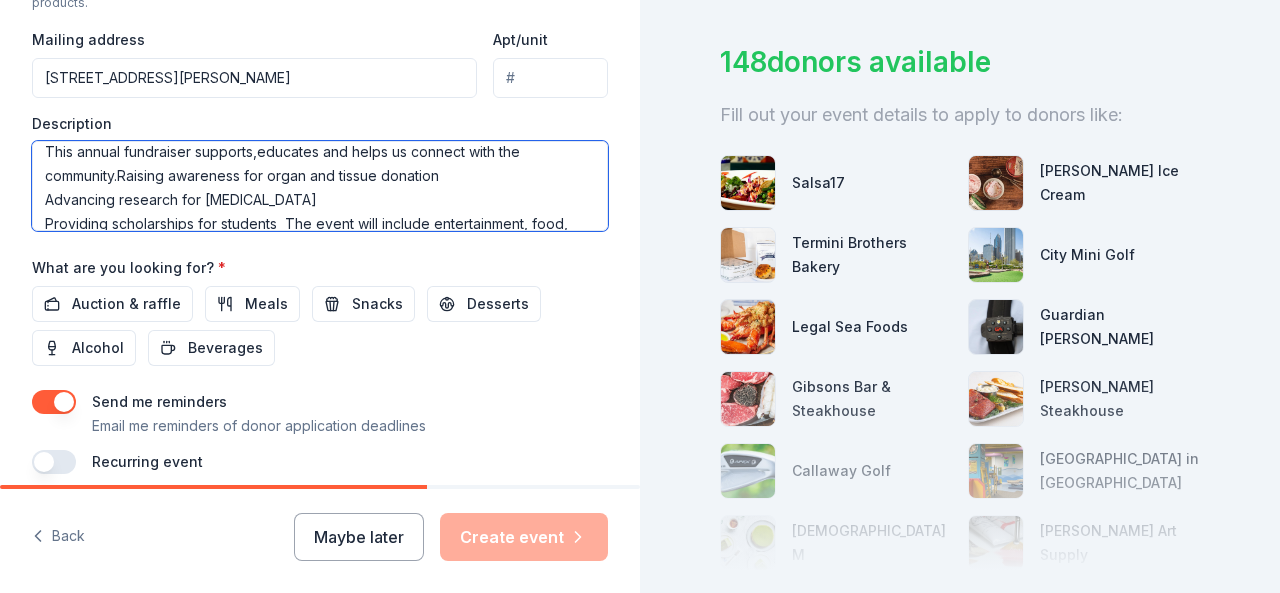 click on "This annual fundraiser supports,educates and helps us connect with the community.Raising awareness for organ and tissue donation
Advancing research for Autoimmune Hepatitis
Providing scholarships for students  The event will include entertainment, food, raffles, and a silent auction- and it would mean so much to have your partnership.
We are seeking sponsors, in-kind donations, or auction items to help make this year’s event a success.  Whether it’s a product, service, gift certificate, or financial contribution, your support will directly impact the lives of others and help us continue honoring Benjamin’s legacy in a powerful way.  All contributions are tax-deductible, and we would be proud to acknowledge your generosity on our website and social media platforms" at bounding box center (320, 186) 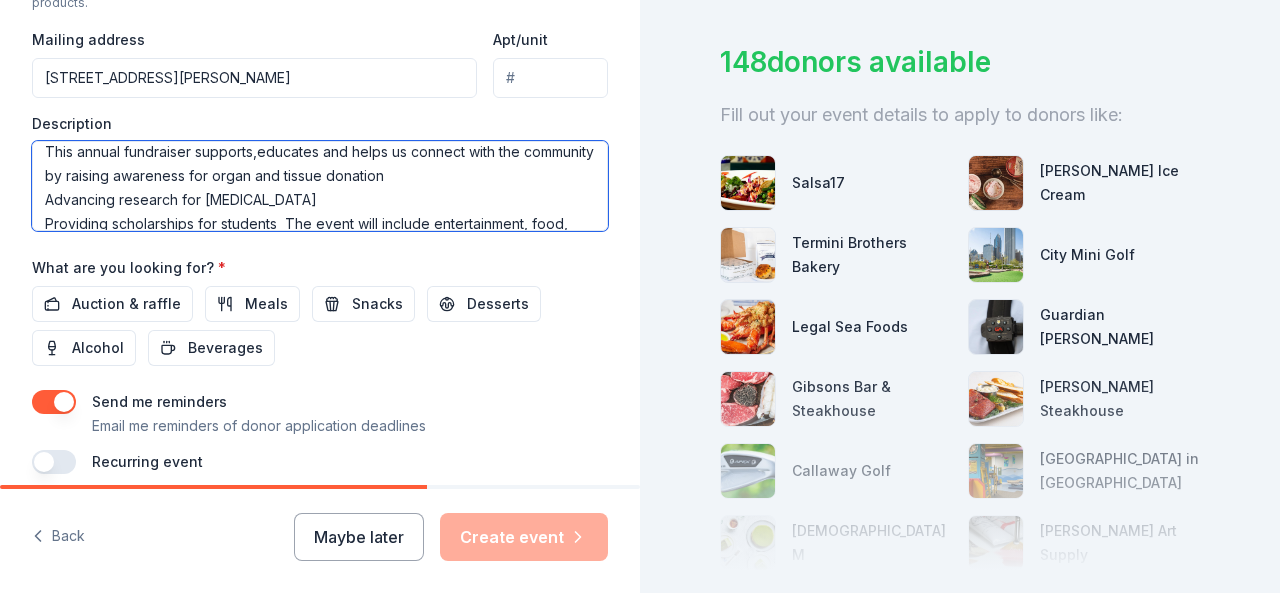 click on "This annual fundraiser supports,educates and helps us connect with the community by raising awareness for organ and tissue donation
Advancing research for Autoimmune Hepatitis
Providing scholarships for students  The event will include entertainment, food, raffles, and a silent auction- and it would mean so much to have your partnership.
We are seeking sponsors, in-kind donations, or auction items to help make this year’s event a success.  Whether it’s a product, service, gift certificate, or financial contribution, your support will directly impact the lives of others and help us continue honoring Benjamin’s legacy in a powerful way.  All contributions are tax-deductible, and we would be proud to acknowledge your generosity on our website and social media platforms" at bounding box center (320, 186) 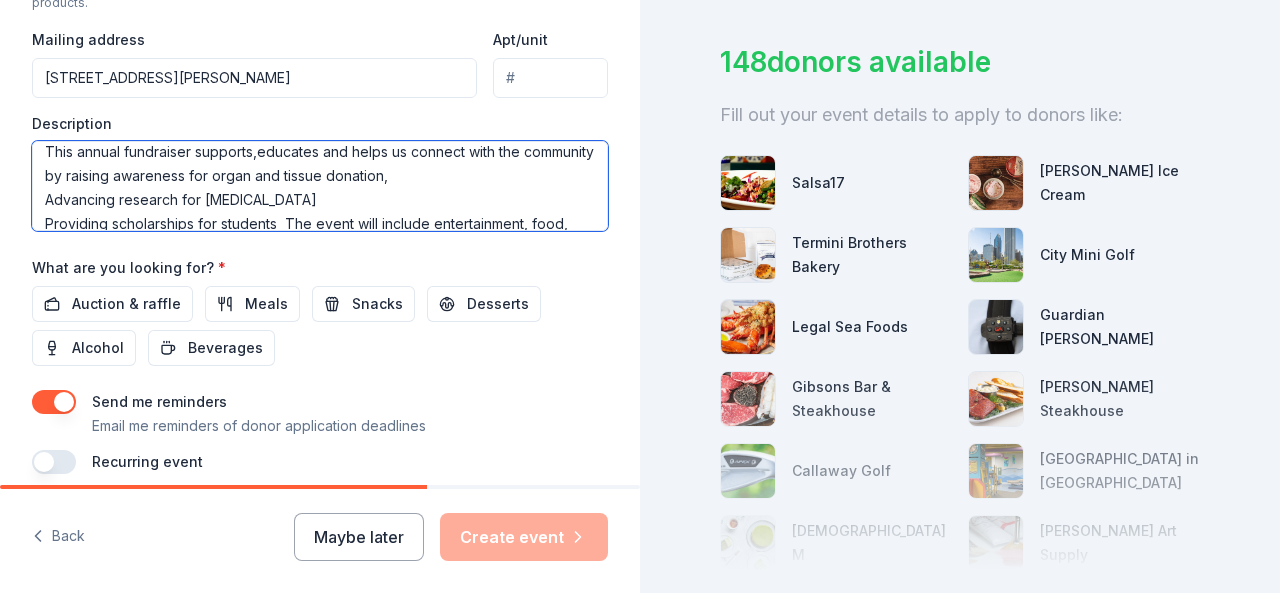 click on "This annual fundraiser supports,educates and helps us connect with the community by raising awareness for organ and tissue donation,
Advancing research for Autoimmune Hepatitis
Providing scholarships for students  The event will include entertainment, food, raffles, and a silent auction- and it would mean so much to have your partnership.
We are seeking sponsors, in-kind donations, or auction items to help make this year’s event a success.  Whether it’s a product, service, gift certificate, or financial contribution, your support will directly impact the lives of others and help us continue honoring Benjamin’s legacy in a powerful way.  All contributions are tax-deductible, and we would be proud to acknowledge your generosity on our website and social media platforms" at bounding box center (320, 186) 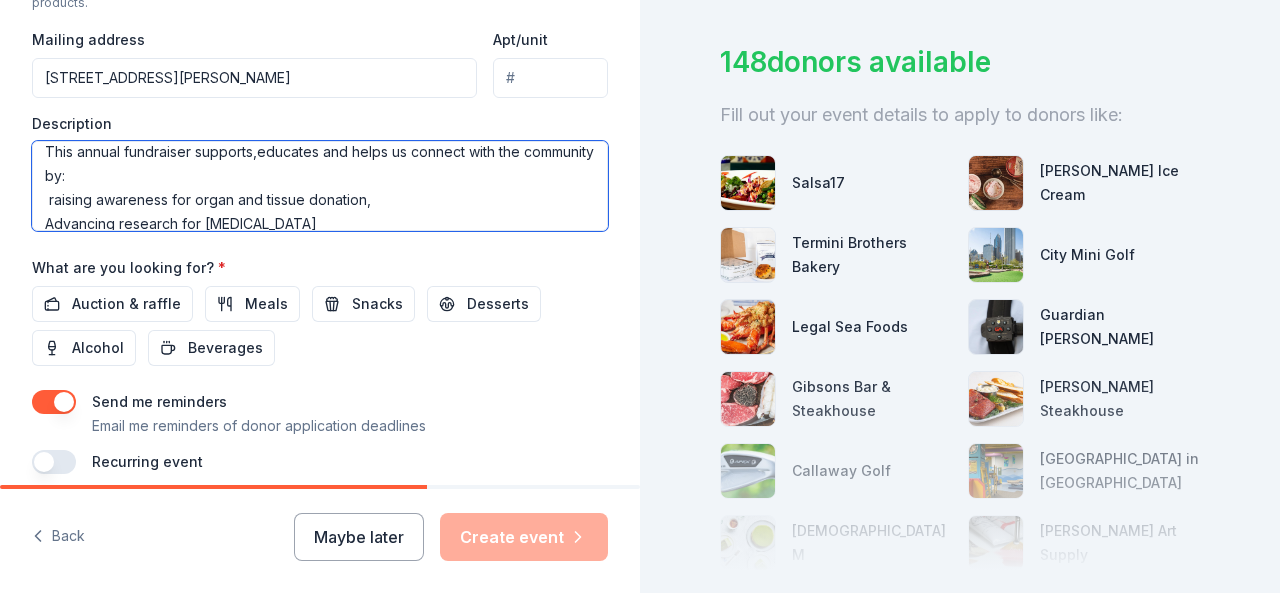 scroll, scrollTop: 58, scrollLeft: 0, axis: vertical 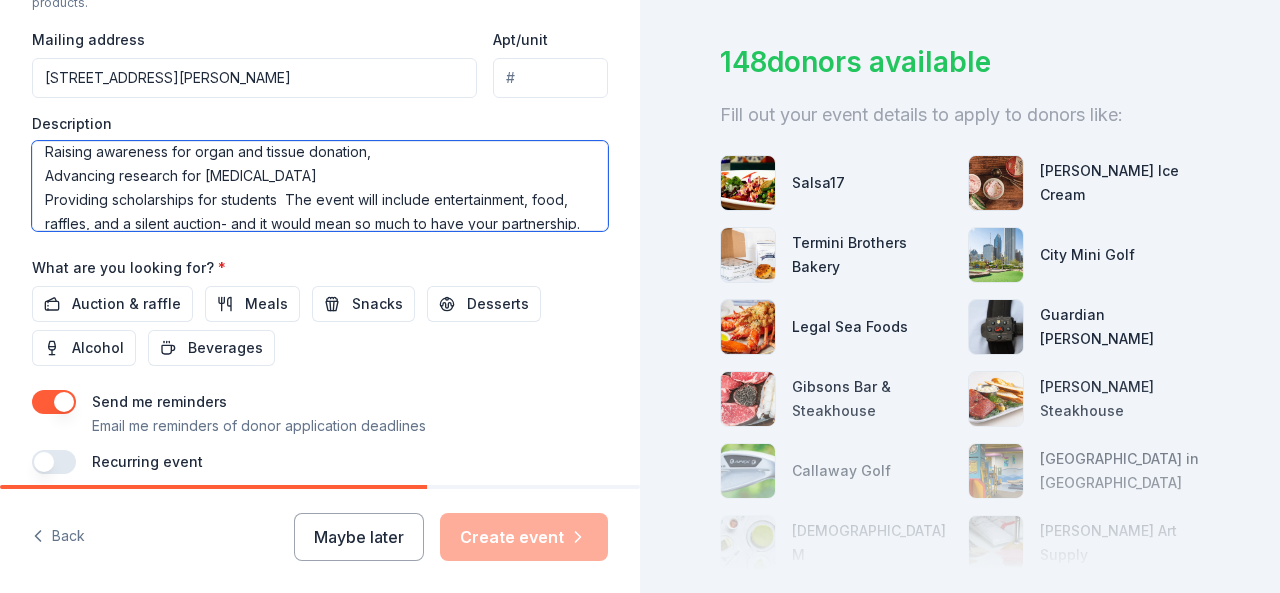 click on "This annual fundraiser supports,educates and helps us connect with the community by:
Raising awareness for organ and tissue donation,
Advancing research for Autoimmune Hepatitis
Providing scholarships for students  The event will include entertainment, food, raffles, and a silent auction- and it would mean so much to have your partnership.
We are seeking sponsors, in-kind donations, or auction items to help make this year’s event a success.  Whether it’s a product, service, gift certificate, or financial contribution, your support will directly impact the lives of others and help us continue honoring Benjamin’s legacy in a powerful way.  All contributions are tax-deductible, and we would be proud to acknowledge your generosity on our website and social media platforms" at bounding box center [320, 186] 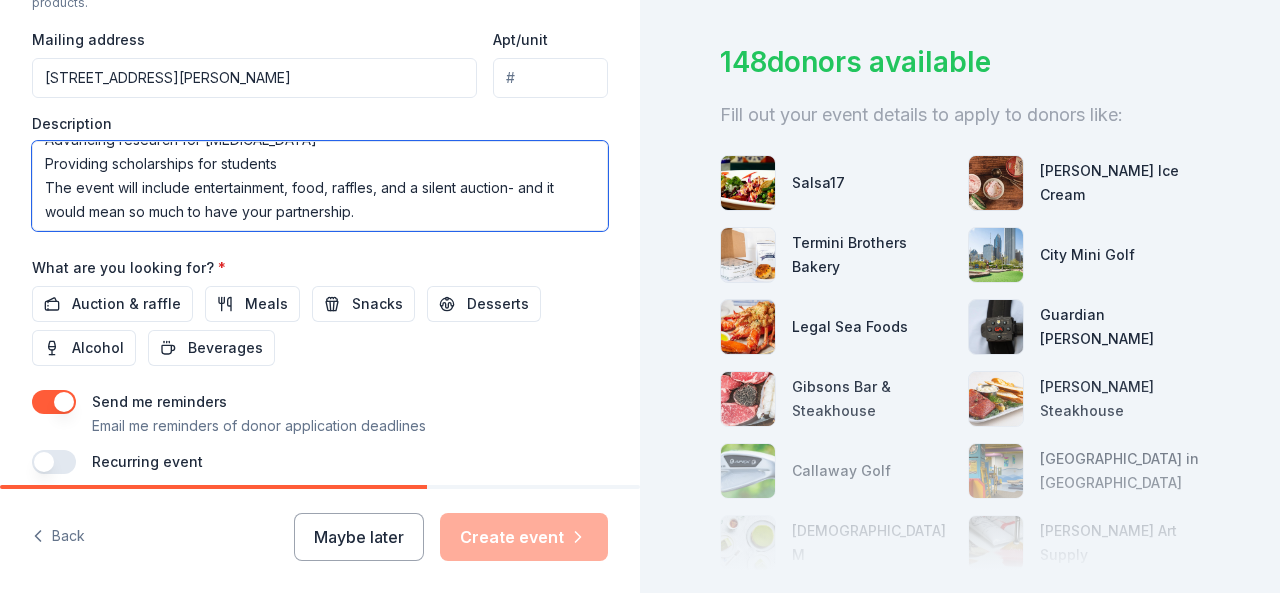 scroll, scrollTop: 93, scrollLeft: 0, axis: vertical 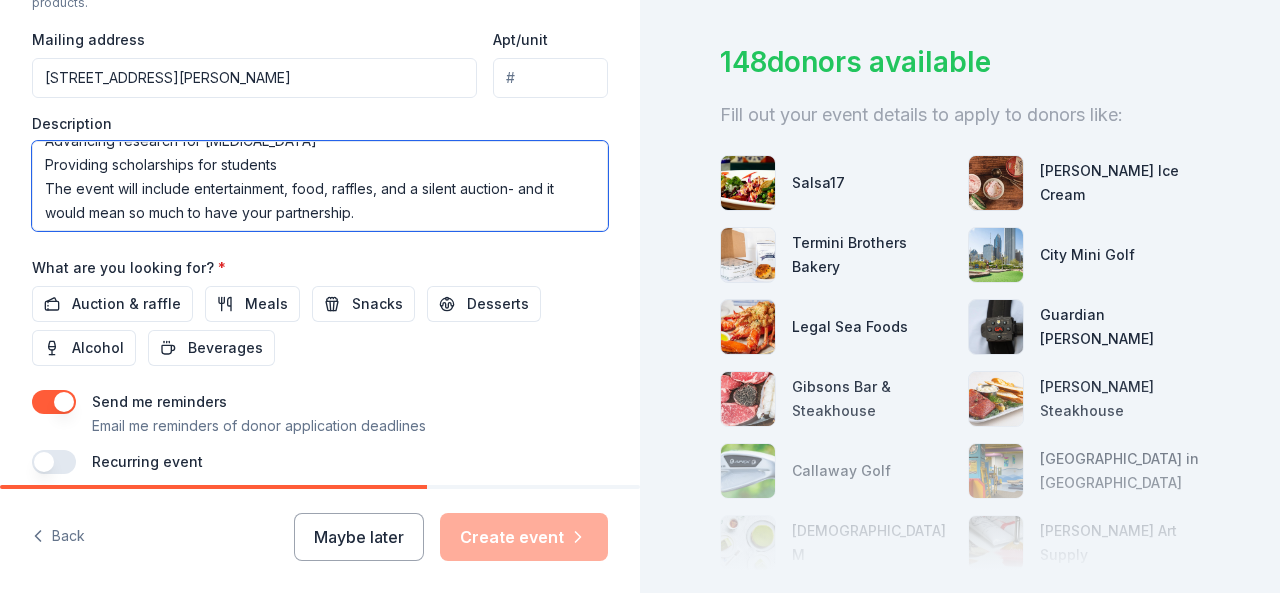 drag, startPoint x: 507, startPoint y: 183, endPoint x: 522, endPoint y: 209, distance: 30.016663 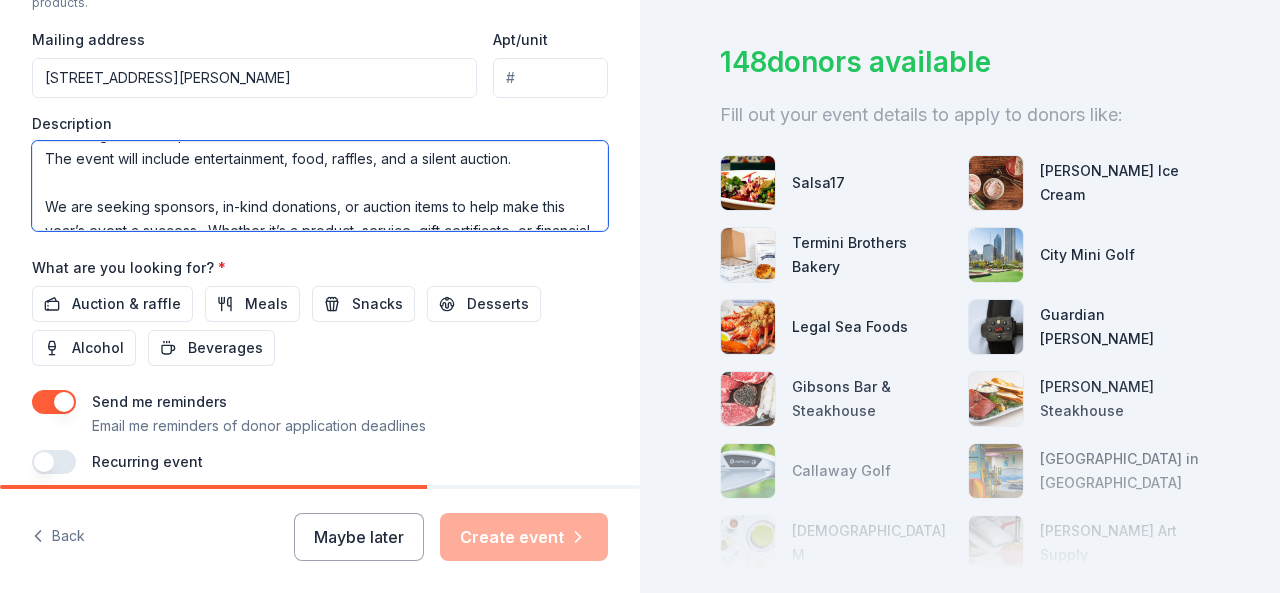 scroll, scrollTop: 133, scrollLeft: 0, axis: vertical 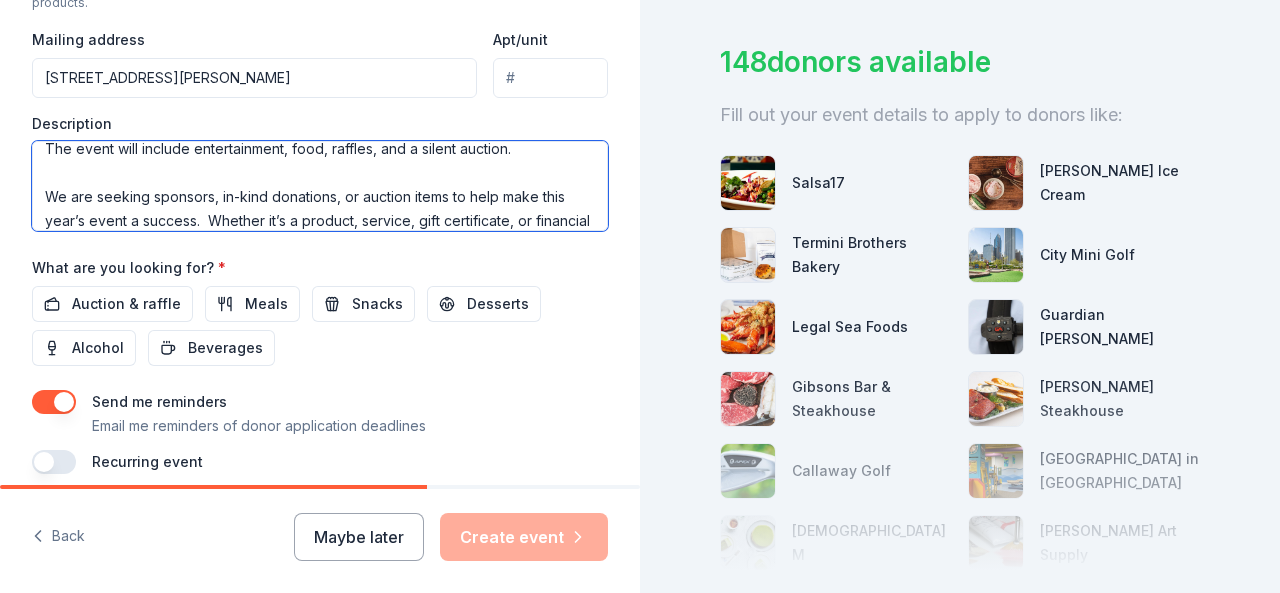 click on "This annual fundraiser supports,educates and helps us connect with the community by:
Raising awareness for organ and tissue donation,
Advancing research for Autoimmune Hepatitis
Providing scholarships for students
The event will include entertainment, food, raffles, and a silent auction.
We are seeking sponsors, in-kind donations, or auction items to help make this year’s event a success.  Whether it’s a product, service, gift certificate, or financial contribution, your support will directly impact the lives of others and help us continue honoring Benjamin’s legacy in a powerful way.  All contributions are tax-deductible, and we would be proud to acknowledge your generosity on our website and social media platforms" at bounding box center [320, 186] 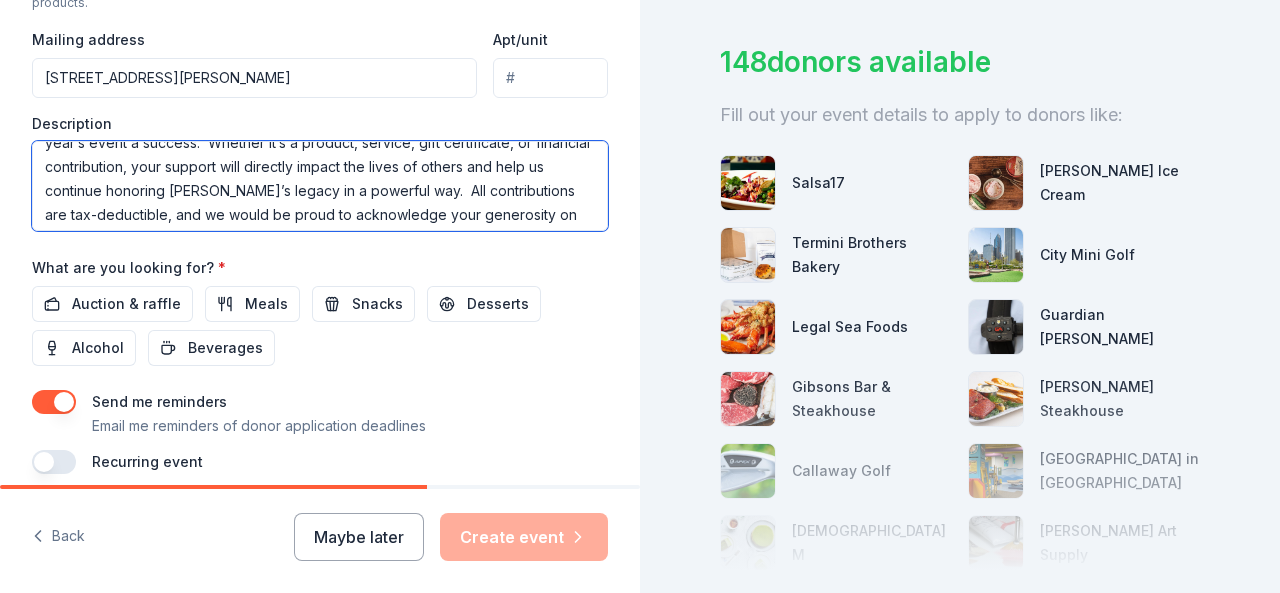 scroll, scrollTop: 189, scrollLeft: 0, axis: vertical 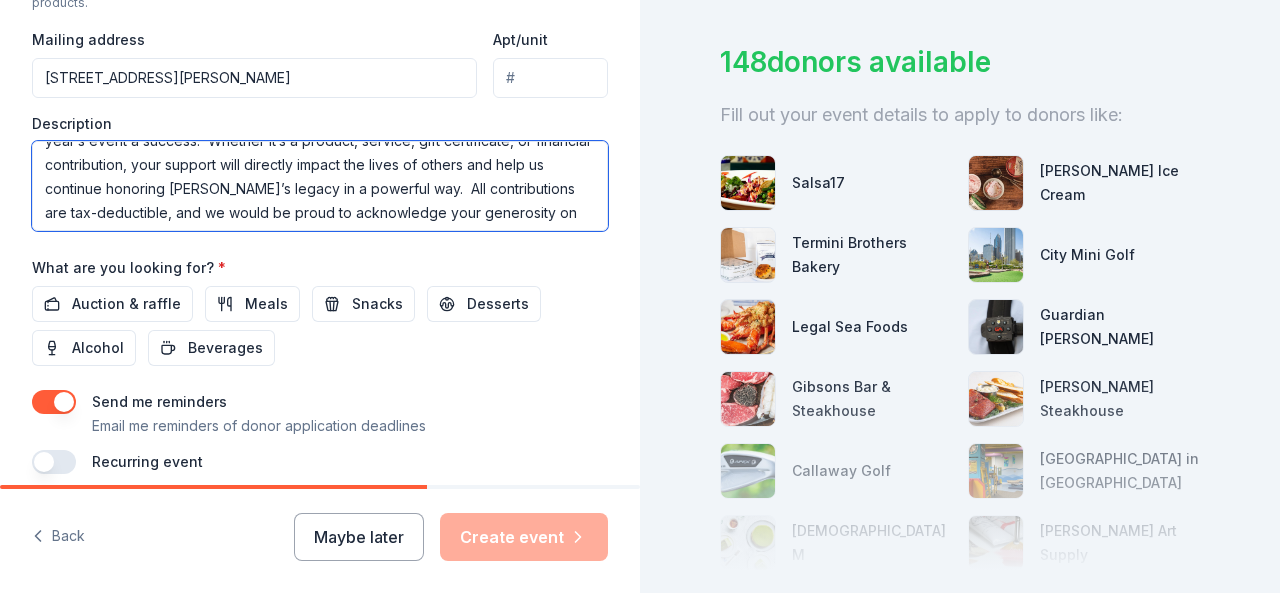 drag, startPoint x: 470, startPoint y: 182, endPoint x: 548, endPoint y: 201, distance: 80.280754 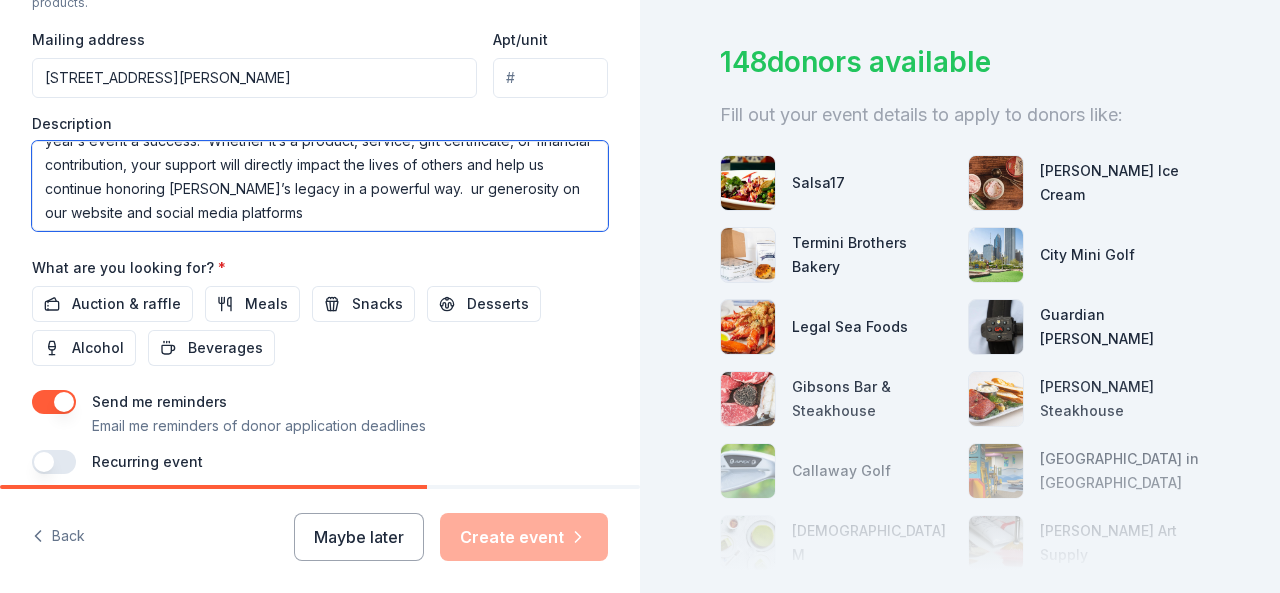 scroll, scrollTop: 216, scrollLeft: 0, axis: vertical 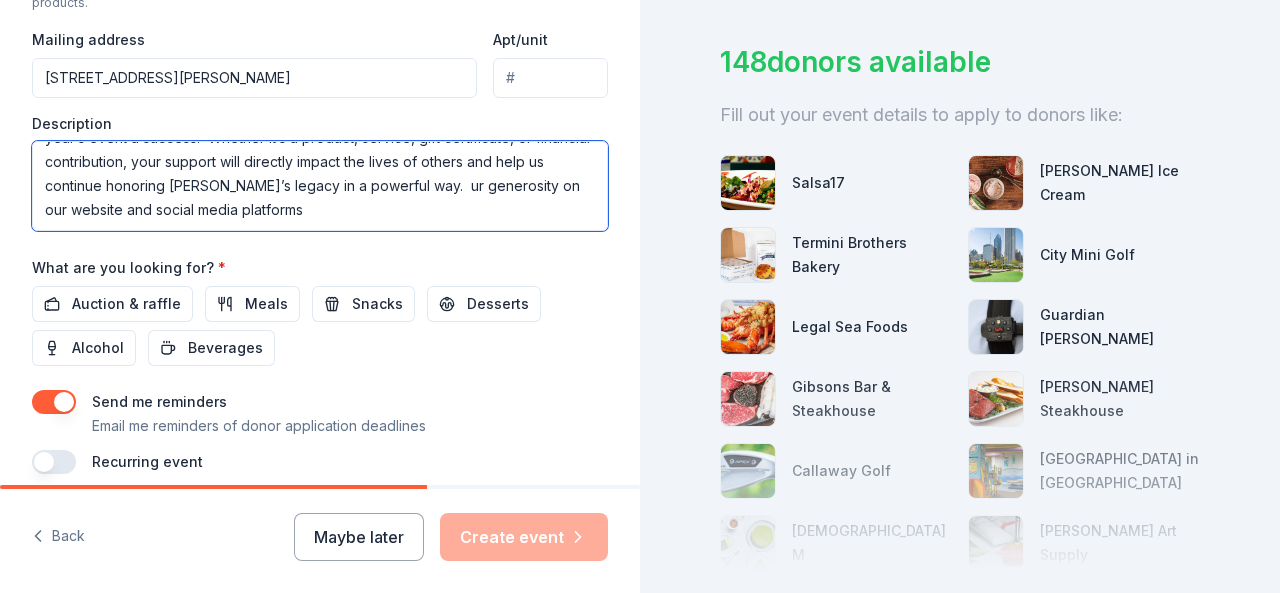 drag, startPoint x: 470, startPoint y: 183, endPoint x: 469, endPoint y: 217, distance: 34.0147 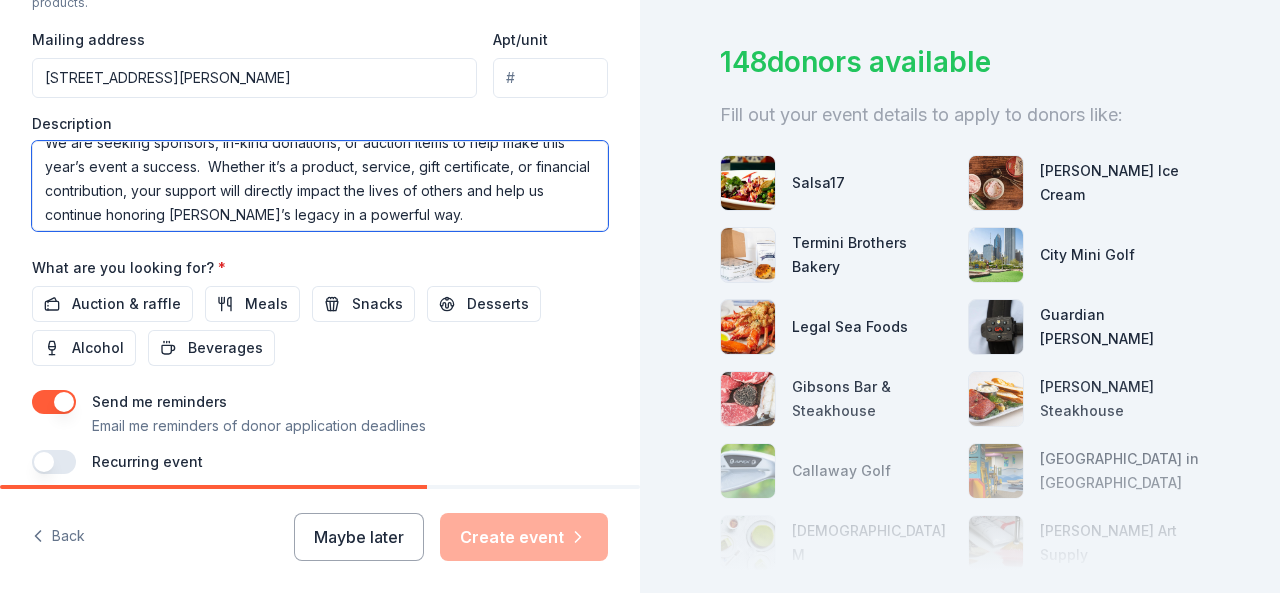 scroll, scrollTop: 168, scrollLeft: 0, axis: vertical 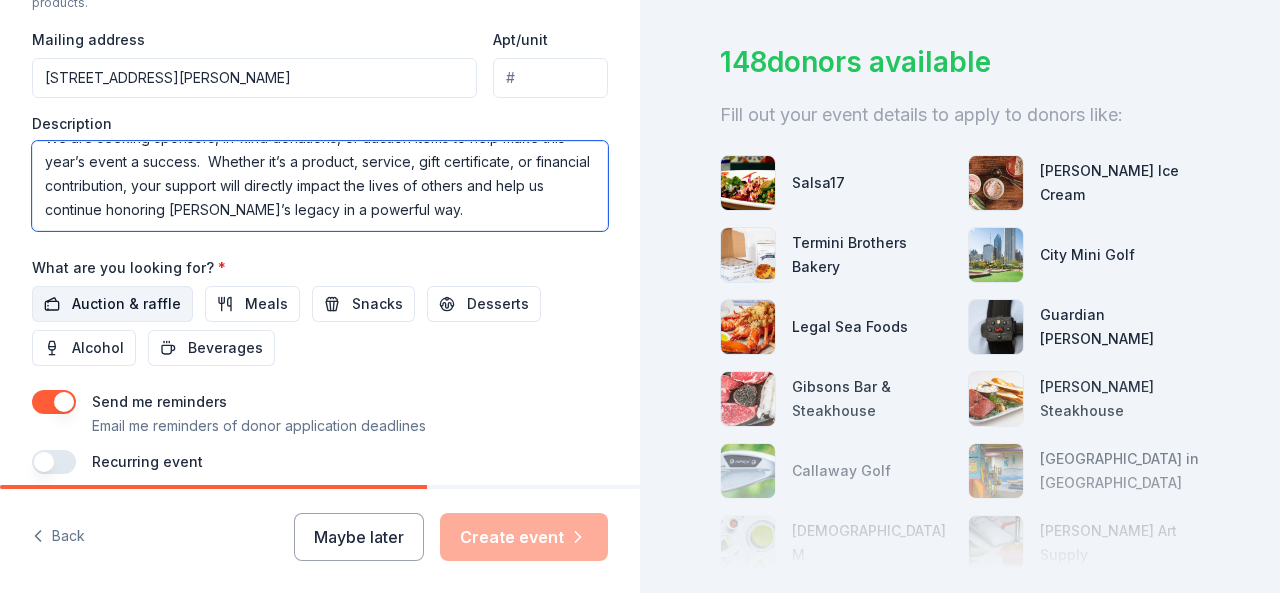 type on "This annual fundraiser supports,educates and helps us connect with the community by:
Raising awareness for organ and tissue donation,
Advancing research for Autoimmune Hepatitis
Providing scholarships for students
The event will include entertainment, food, raffles, and a silent auction.
We are seeking sponsors, in-kind donations, or auction items to help make this year’s event a success.  Whether it’s a product, service, gift certificate, or financial contribution, your support will directly impact the lives of others and help us continue honoring Benjamin’s legacy in a powerful way." 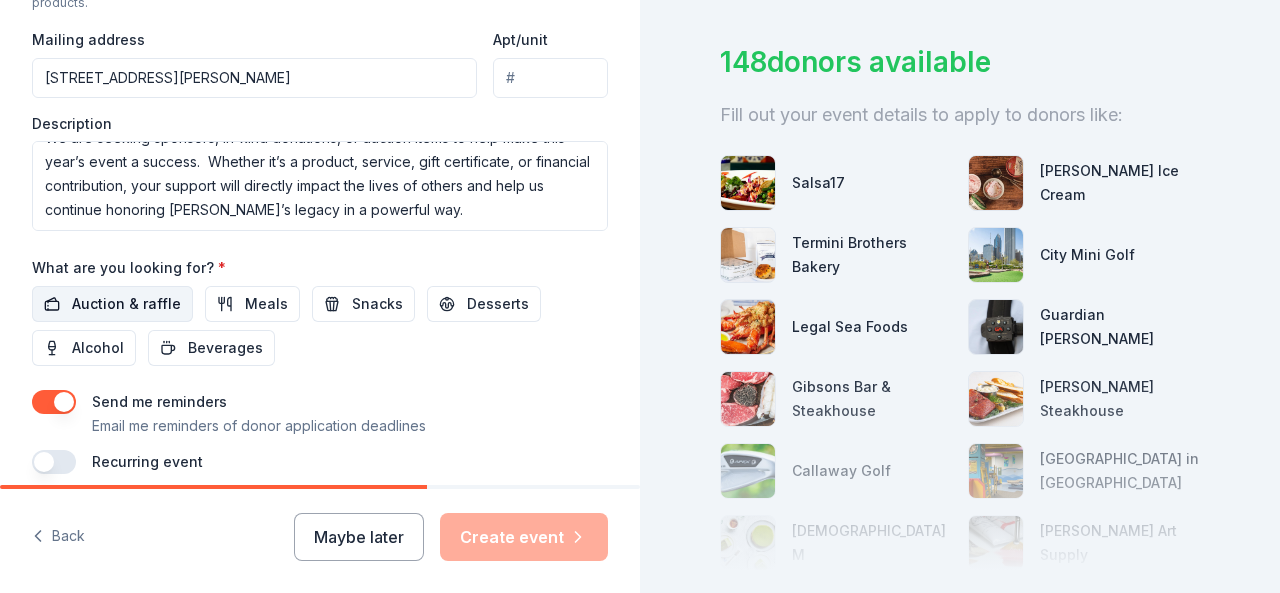 click on "Auction & raffle" at bounding box center [126, 304] 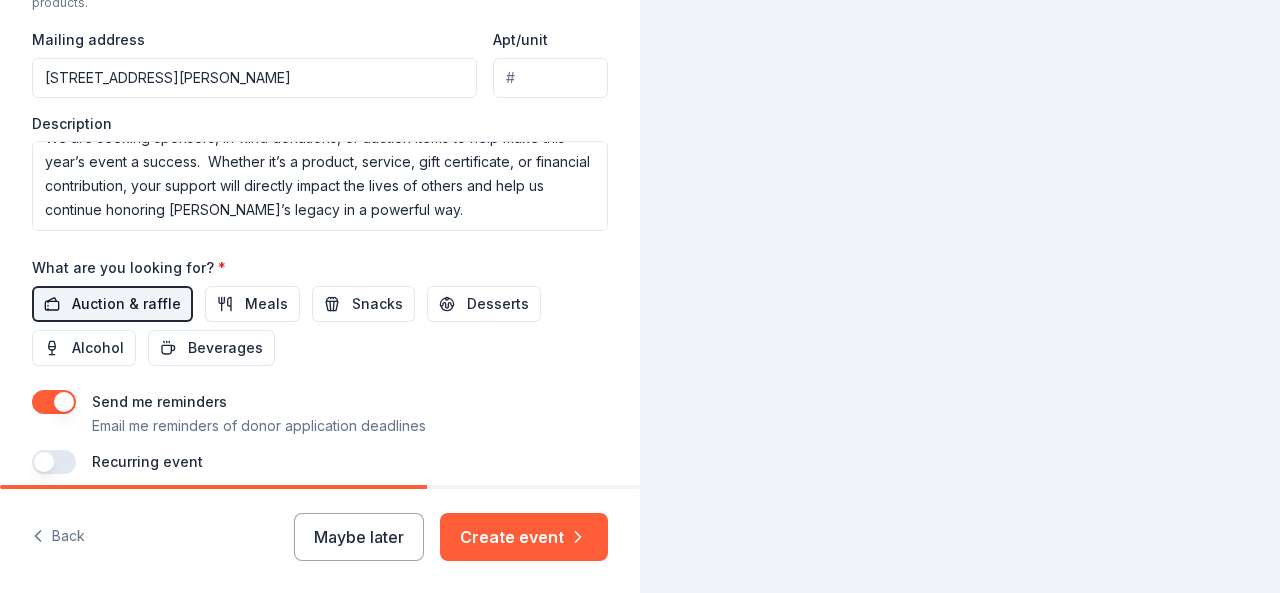 scroll, scrollTop: 54, scrollLeft: 0, axis: vertical 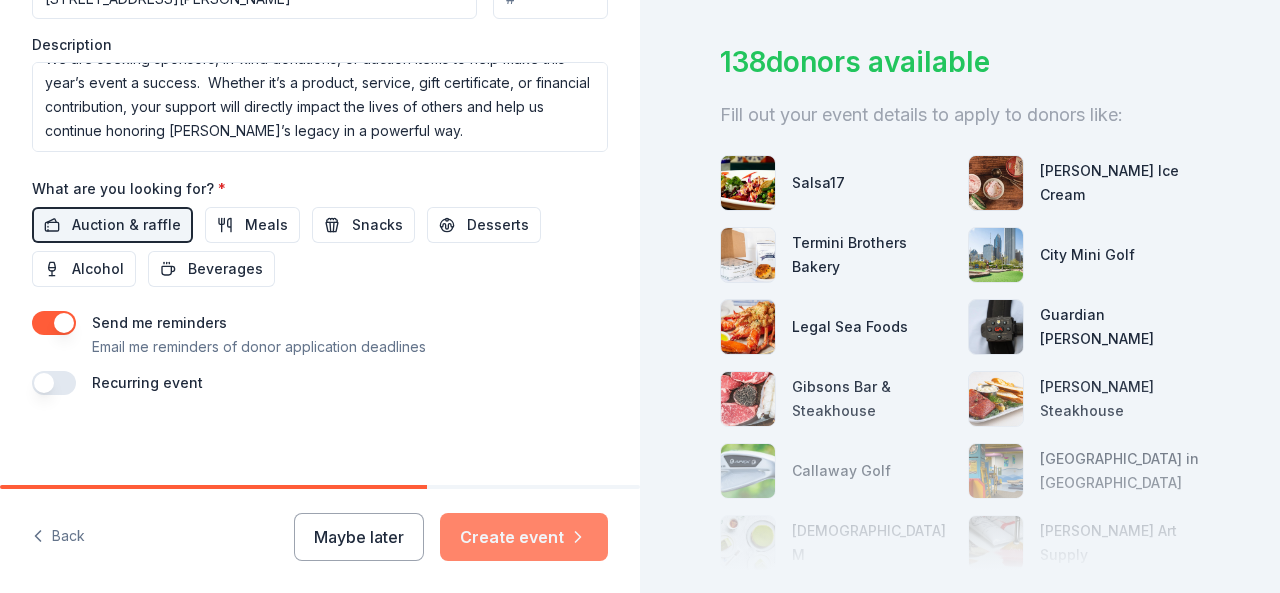 click on "Create event" at bounding box center [524, 537] 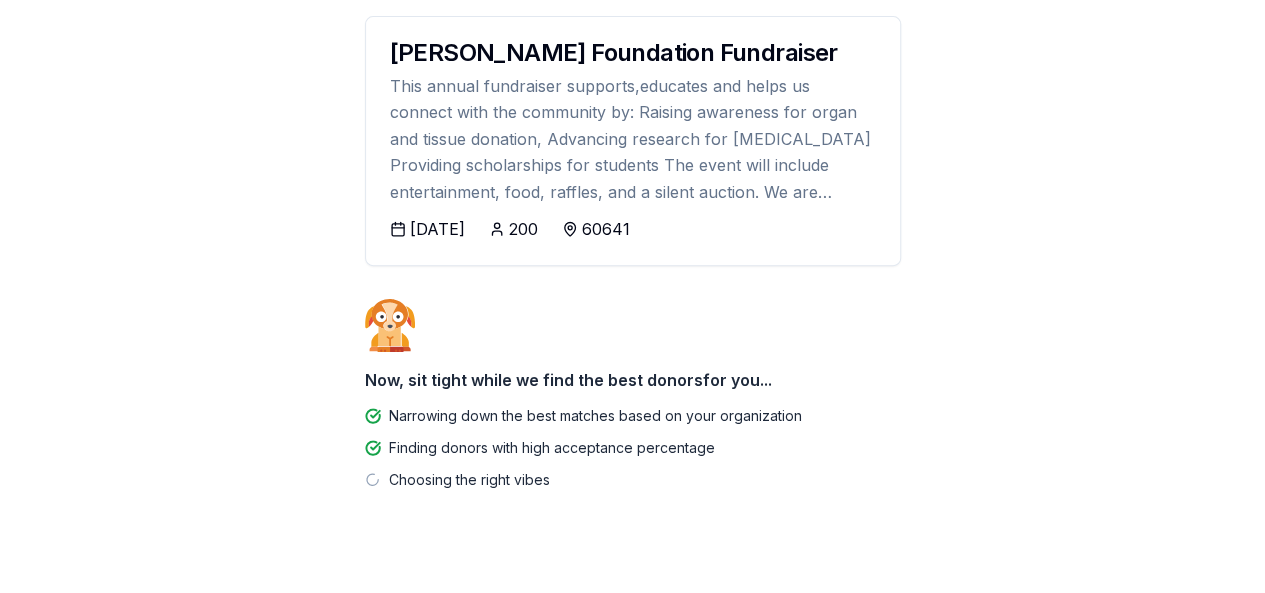scroll, scrollTop: 333, scrollLeft: 0, axis: vertical 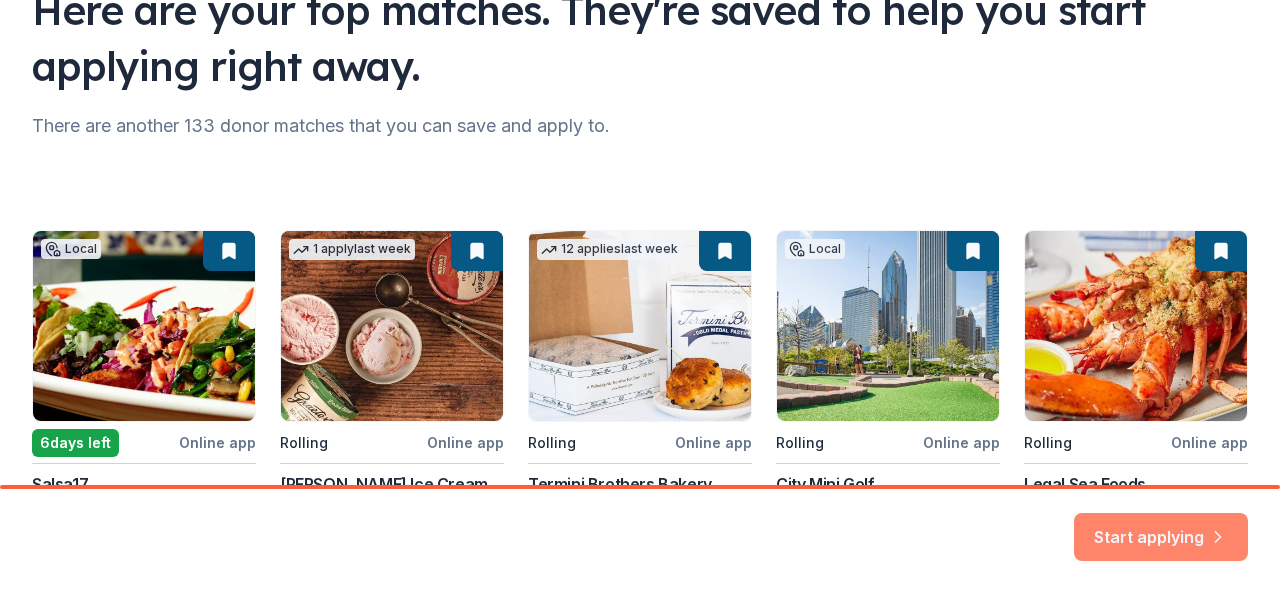 click on "Start applying" at bounding box center [1161, 525] 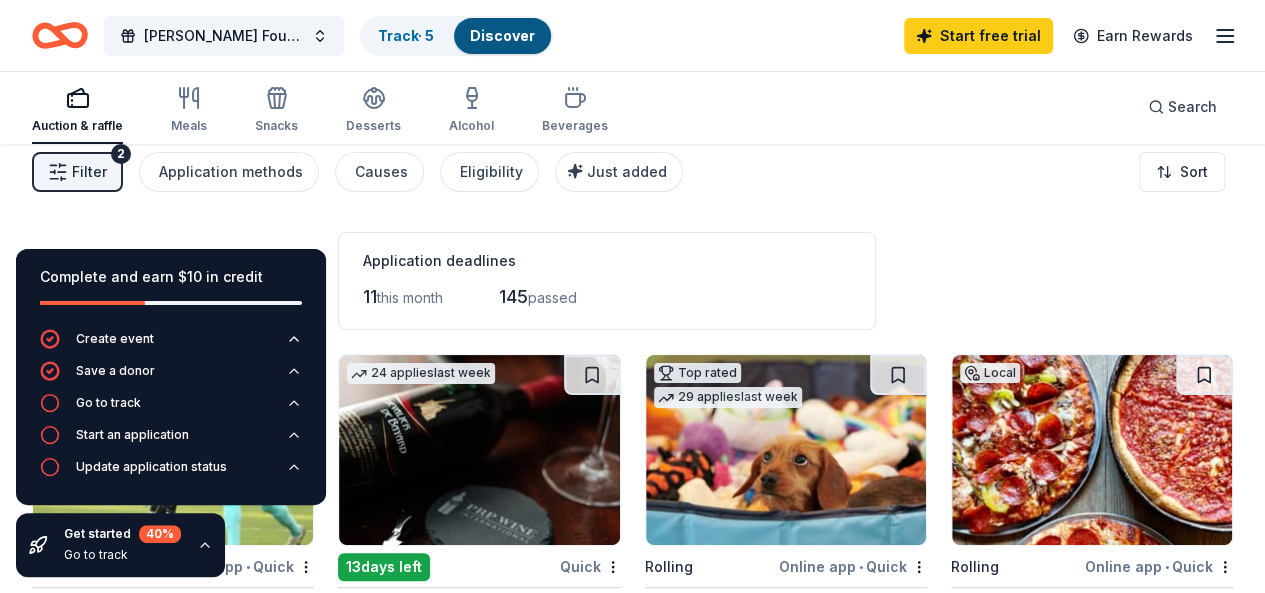 scroll, scrollTop: 0, scrollLeft: 0, axis: both 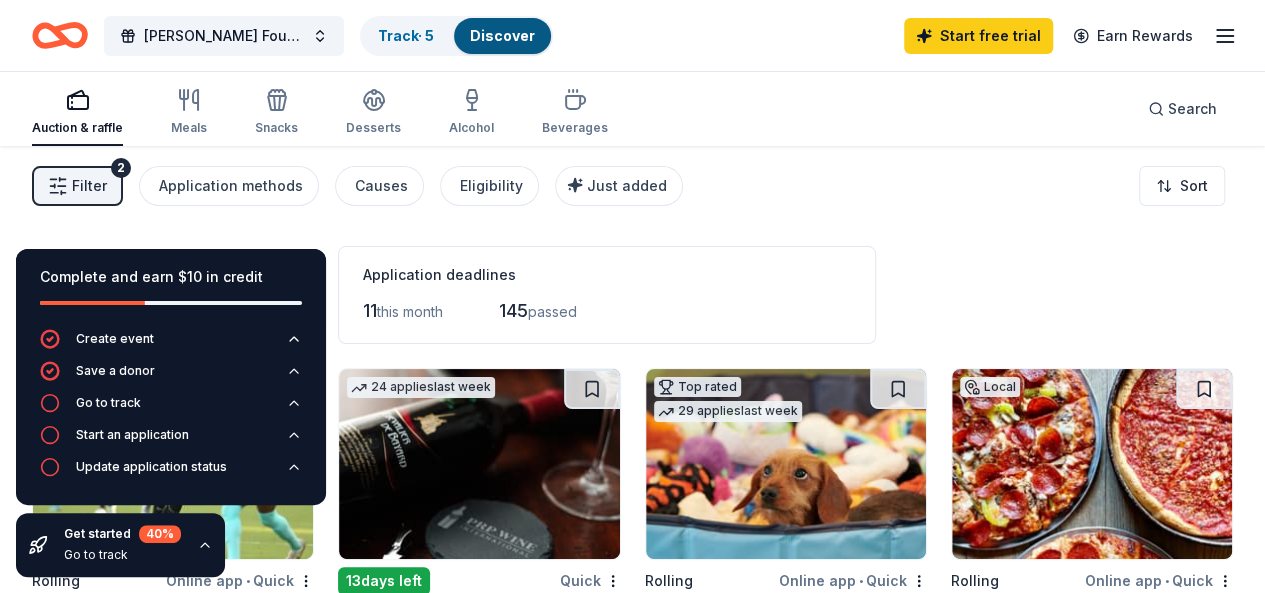 click on "11  this month 145  passed" at bounding box center (607, 311) 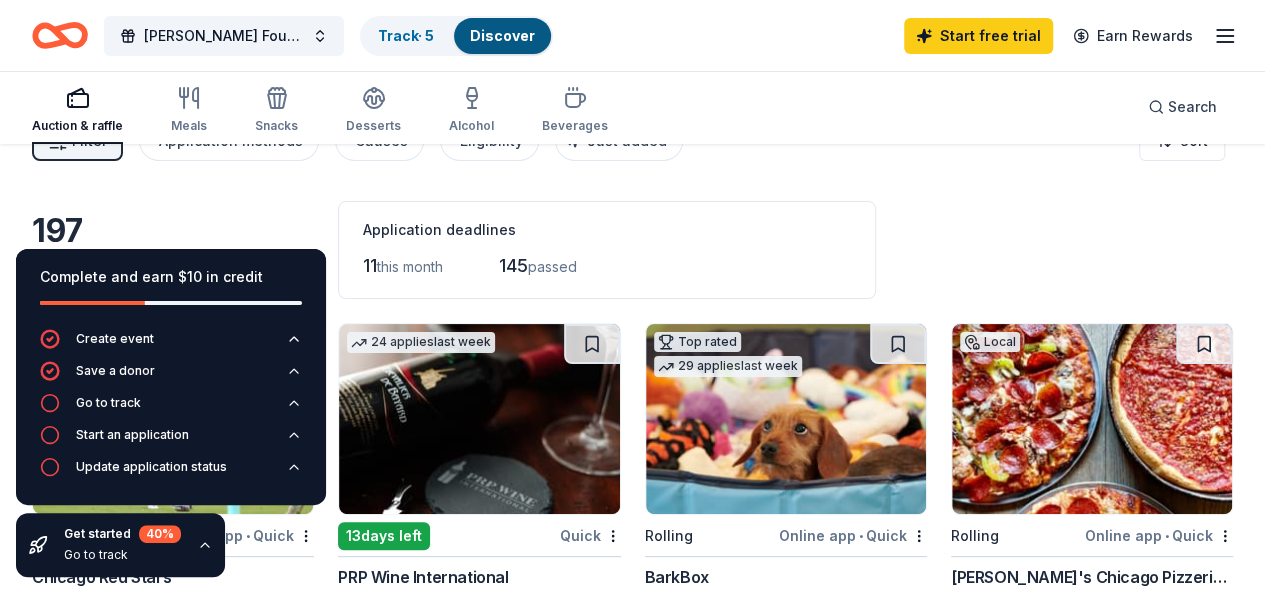 scroll, scrollTop: 43, scrollLeft: 0, axis: vertical 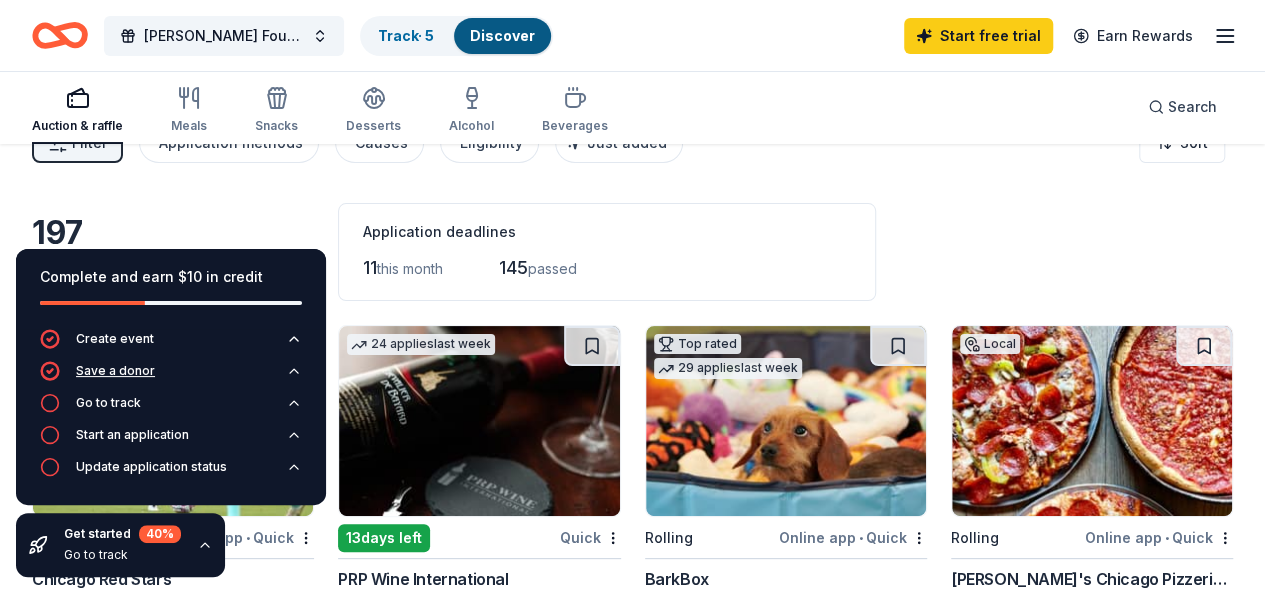 click 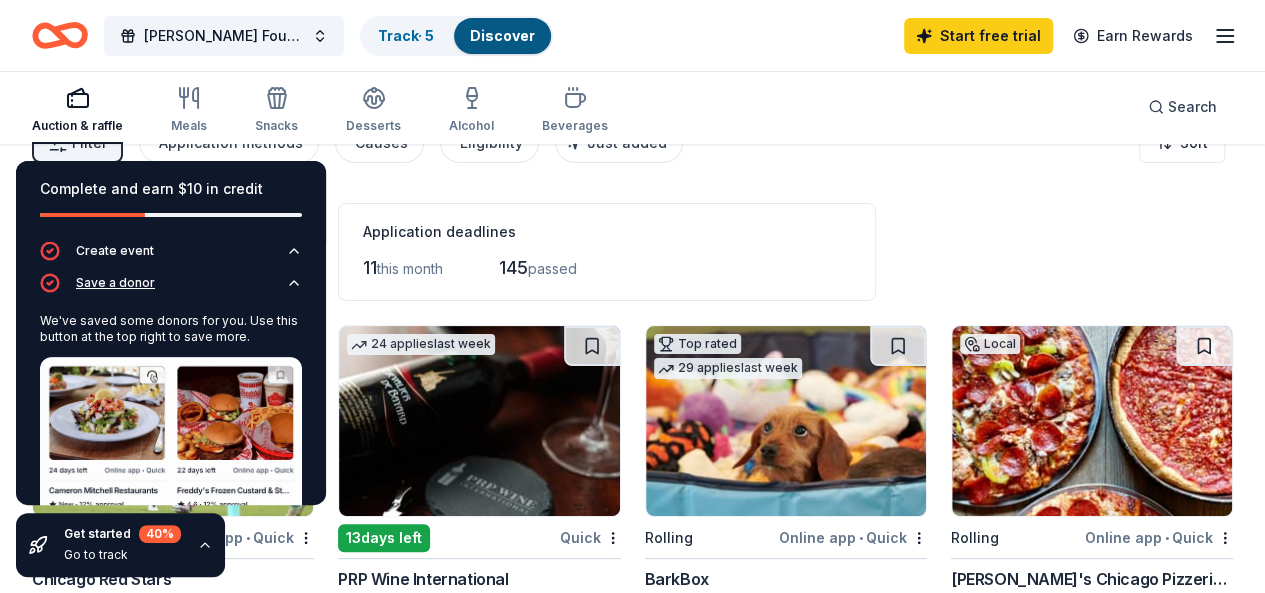 click 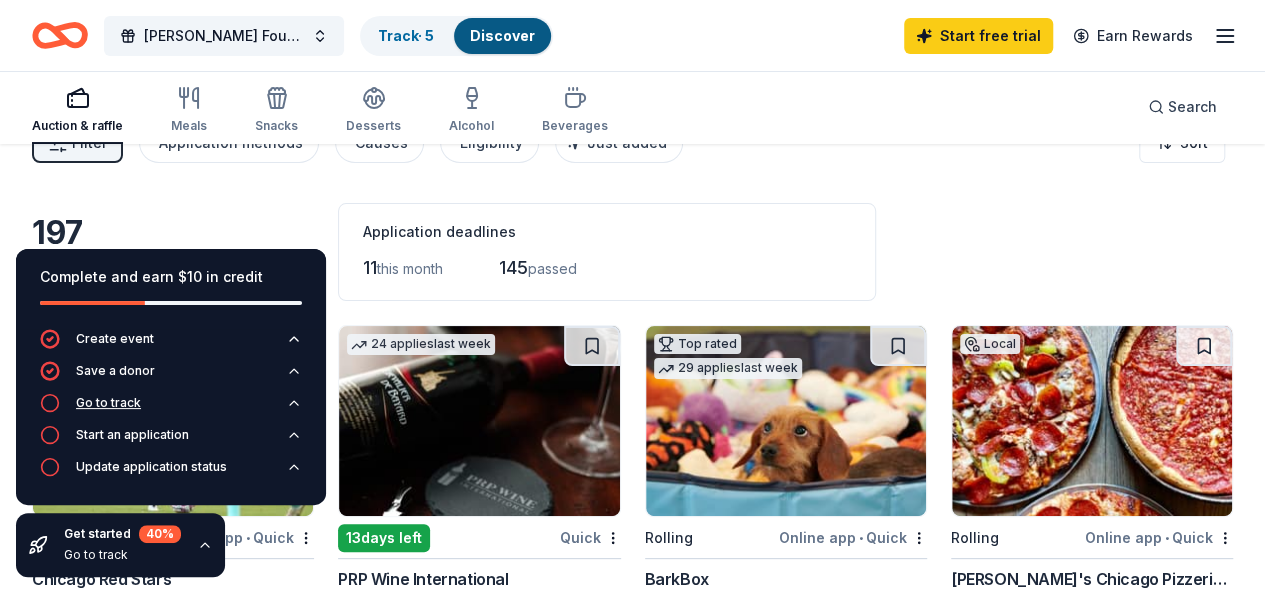 click 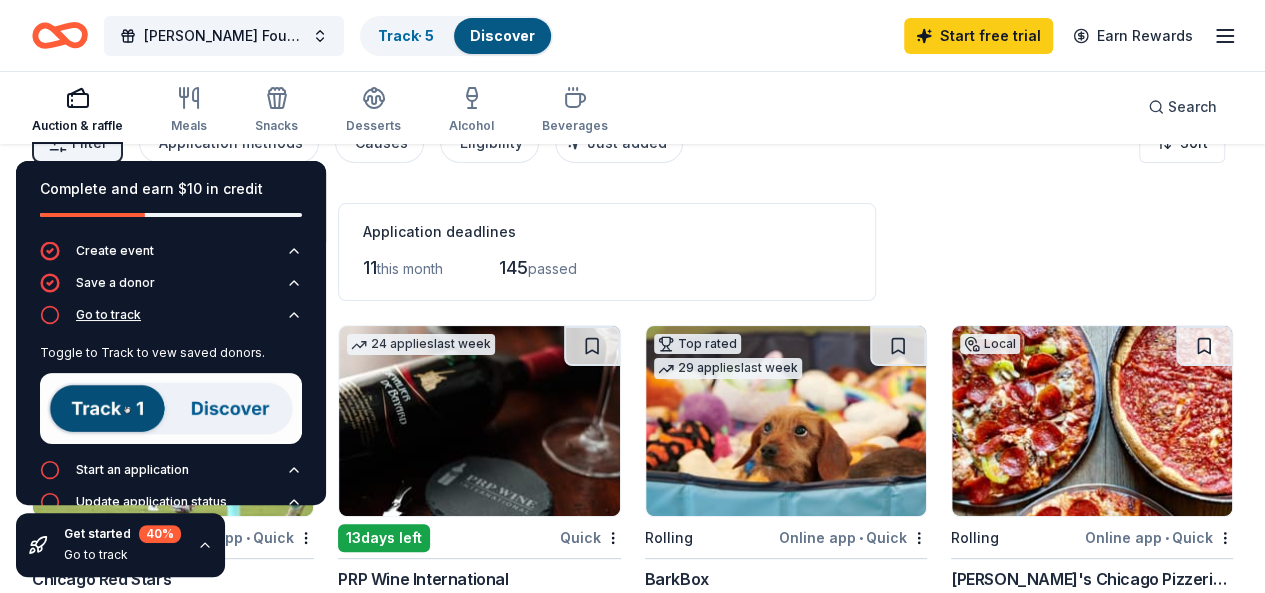 click on "Create event Save a donor Go to track Toggle to Track to vew saved donors. Start an application Update application status" at bounding box center (171, 390) 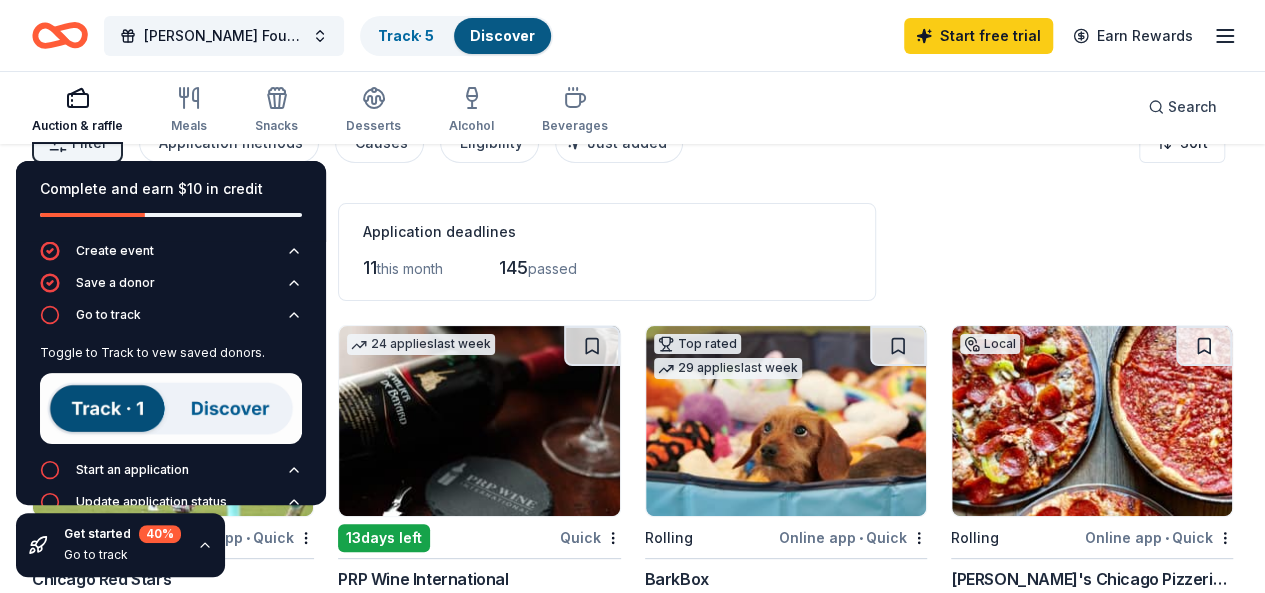 click on "Application deadlines" at bounding box center [607, 232] 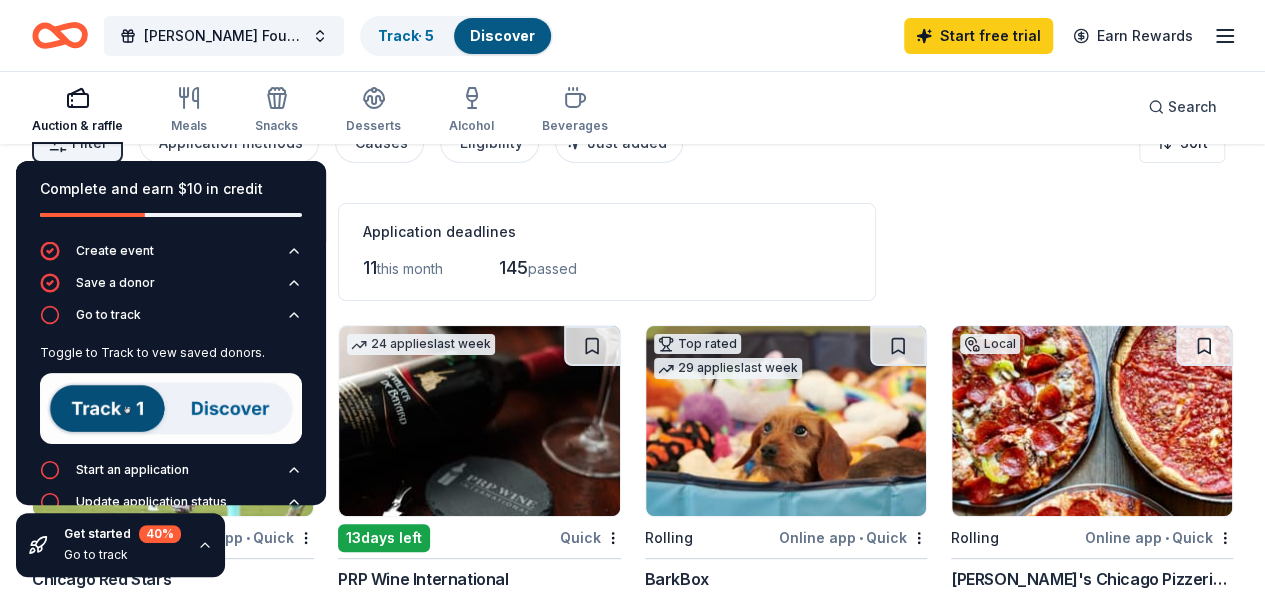 scroll, scrollTop: 31, scrollLeft: 0, axis: vertical 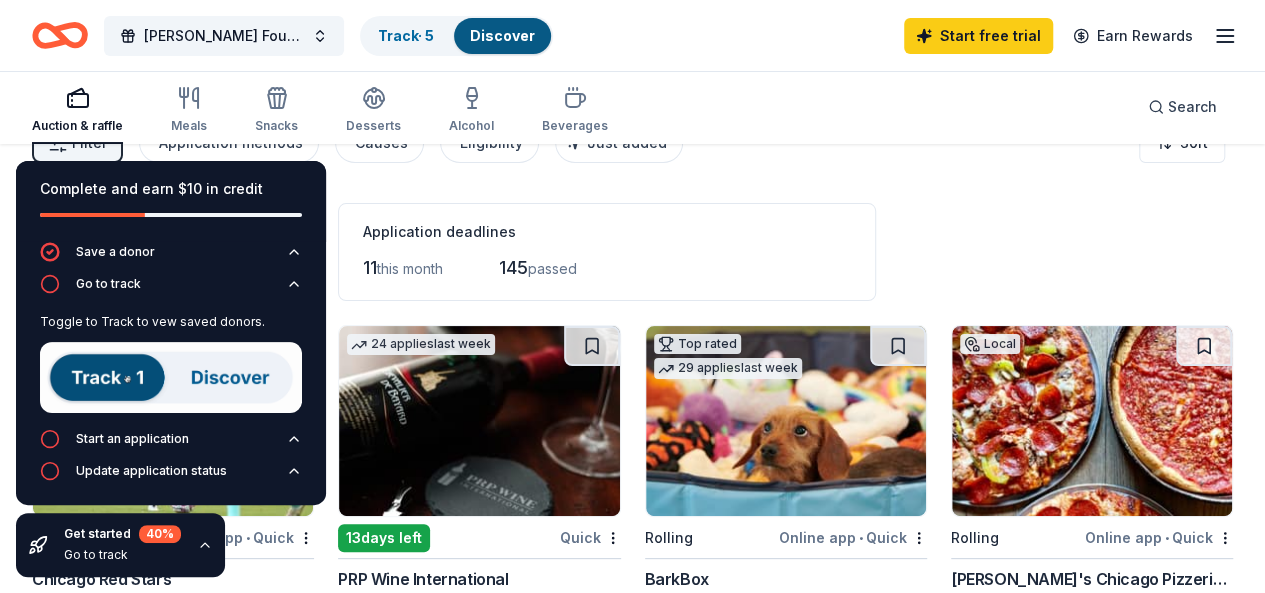click 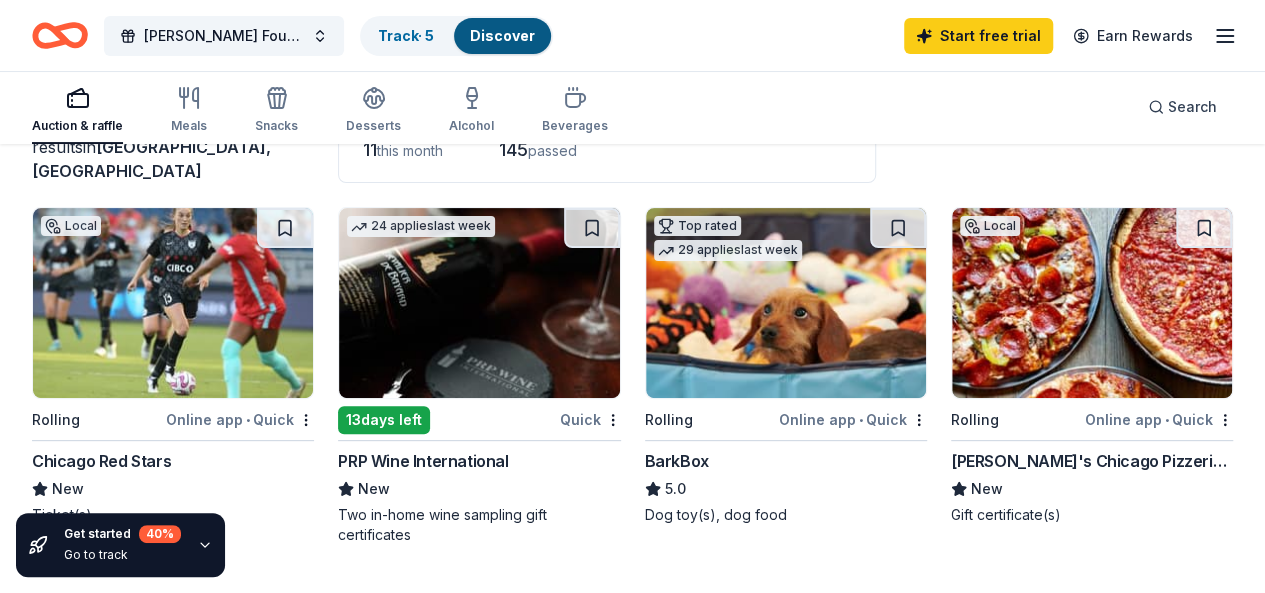 scroll, scrollTop: 160, scrollLeft: 0, axis: vertical 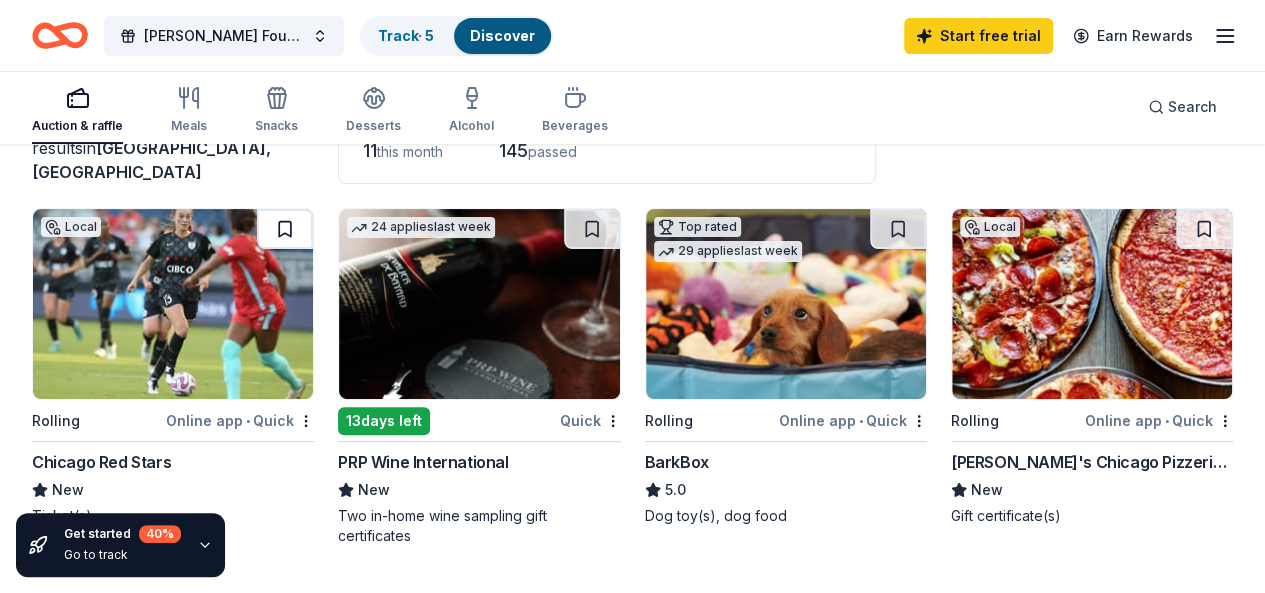 click at bounding box center (285, 229) 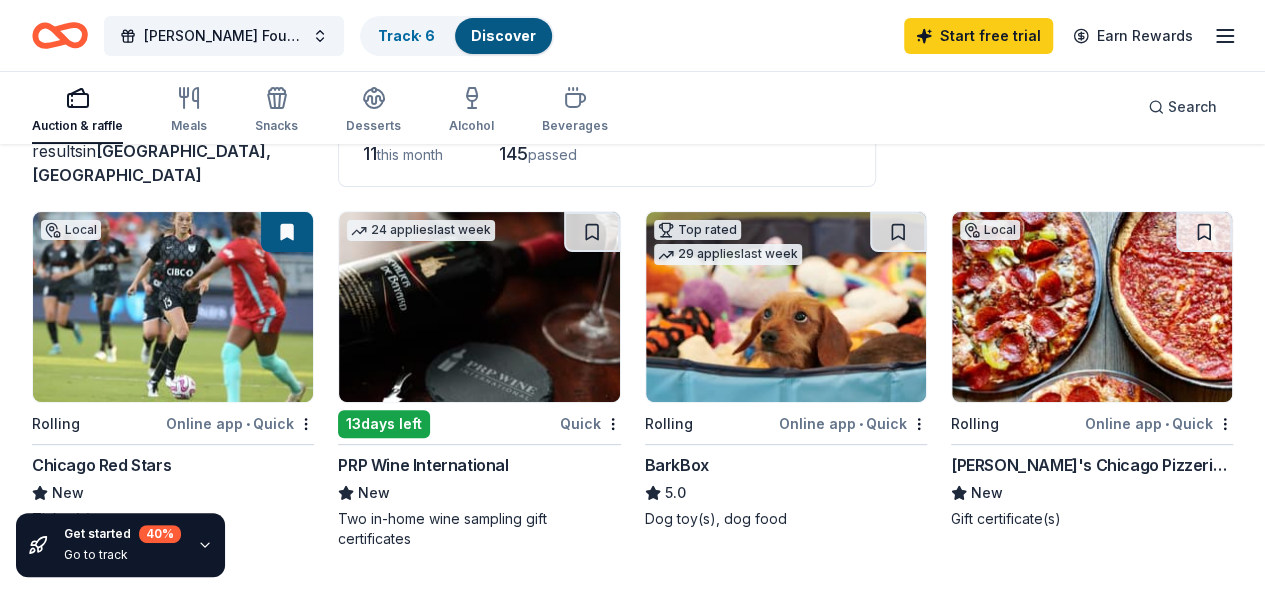 scroll, scrollTop: 147, scrollLeft: 0, axis: vertical 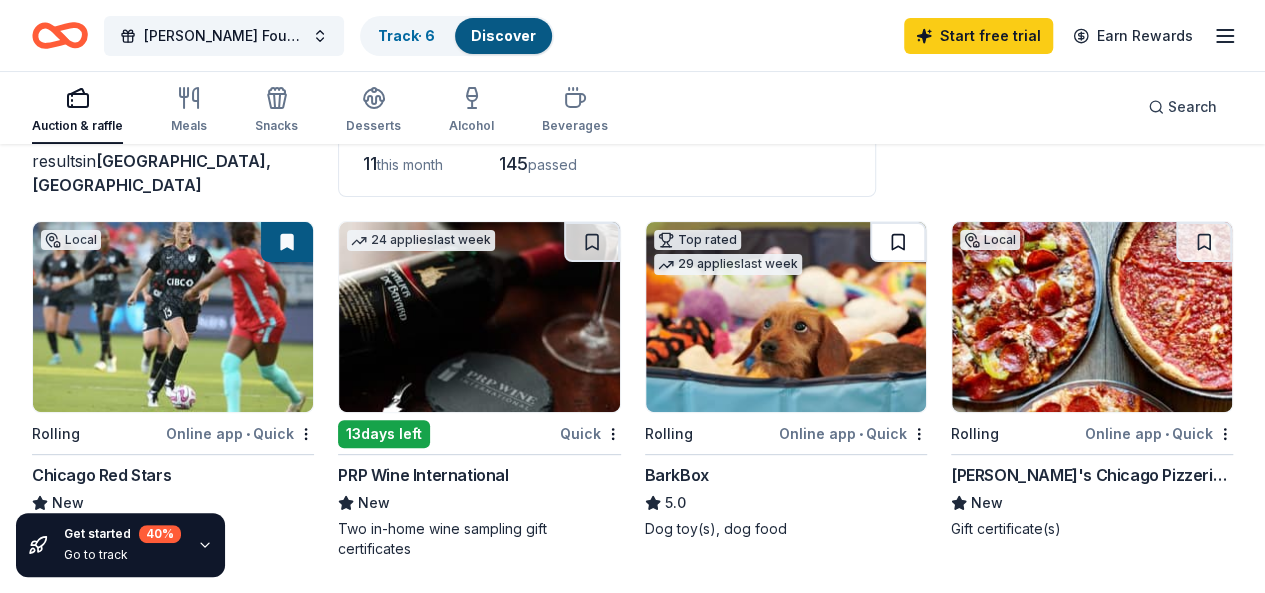 click at bounding box center [898, 242] 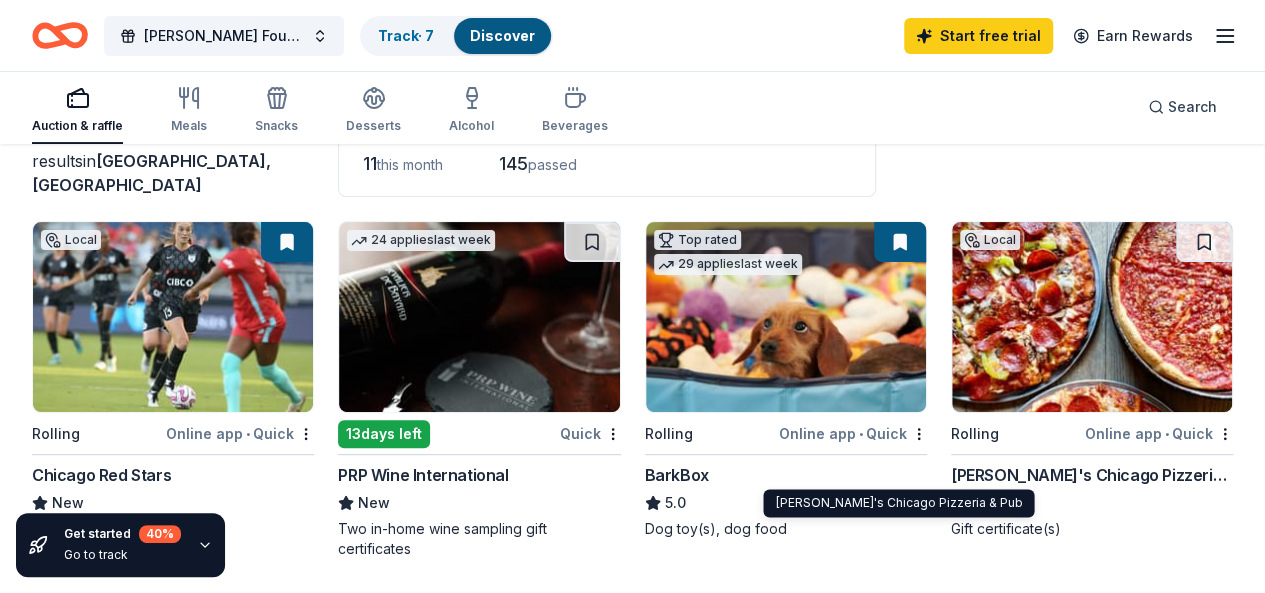 click on "[PERSON_NAME]'s Chicago Pizzeria & Pub" at bounding box center [1092, 475] 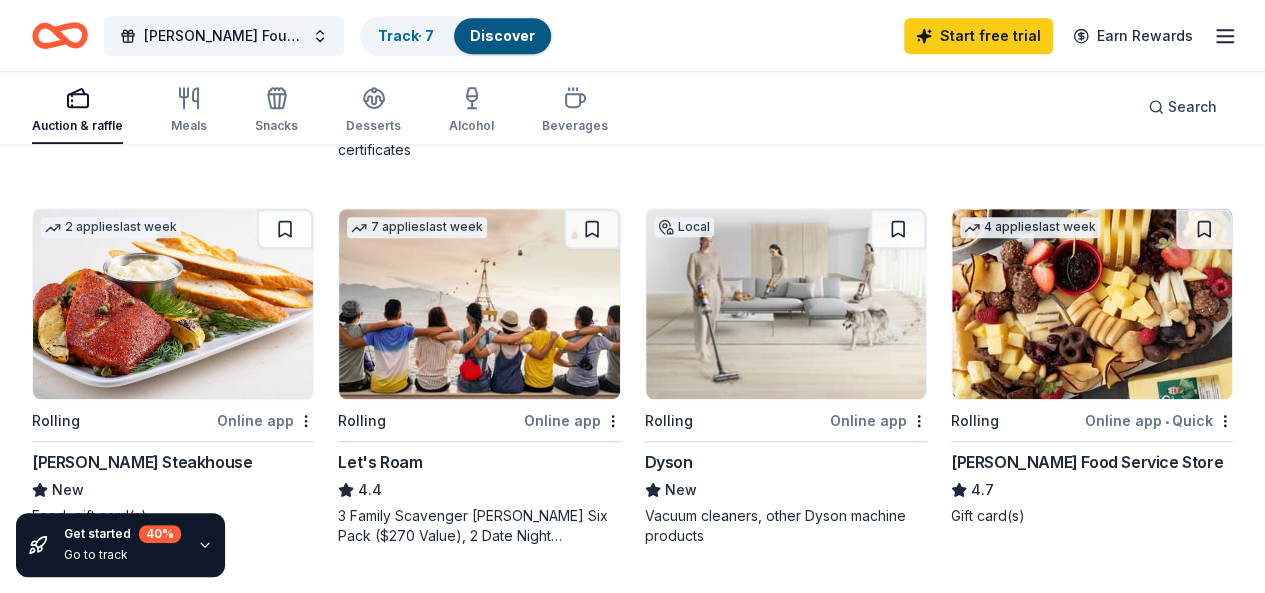 scroll, scrollTop: 547, scrollLeft: 0, axis: vertical 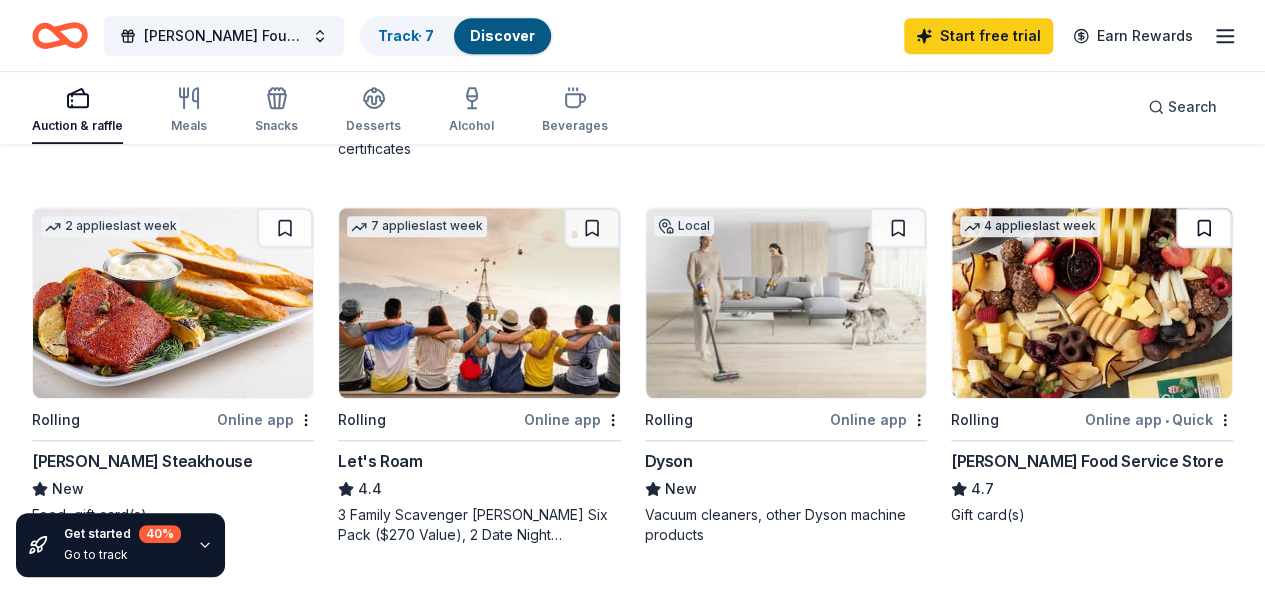 click at bounding box center [1204, 228] 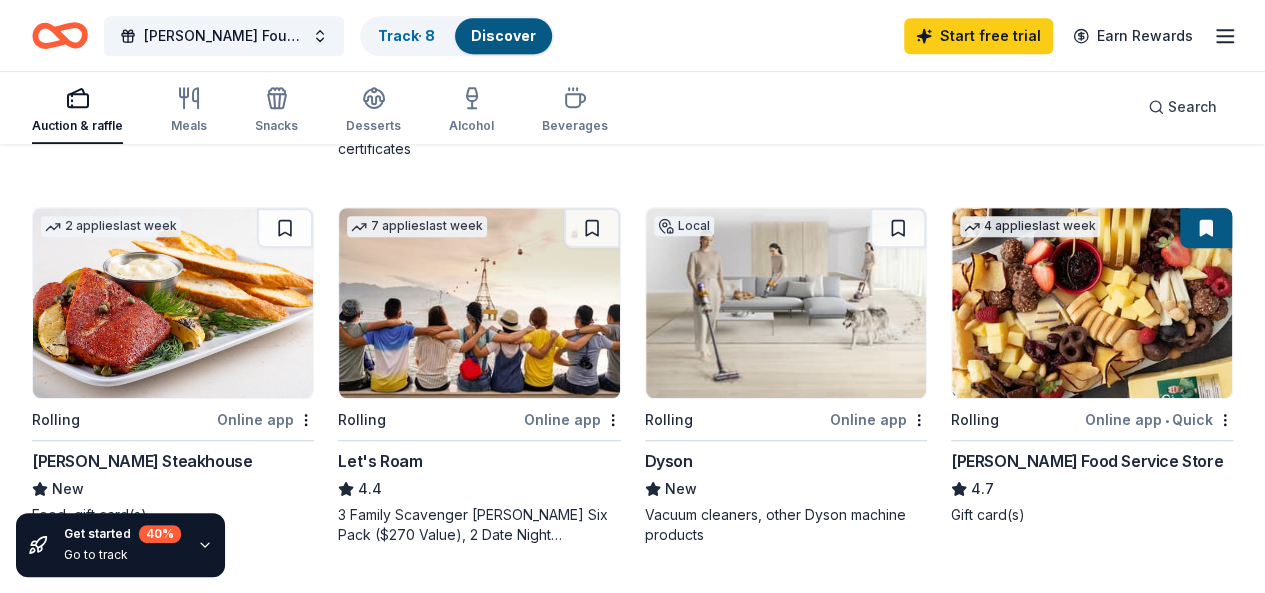 click at bounding box center (285, 614) 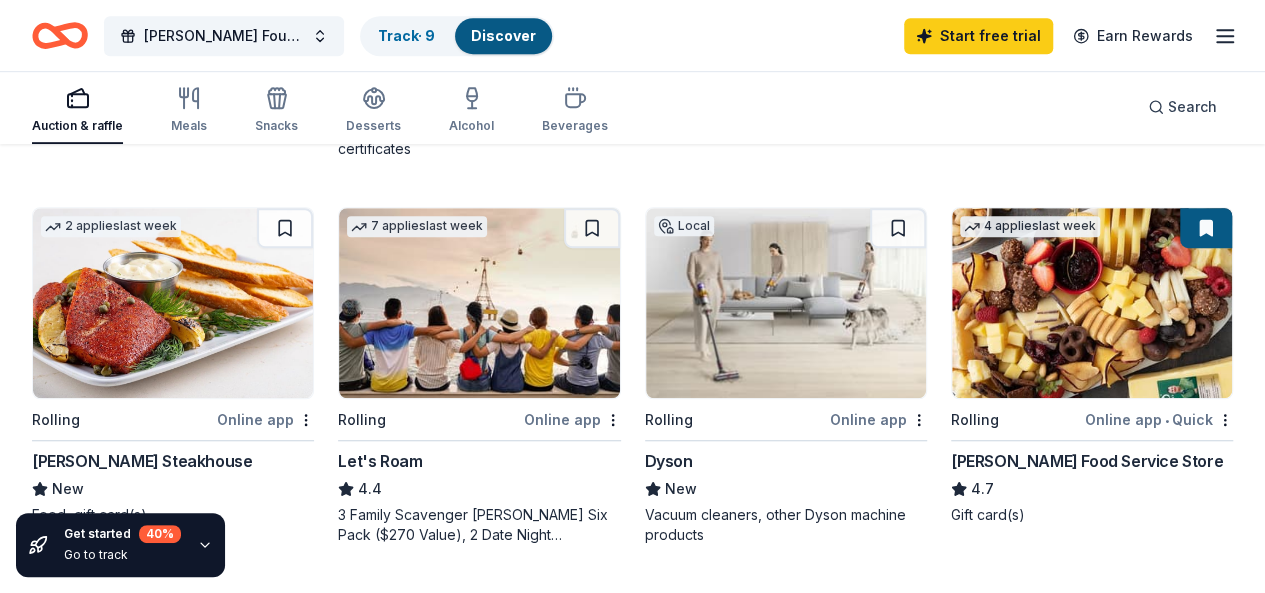 click at bounding box center (592, 614) 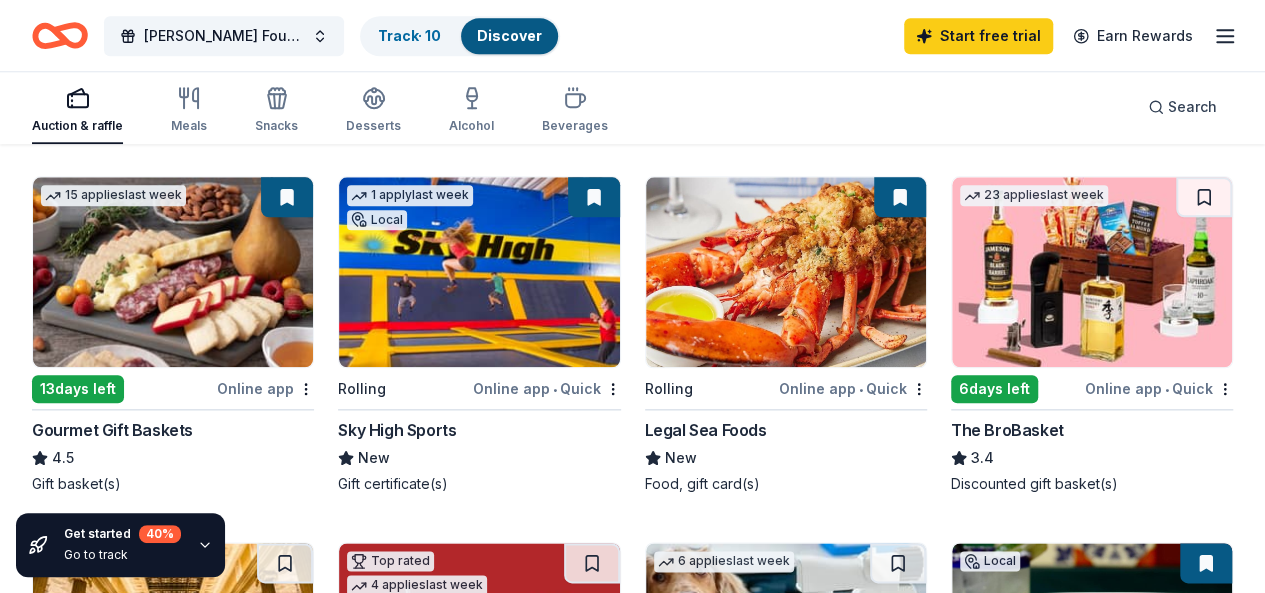 scroll, scrollTop: 968, scrollLeft: 0, axis: vertical 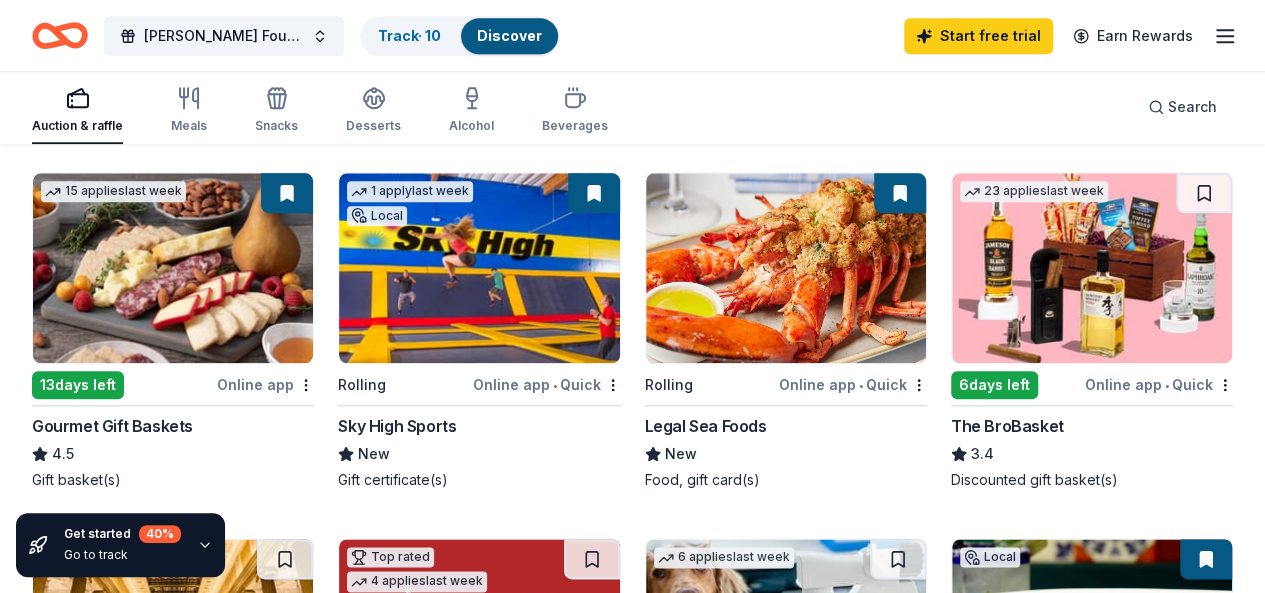 click at bounding box center [1092, 268] 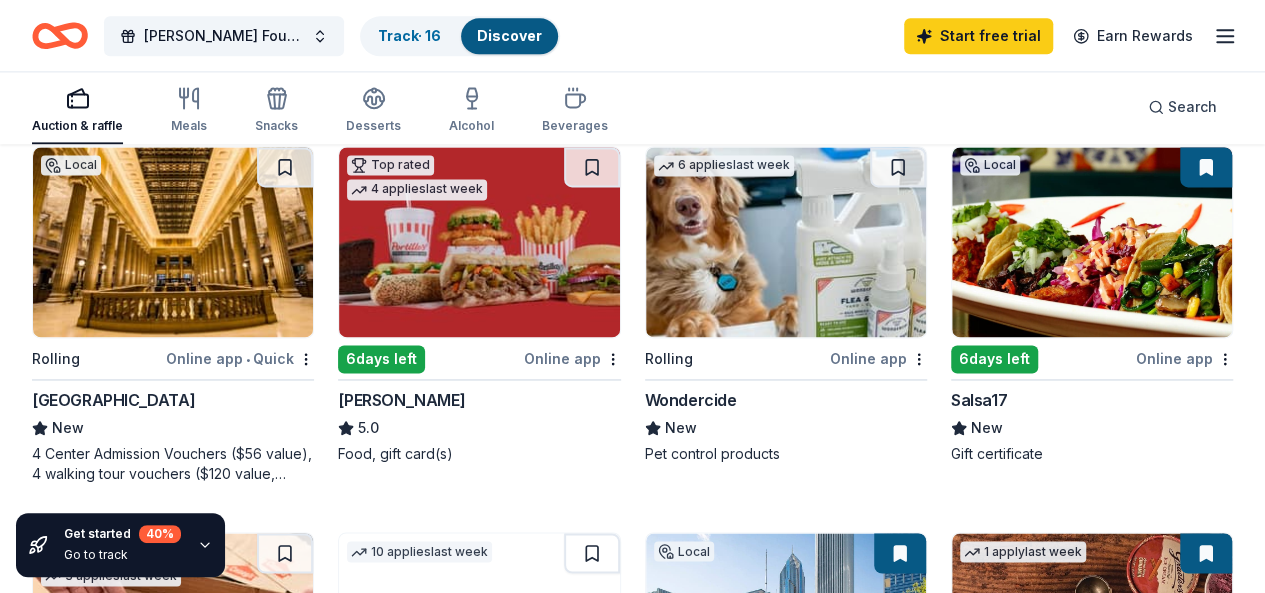 scroll, scrollTop: 1362, scrollLeft: 0, axis: vertical 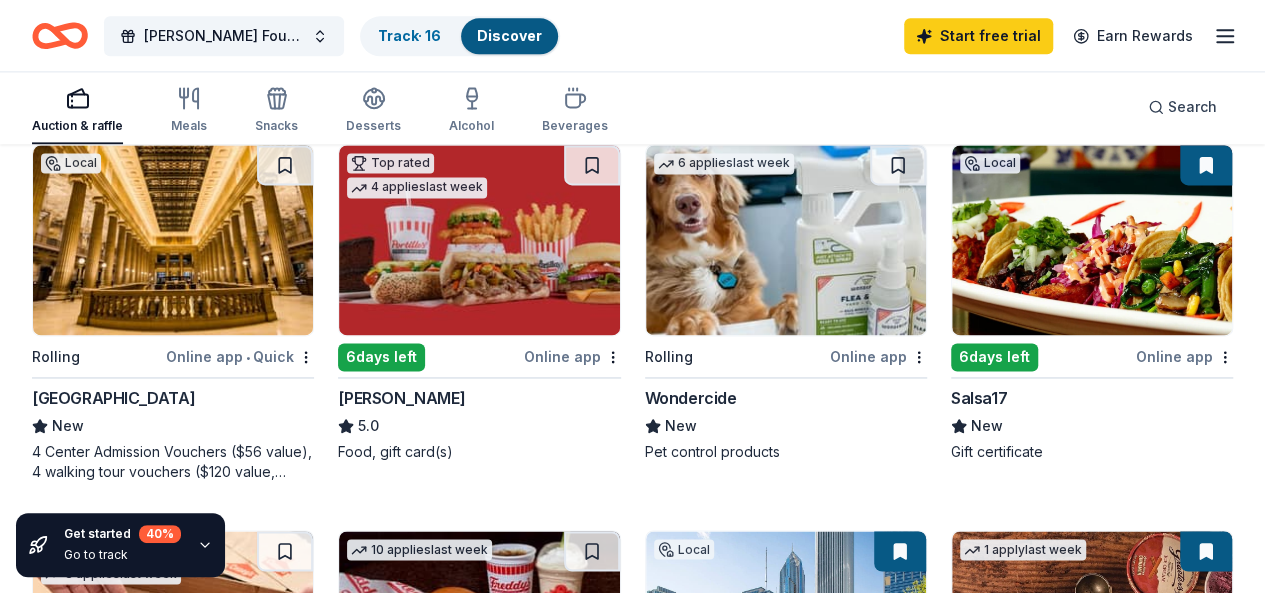 click at bounding box center (900, 551) 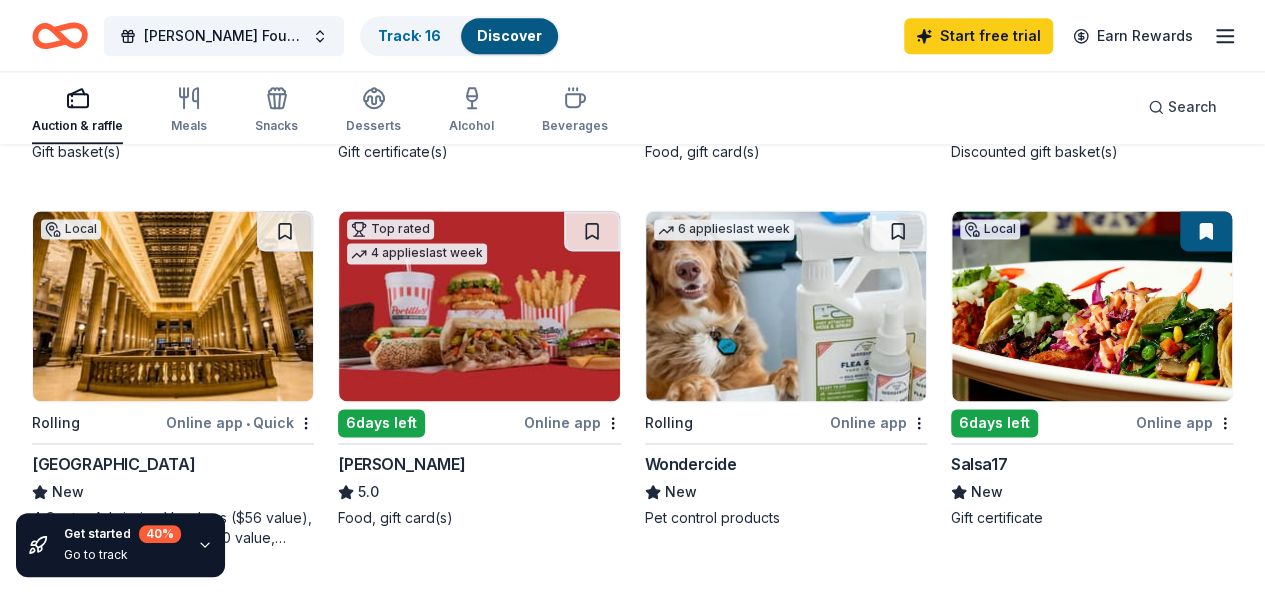 scroll, scrollTop: 1268, scrollLeft: 0, axis: vertical 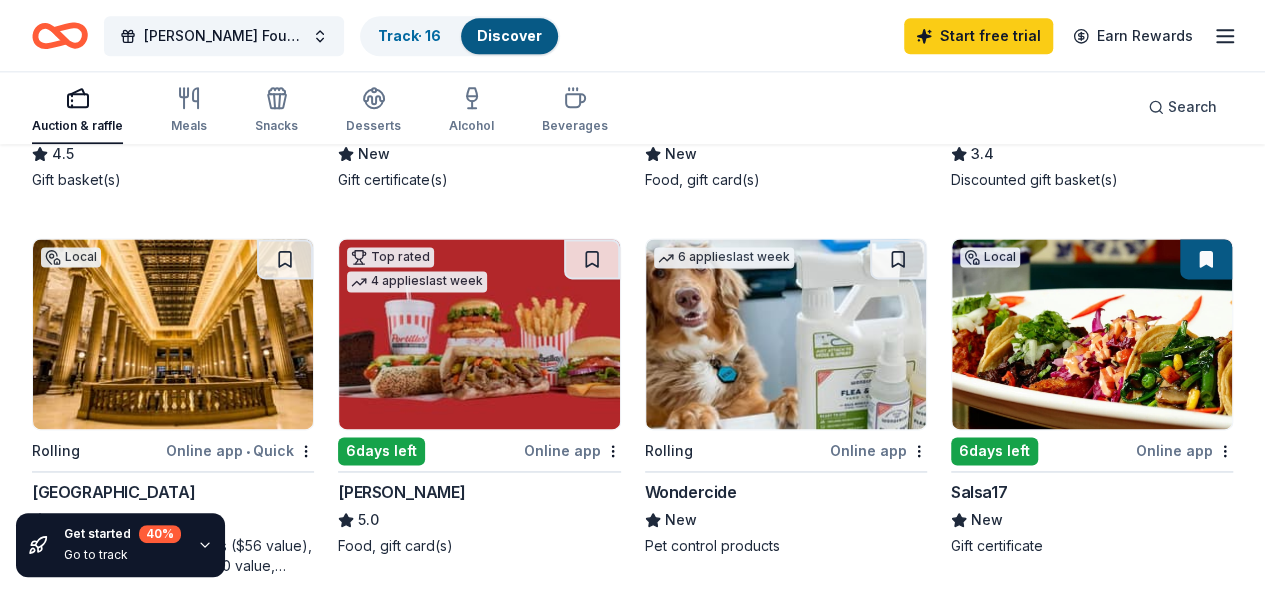 click at bounding box center [1092, 334] 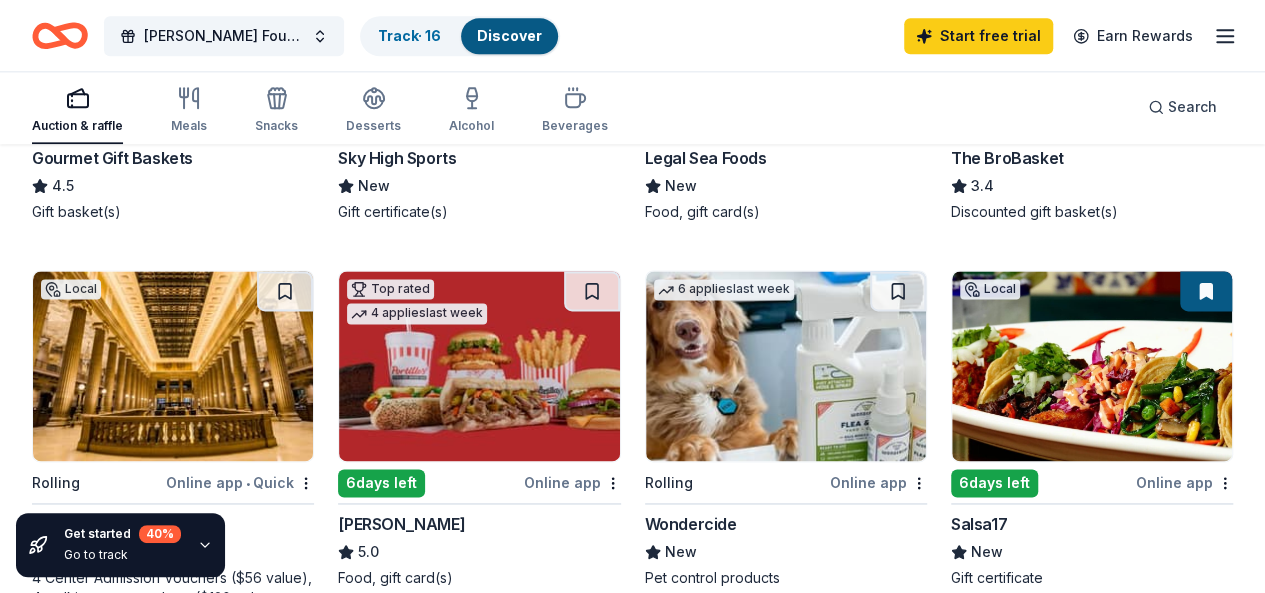 scroll, scrollTop: 1234, scrollLeft: 0, axis: vertical 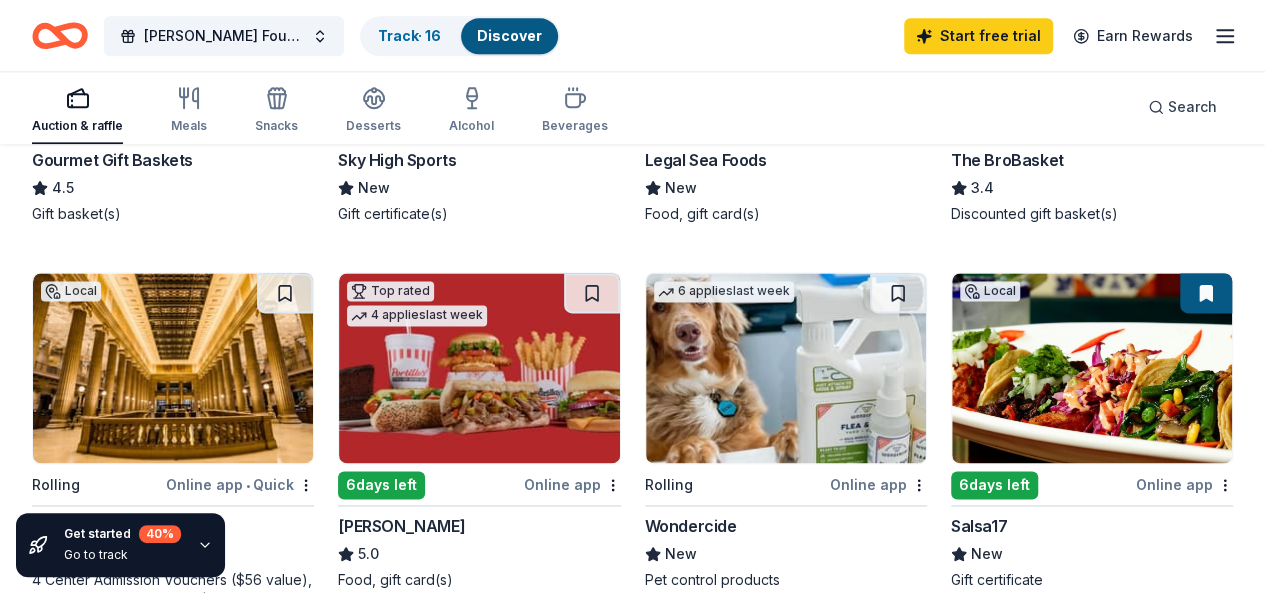 click at bounding box center [786, 754] 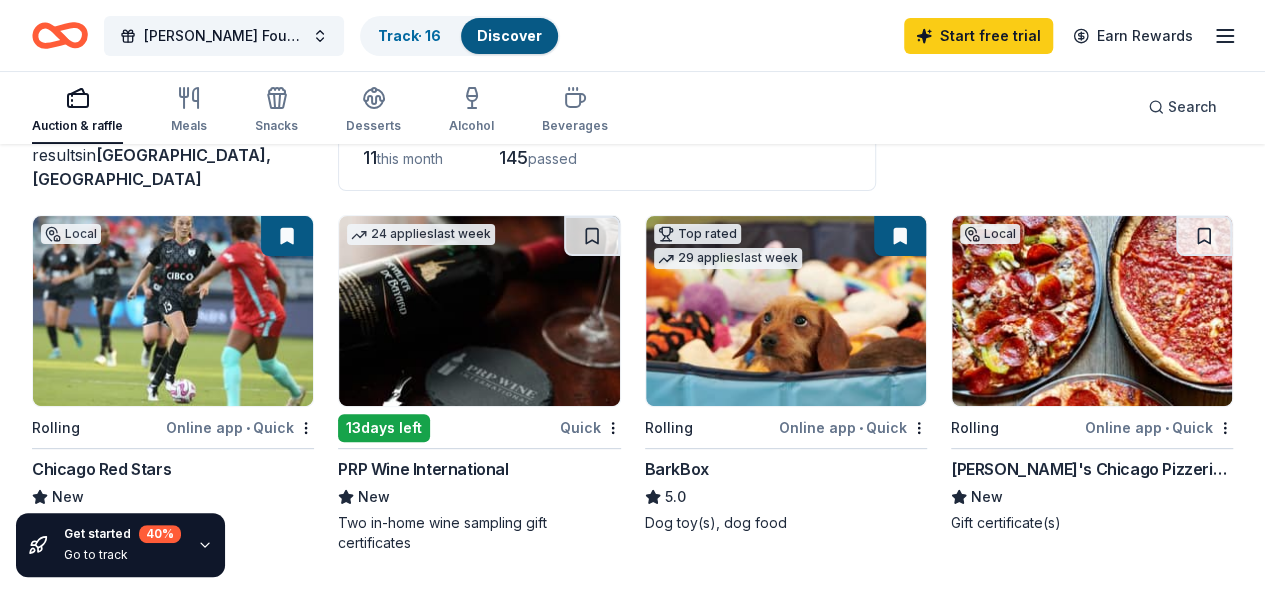 scroll, scrollTop: 154, scrollLeft: 0, axis: vertical 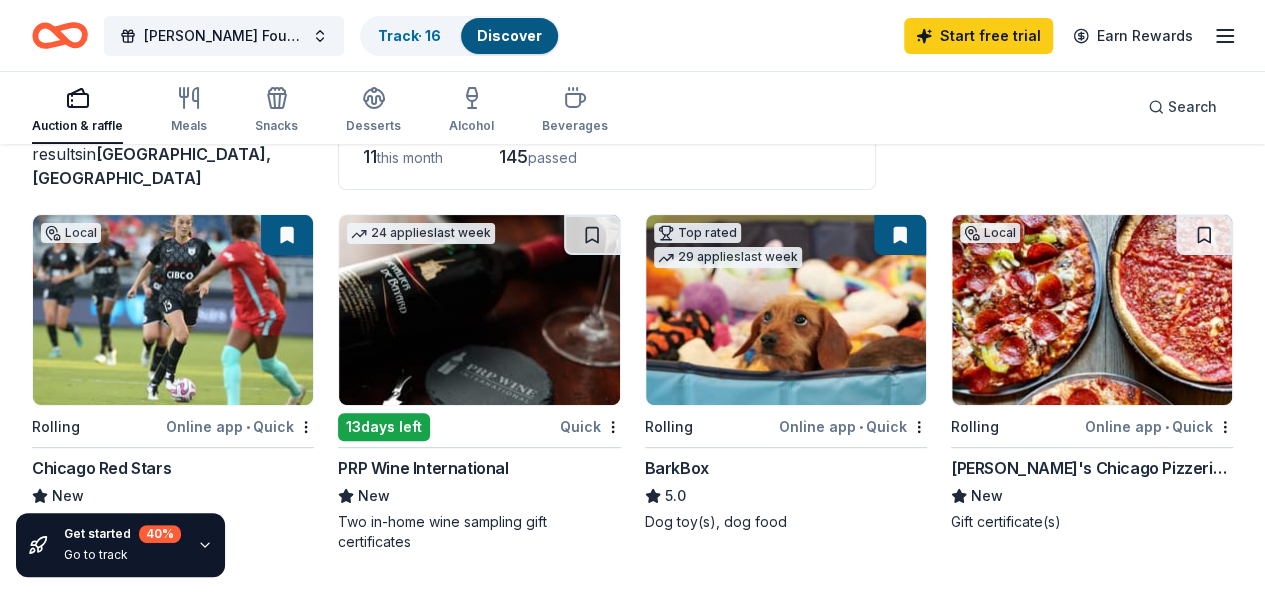click at bounding box center (900, 235) 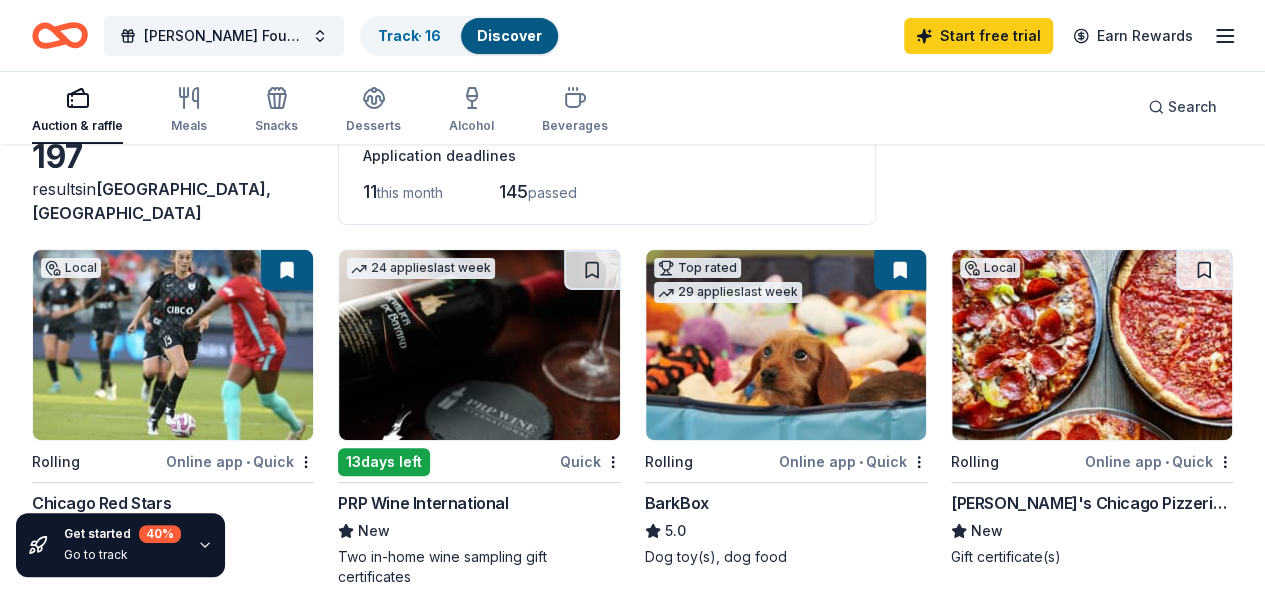 scroll, scrollTop: 118, scrollLeft: 0, axis: vertical 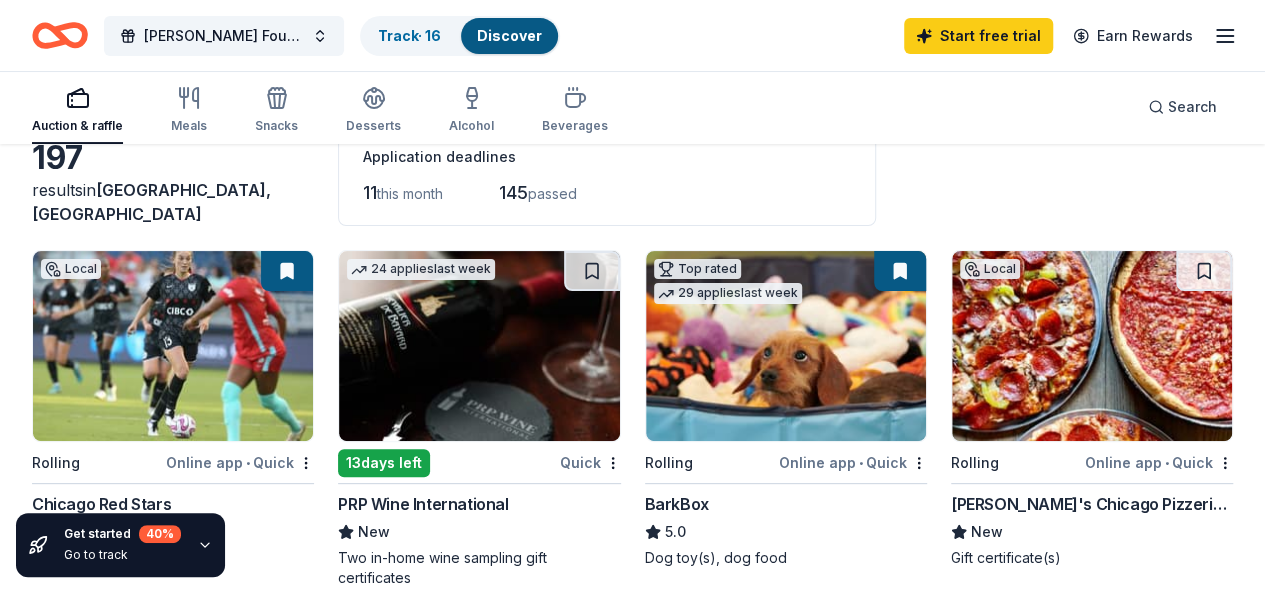 click at bounding box center (900, 271) 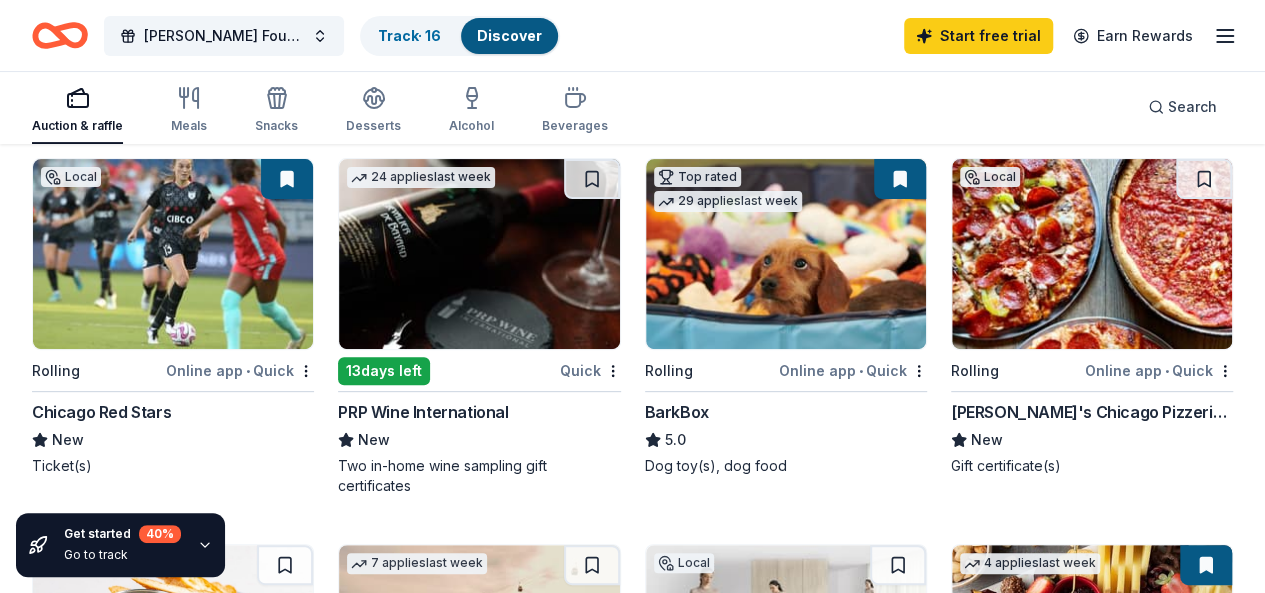 scroll, scrollTop: 232, scrollLeft: 0, axis: vertical 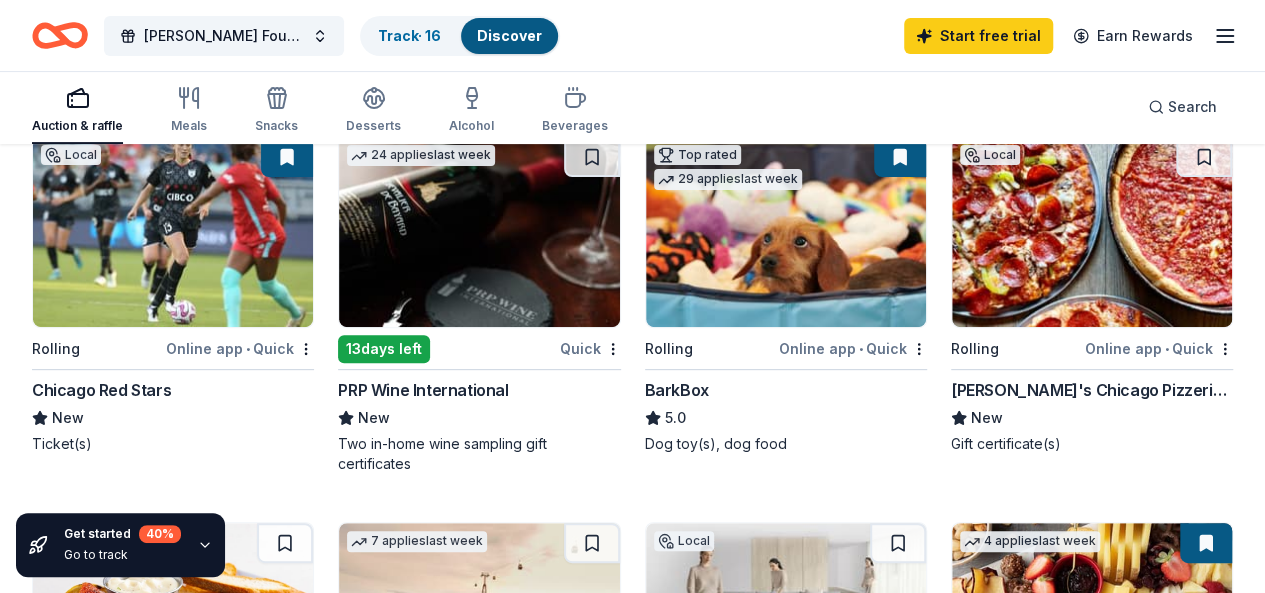 click on "•" at bounding box center [248, 349] 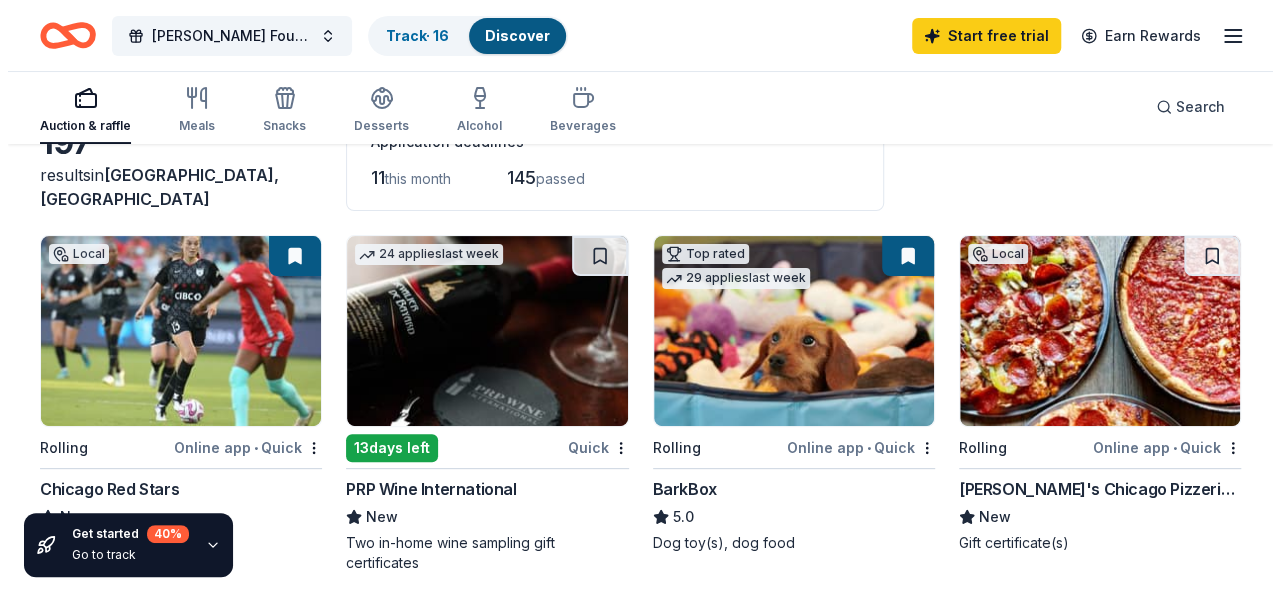 scroll, scrollTop: 0, scrollLeft: 0, axis: both 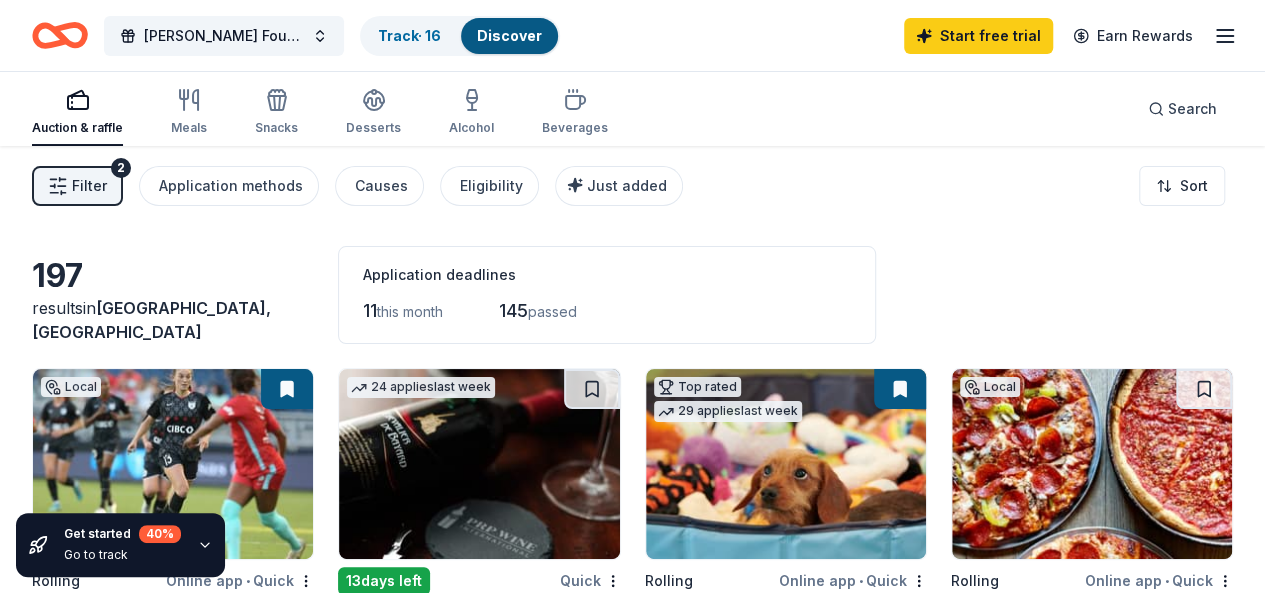 click on "Filter" at bounding box center (89, 186) 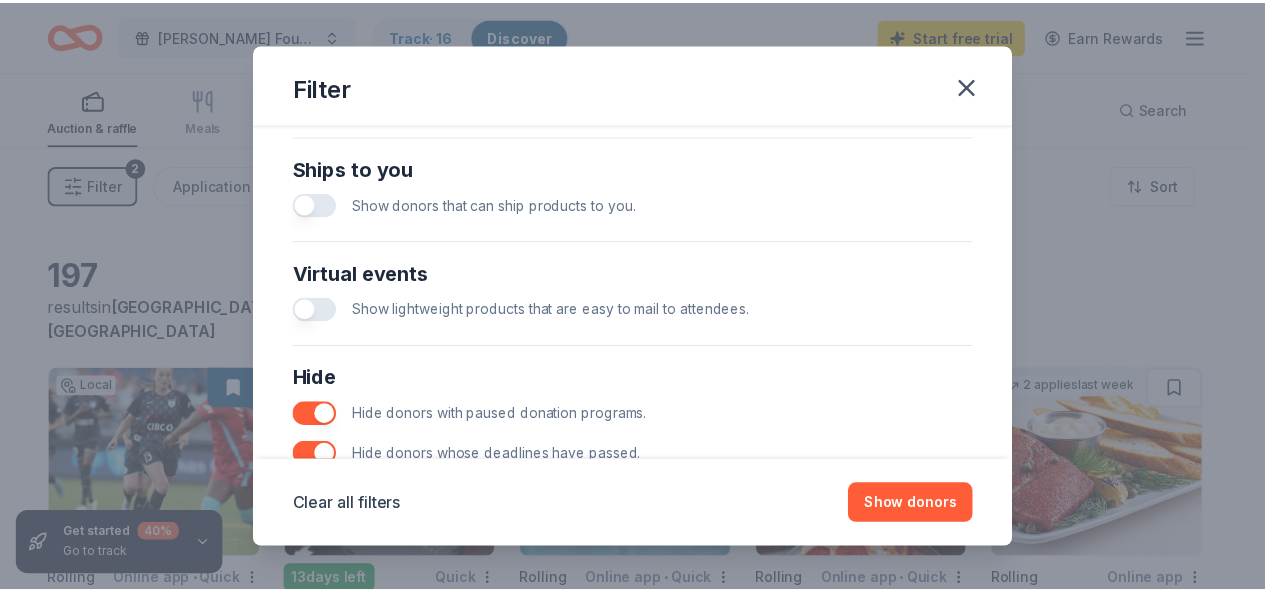 scroll, scrollTop: 1115, scrollLeft: 0, axis: vertical 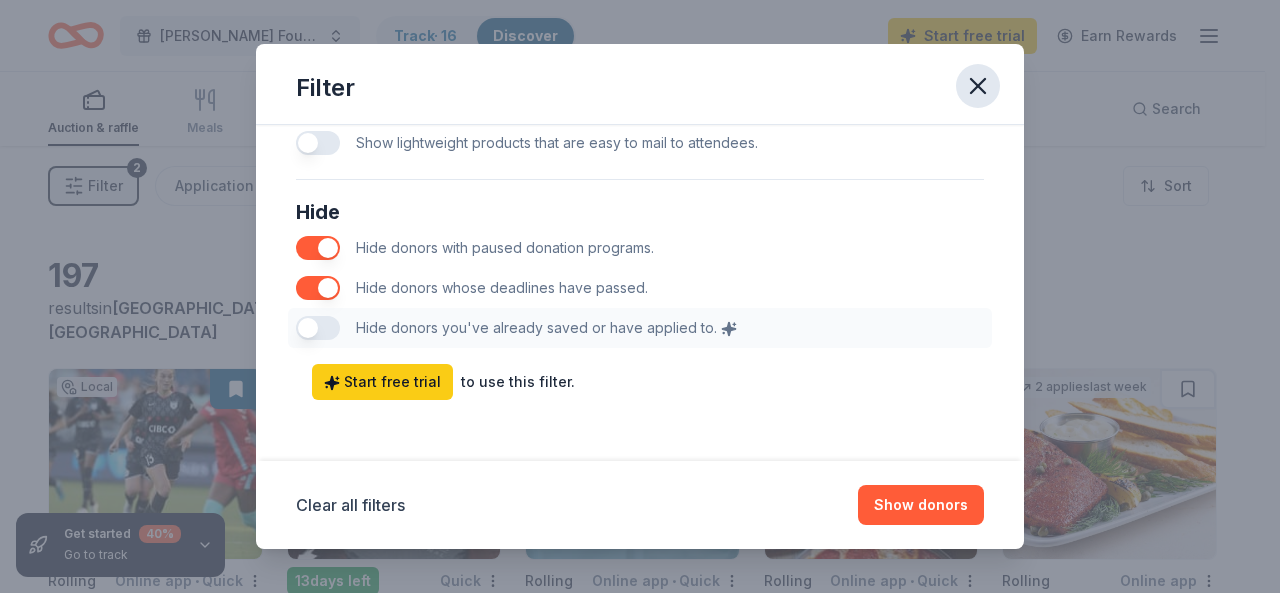 click 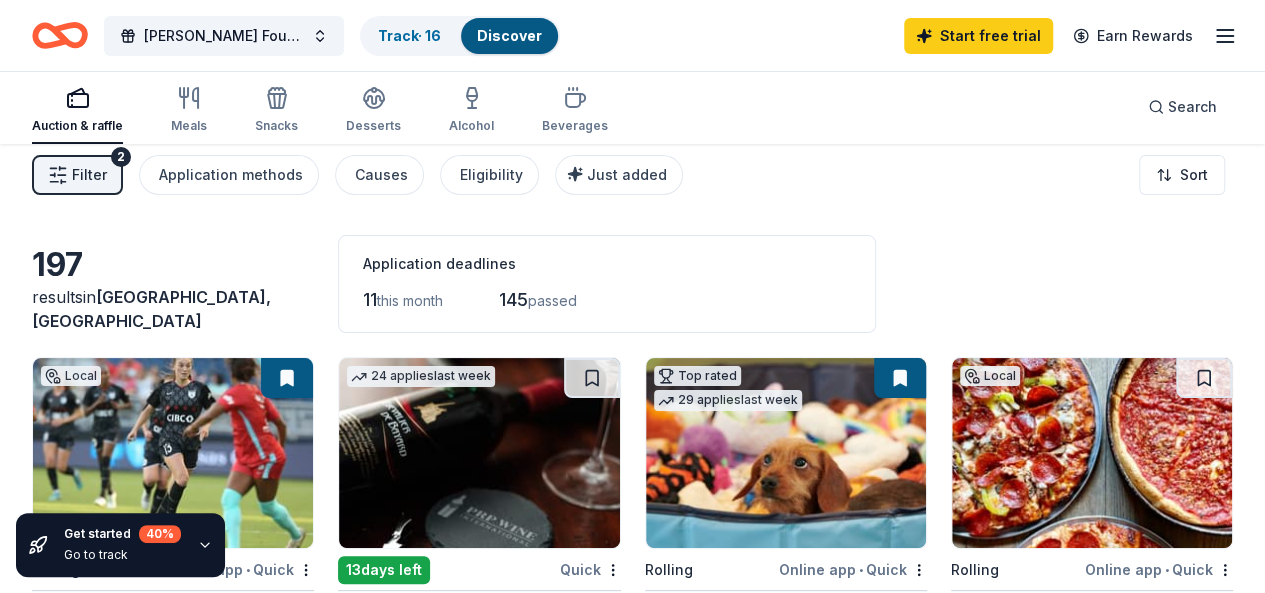 scroll, scrollTop: 0, scrollLeft: 0, axis: both 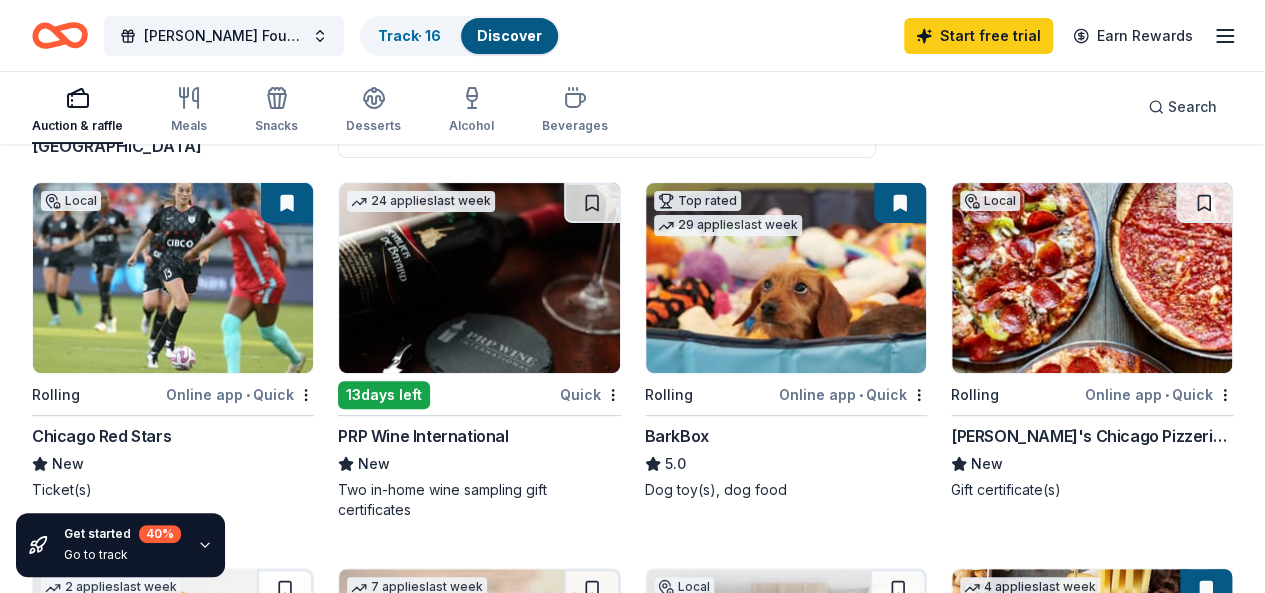 click 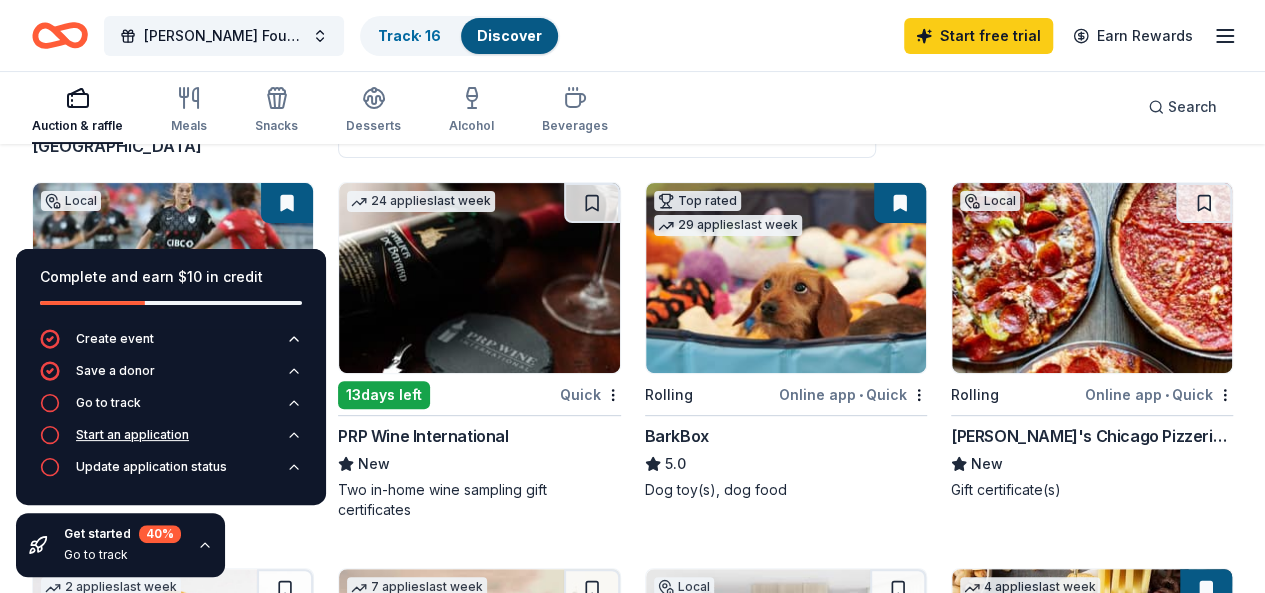 click on "Start an application" at bounding box center [132, 435] 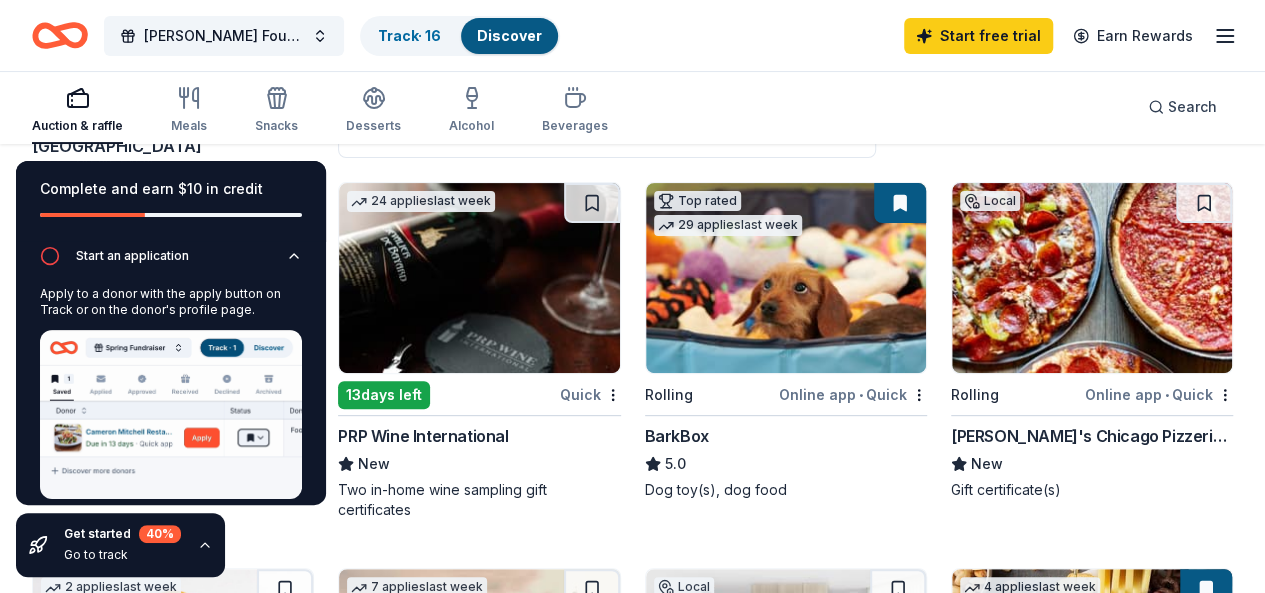 scroll, scrollTop: 139, scrollLeft: 0, axis: vertical 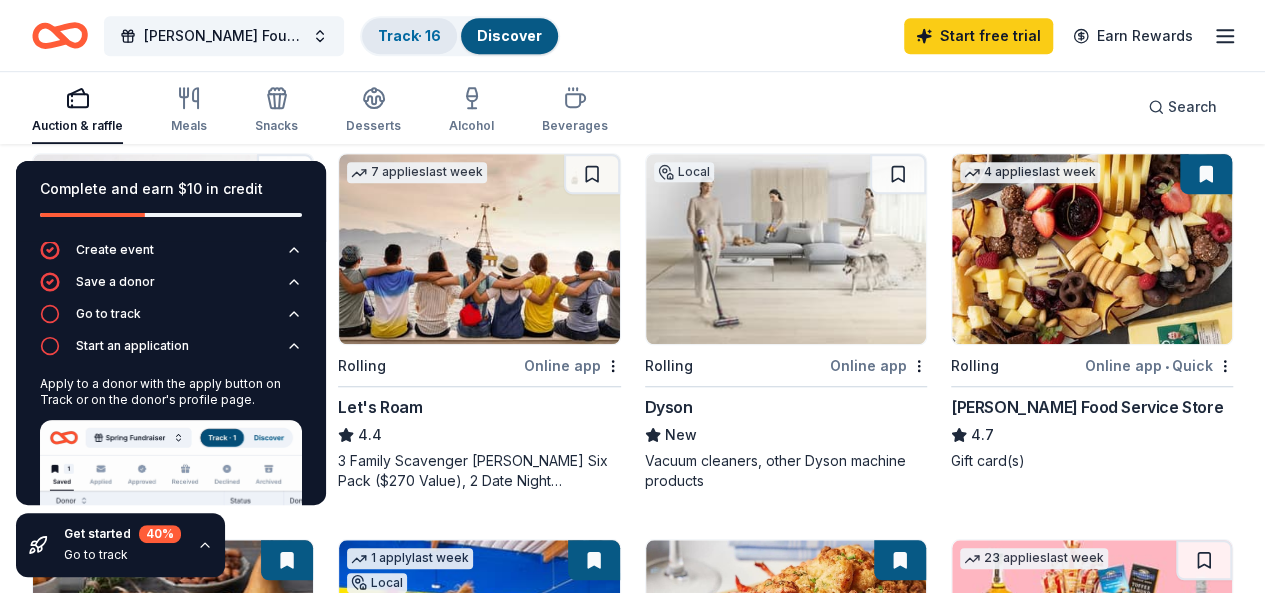 click on "Track  · 16" at bounding box center [409, 35] 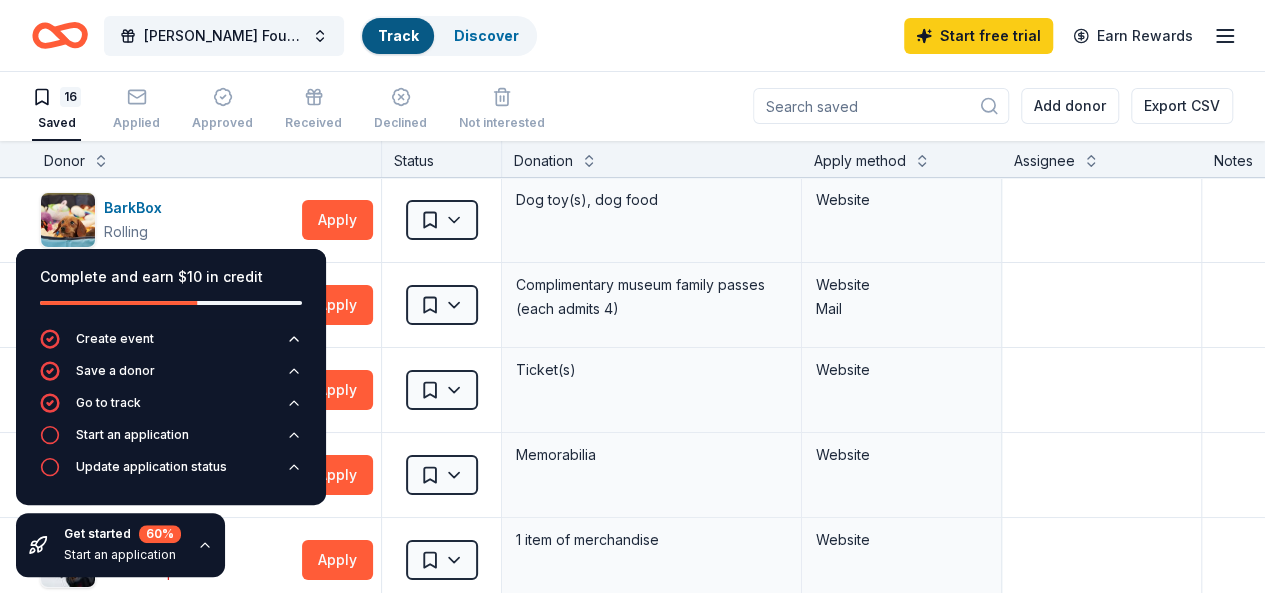 scroll, scrollTop: 0, scrollLeft: 0, axis: both 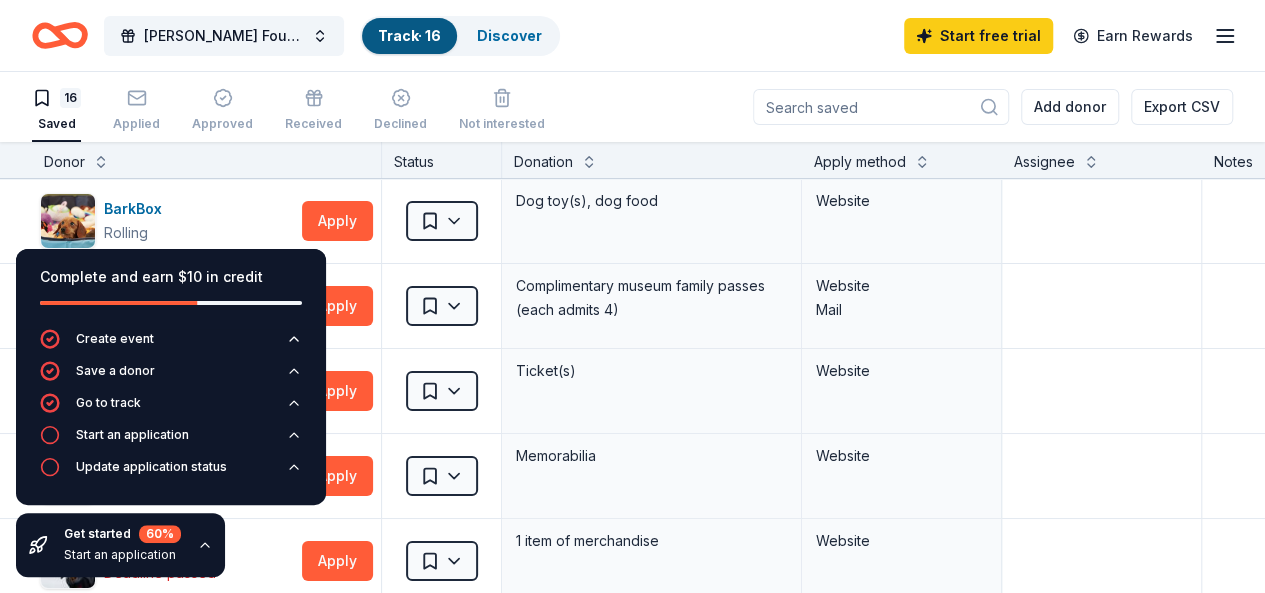 click on "16 Saved Applied Approved Received Declined Not interested Add donor Export CSV" at bounding box center [632, 107] 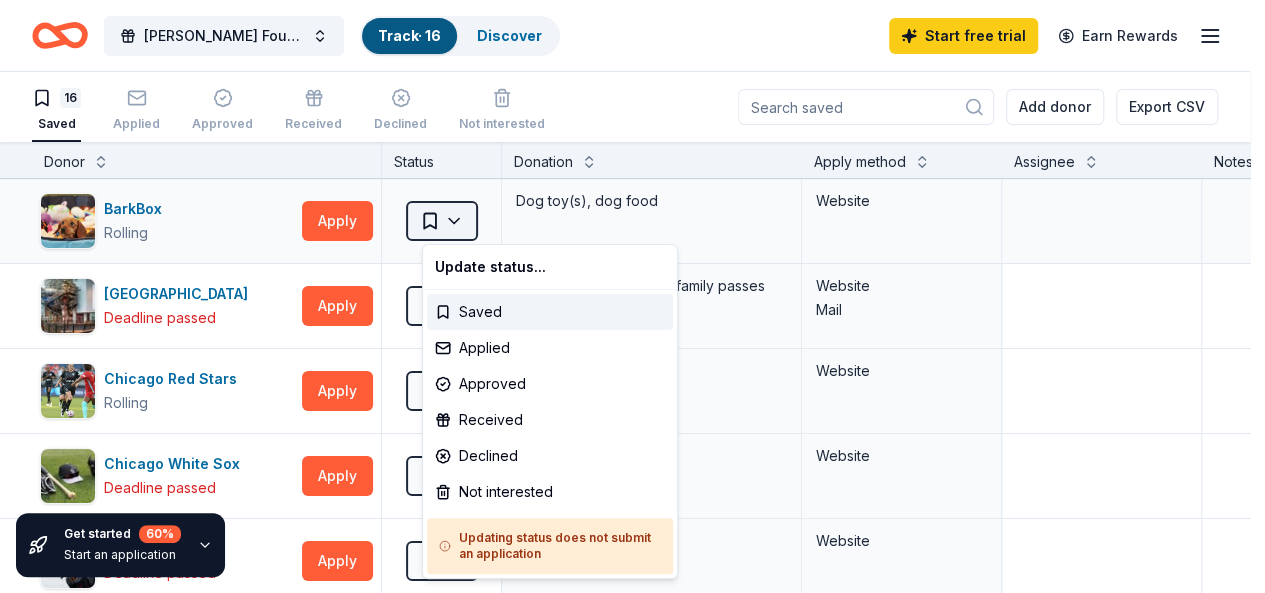 click on "Benjamin Lopez Foundation Fundraiser Track  · 16 Discover Start free  trial Earn Rewards 16 Saved Applied Approved Received Declined Not interested Add donor Export CSV Get started 60 % Start an application Donor Status Donation Apply method Assignee Notes BarkBox Rolling Apply Saved Dog toy(s), dog food Website Chicago Children's Museum Deadline passed Apply Saved Complimentary museum family passes (each admits 4) Website Mail Chicago Red Stars Rolling Apply Saved Ticket(s) Website Chicago White Sox Deadline passed Apply Saved Memorabilia Website Chicago Wolves Deadline passed Apply Saved 1 item of merchandise Website City Mini Golf Rolling Apply Saved Mini golf passes Website Culver's  Rolling Apply Saved Food, gift card(s) In person Gordon Food Service Store Rolling Apply Saved Gift card(s) Website Mail Gourmet Gift Baskets Due in  13  days Apply Saved Gift basket(s) Website Graeter's Ice Cream Rolling Apply Saved $20 gift certificate redeemable in local Graeter's retail stores Website Legal Sea Foods 6" at bounding box center (632, 296) 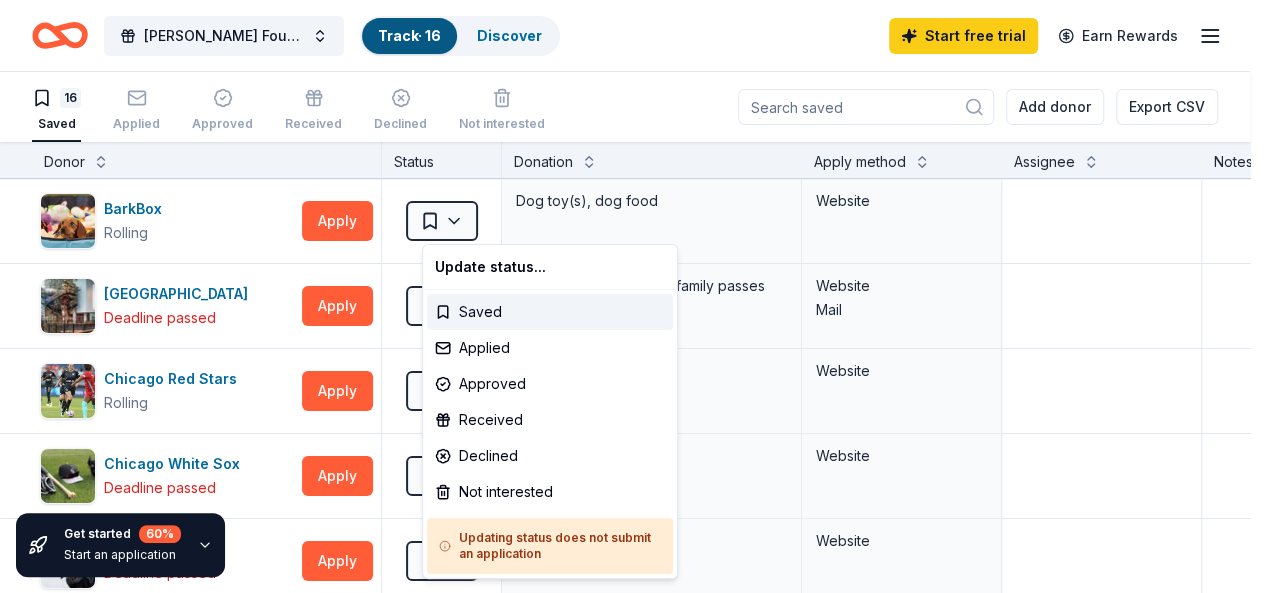 click on "Benjamin Lopez Foundation Fundraiser Track  · 16 Discover Start free  trial Earn Rewards 16 Saved Applied Approved Received Declined Not interested Add donor Export CSV Get started 60 % Start an application Donor Status Donation Apply method Assignee Notes BarkBox Rolling Apply Saved Dog toy(s), dog food Website Chicago Children's Museum Deadline passed Apply Saved Complimentary museum family passes (each admits 4) Website Mail Chicago Red Stars Rolling Apply Saved Ticket(s) Website Chicago White Sox Deadline passed Apply Saved Memorabilia Website Chicago Wolves Deadline passed Apply Saved 1 item of merchandise Website City Mini Golf Rolling Apply Saved Mini golf passes Website Culver's  Rolling Apply Saved Food, gift card(s) In person Gordon Food Service Store Rolling Apply Saved Gift card(s) Website Mail Gourmet Gift Baskets Due in  13  days Apply Saved Gift basket(s) Website Graeter's Ice Cream Rolling Apply Saved $20 gift certificate redeemable in local Graeter's retail stores Website Legal Sea Foods 6" at bounding box center (632, 296) 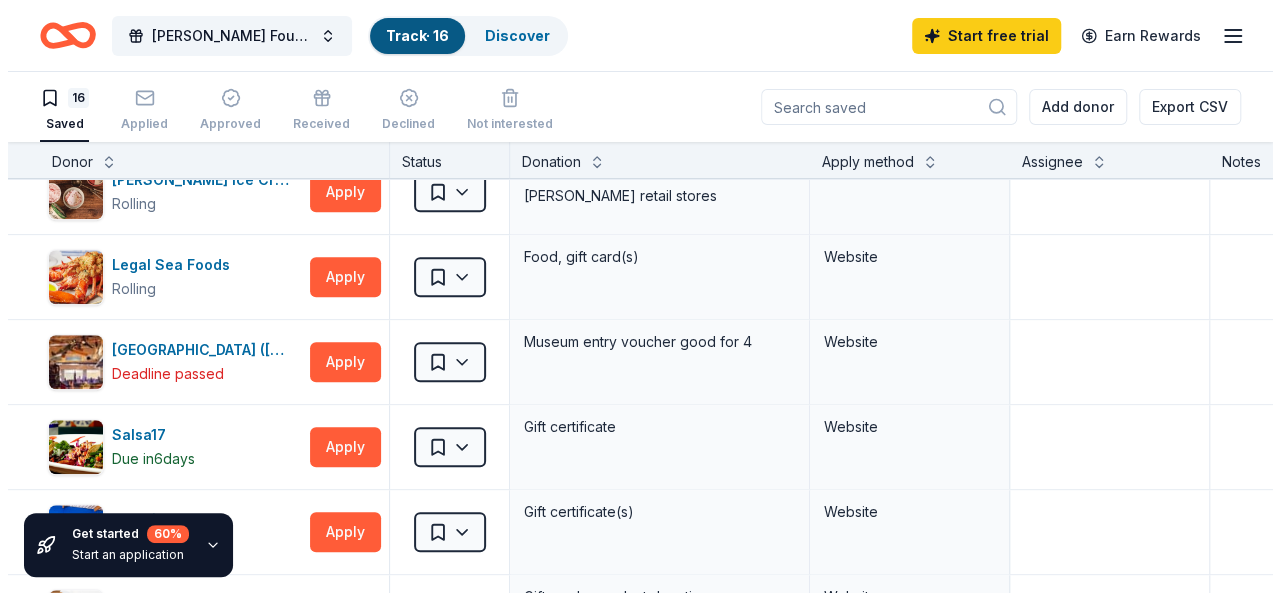 scroll, scrollTop: 833, scrollLeft: 0, axis: vertical 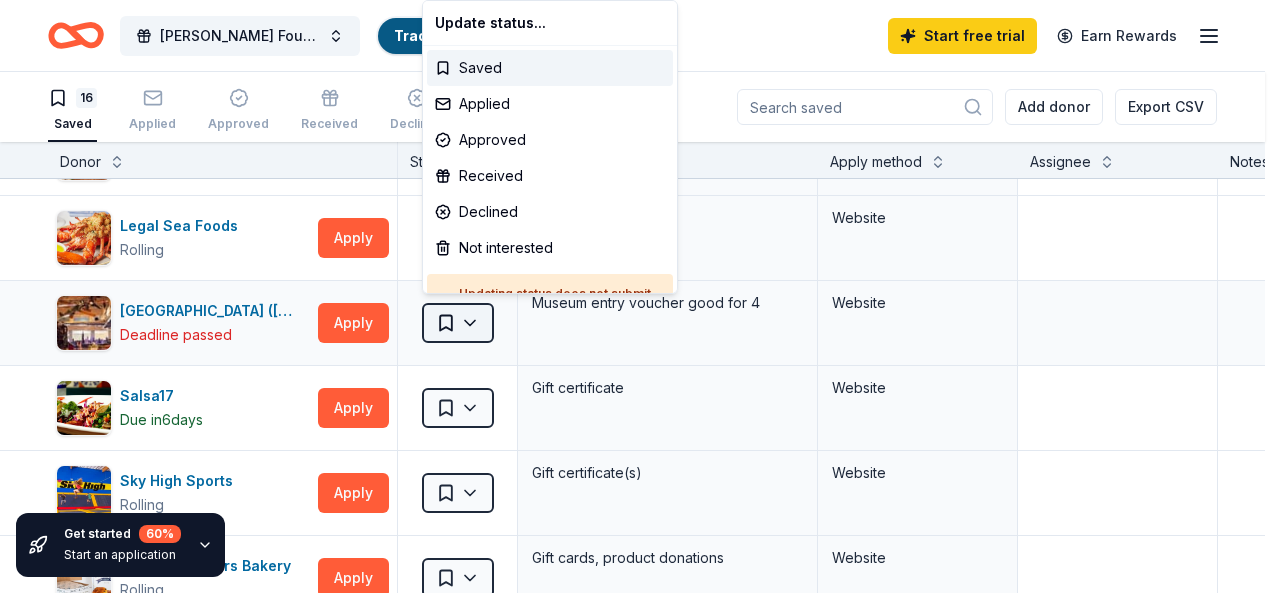 click on "Benjamin Lopez Foundation Fundraiser Track  · 16 Discover Start free  trial Earn Rewards 16 Saved Applied Approved Received Declined Not interested Add donor Export CSV Get started 60 % Start an application Donor Status Donation Apply method Assignee Notes BarkBox Rolling Apply Saved Dog toy(s), dog food Website Chicago Children's Museum Deadline passed Apply Saved Complimentary museum family passes (each admits 4) Website Mail Chicago Red Stars Rolling Apply Saved Ticket(s) Website Chicago White Sox Deadline passed Apply Saved Memorabilia Website Chicago Wolves Deadline passed Apply Saved 1 item of merchandise Website City Mini Golf Rolling Apply Saved Mini golf passes Website Culver's  Rolling Apply Saved Food, gift card(s) In person Gordon Food Service Store Rolling Apply Saved Gift card(s) Website Mail Gourmet Gift Baskets Due in  13  days Apply Saved Gift basket(s) Website Graeter's Ice Cream Rolling Apply Saved $20 gift certificate redeemable in local Graeter's retail stores Website Legal Sea Foods 6" at bounding box center [640, 296] 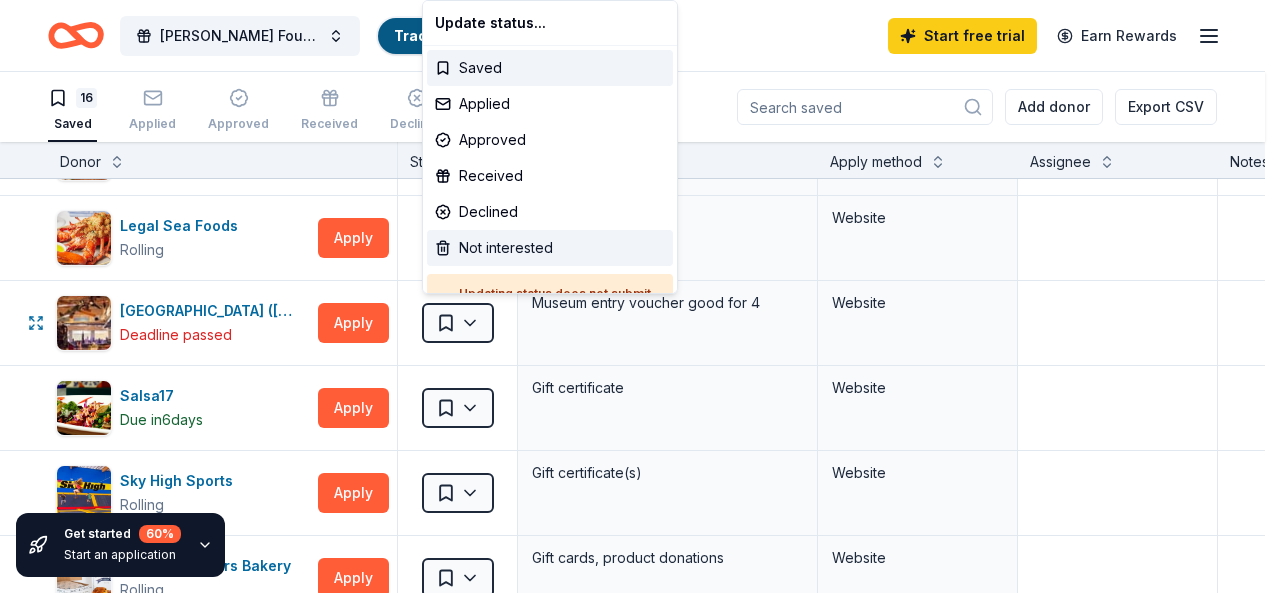 scroll, scrollTop: 40, scrollLeft: 0, axis: vertical 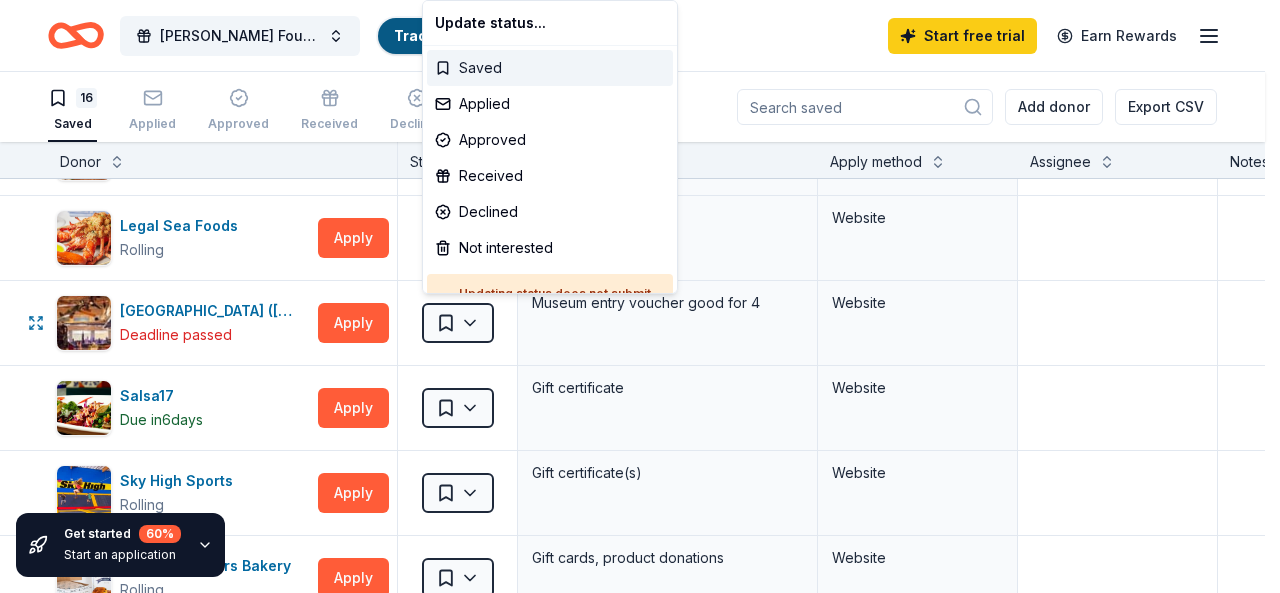 click on "Saved" at bounding box center [550, 68] 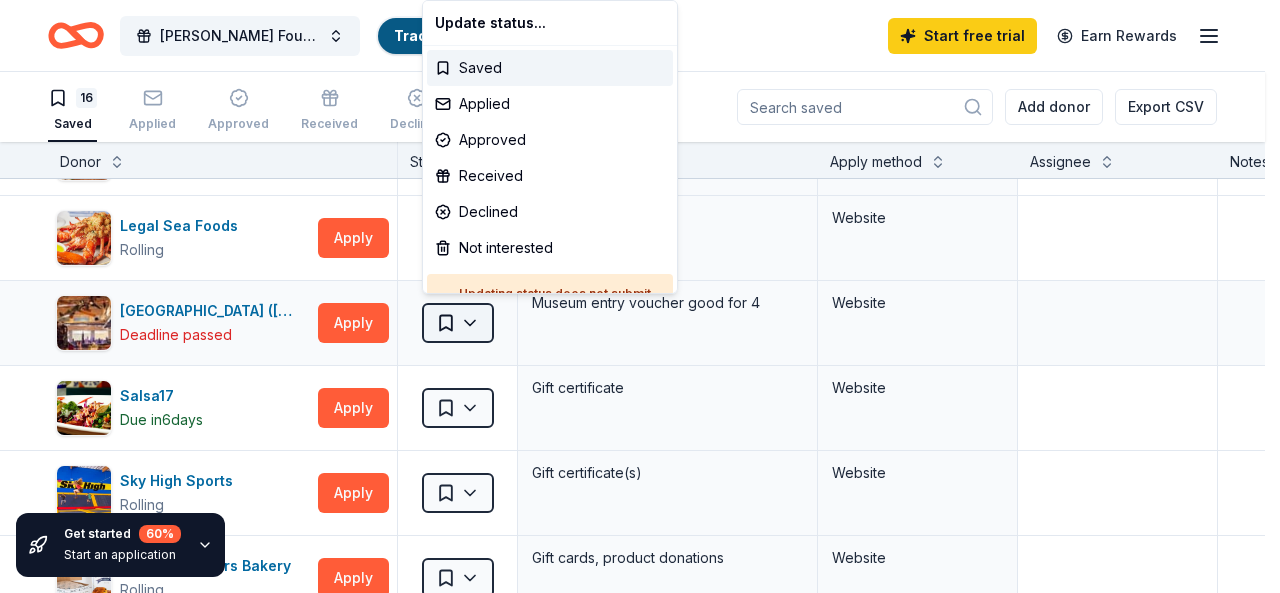 click on "Benjamin Lopez Foundation Fundraiser Track  · 16 Discover Start free  trial Earn Rewards 16 Saved Applied Approved Received Declined Not interested Add donor Export CSV Get started 60 % Start an application Donor Status Donation Apply method Assignee Notes BarkBox Rolling Apply Saved Dog toy(s), dog food Website Chicago Children's Museum Deadline passed Apply Saved Complimentary museum family passes (each admits 4) Website Mail Chicago Red Stars Rolling Apply Saved Ticket(s) Website Chicago White Sox Deadline passed Apply Saved Memorabilia Website Chicago Wolves Deadline passed Apply Saved 1 item of merchandise Website City Mini Golf Rolling Apply Saved Mini golf passes Website Culver's  Rolling Apply Saved Food, gift card(s) In person Gordon Food Service Store Rolling Apply Saved Gift card(s) Website Mail Gourmet Gift Baskets Due in  13  days Apply Saved Gift basket(s) Website Graeter's Ice Cream Rolling Apply Saved $20 gift certificate redeemable in local Graeter's retail stores Website Legal Sea Foods 6" at bounding box center (640, 296) 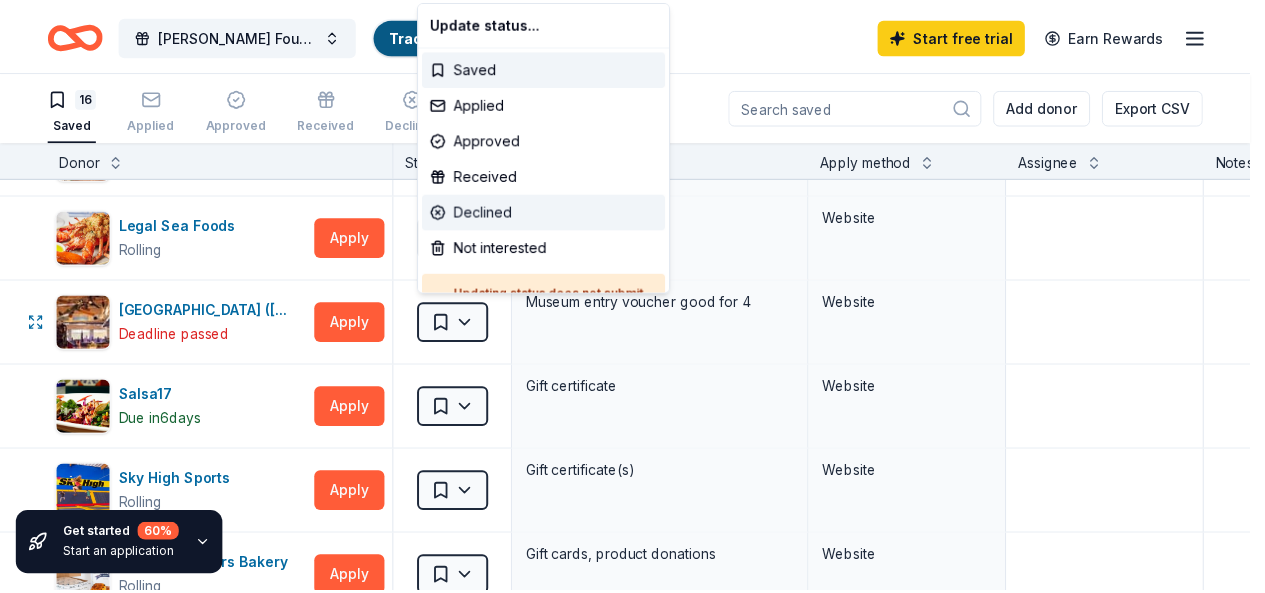 scroll, scrollTop: 40, scrollLeft: 0, axis: vertical 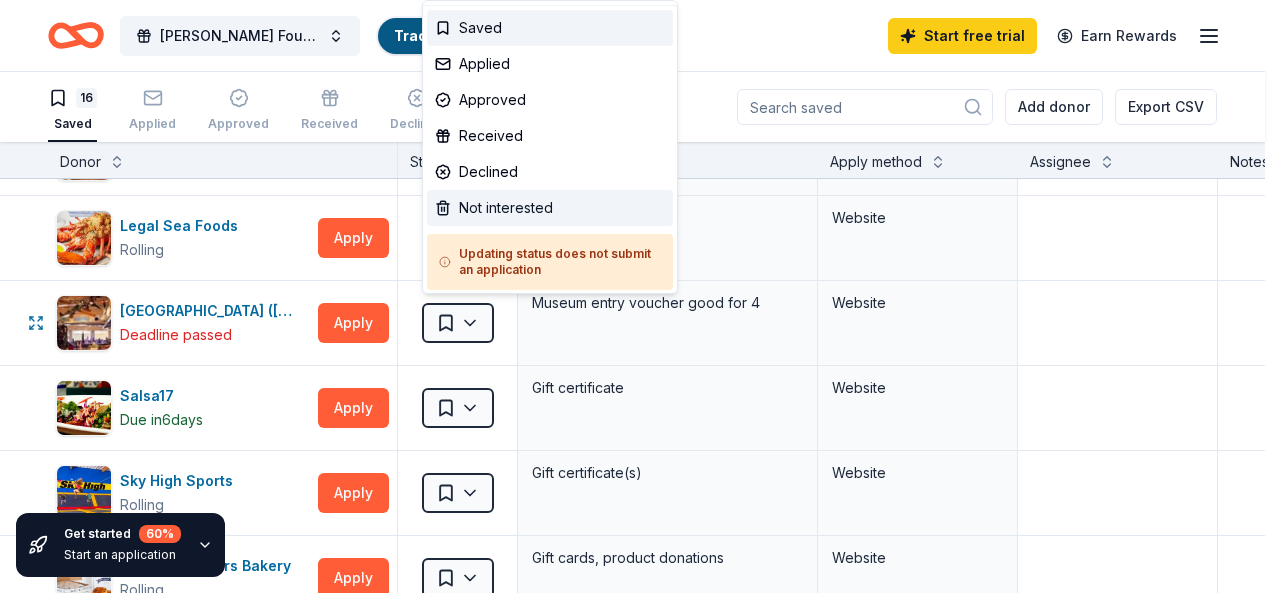 click on "Not interested" at bounding box center [550, 208] 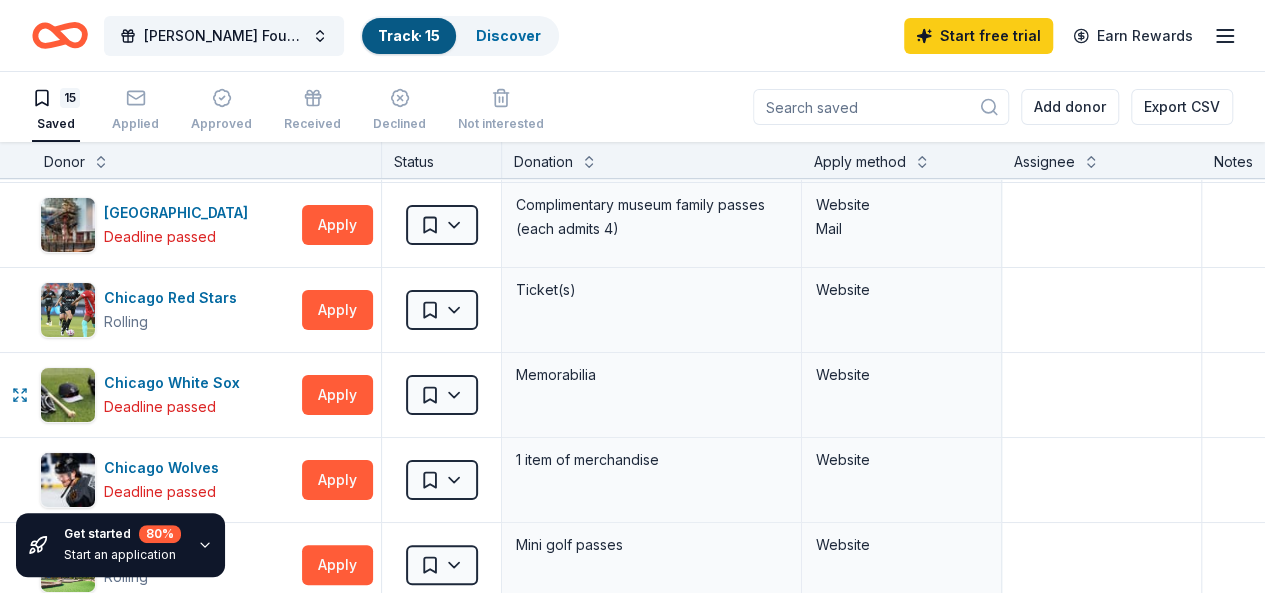 scroll, scrollTop: 0, scrollLeft: 0, axis: both 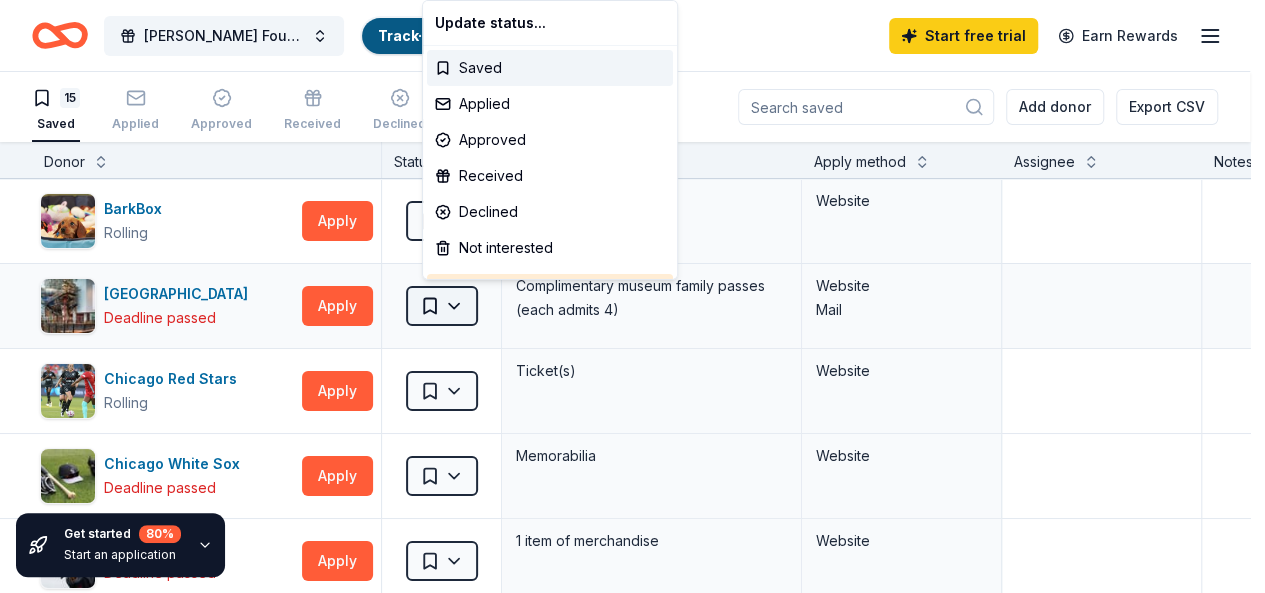 click on "Benjamin Lopez Foundation Fundraiser Track  · 15 Discover Start free  trial Earn Rewards 15 Saved Applied Approved Received Declined Not interested Add donor Export CSV Get started 80 % Start an application Donor Status Donation Apply method Assignee Notes BarkBox Rolling Apply Saved Dog toy(s), dog food Website Chicago Children's Museum Deadline passed Apply Saved Complimentary museum family passes (each admits 4) Website Mail Chicago Red Stars Rolling Apply Saved Ticket(s) Website Chicago White Sox Deadline passed Apply Saved Memorabilia Website Chicago Wolves Deadline passed Apply Saved 1 item of merchandise Website City Mini Golf Rolling Apply Saved Mini golf passes Website Culver's  Rolling Apply Saved Food, gift card(s) In person Gordon Food Service Store Rolling Apply Saved Gift card(s) Website Mail Gourmet Gift Baskets Due in  13  days Apply Saved Gift basket(s) Website Graeter's Ice Cream Rolling Apply Saved $20 gift certificate redeemable in local Graeter's retail stores Website Legal Sea Foods 6" at bounding box center [632, 296] 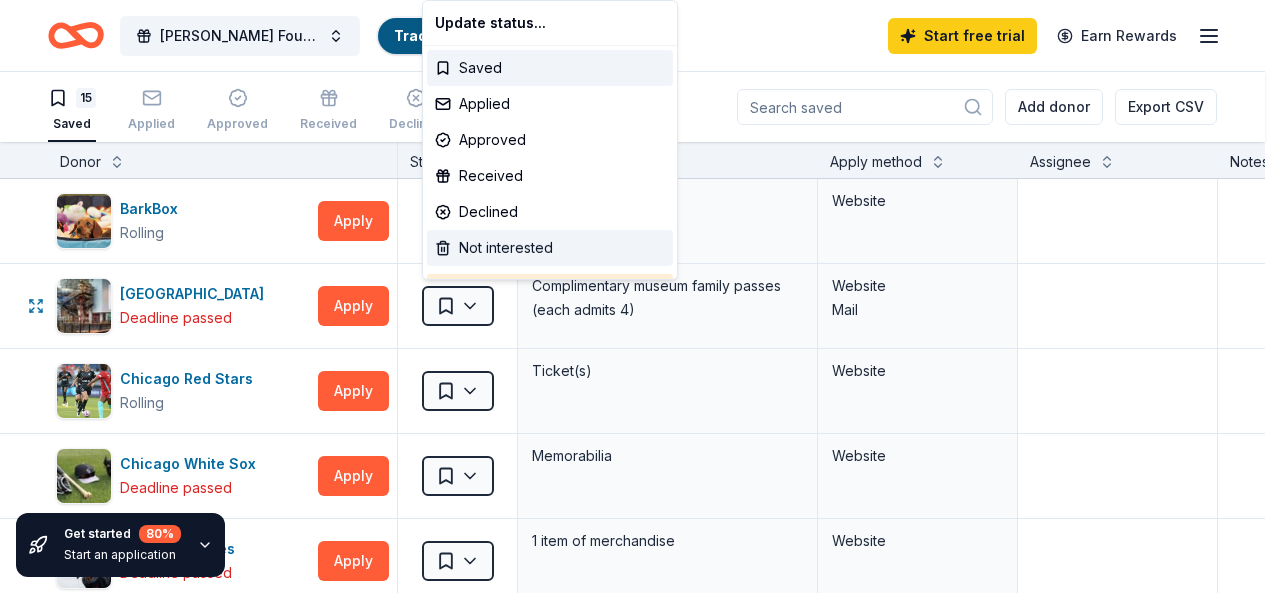 click on "Not interested" at bounding box center (550, 248) 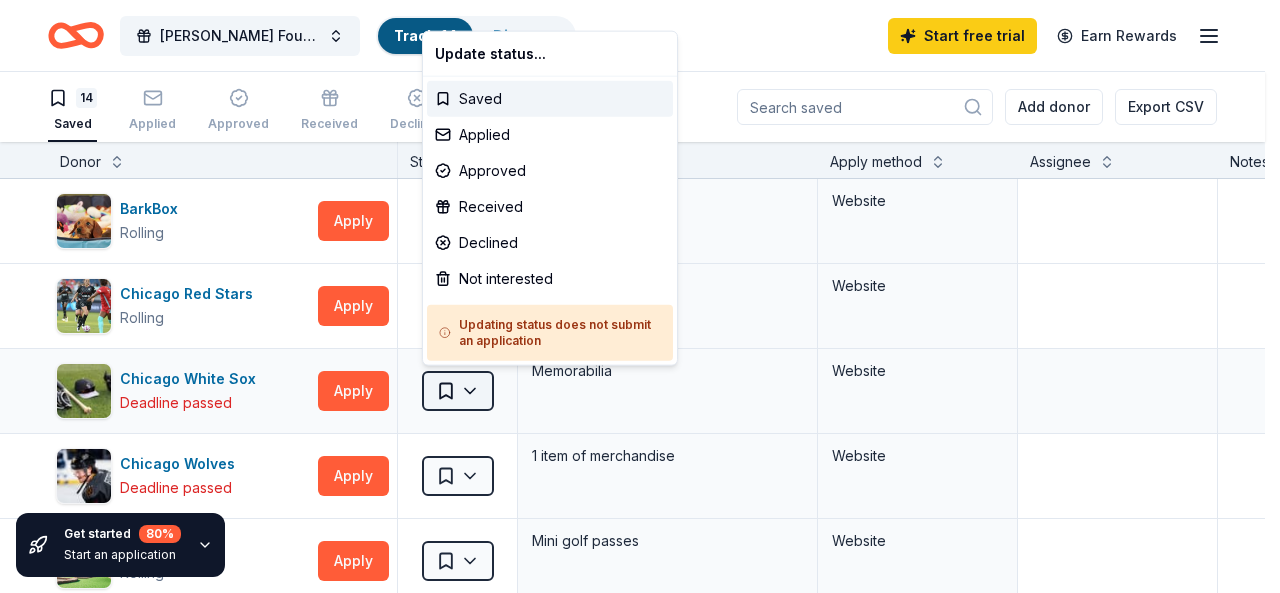 click on "Benjamin Lopez Foundation Fundraiser Track  · 14 Discover Start free  trial Earn Rewards 14 Saved Applied Approved Received Declined Not interested Add donor Export CSV Get started 80 % Start an application Donor Status Donation Apply method Assignee Notes BarkBox Rolling Apply Saved Dog toy(s), dog food Website Chicago Red Stars Rolling Apply Saved Ticket(s) Website Chicago White Sox Deadline passed Apply Saved Memorabilia Website Chicago Wolves Deadline passed Apply Saved 1 item of merchandise Website City Mini Golf Rolling Apply Saved Mini golf passes Website Culver's  Rolling Apply Saved Food, gift card(s) In person Gordon Food Service Store Rolling Apply Saved Gift card(s) Website Mail Gourmet Gift Baskets Due in  13  days Apply Saved Gift basket(s) Website Graeter's Ice Cream Rolling Apply Saved $20 gift certificate redeemable in local Graeter's retail stores Website Legal Sea Foods Rolling Apply Saved Food, gift card(s) Website Salsa17 Due in  6  days Apply Saved Gift certificate Website Rolling Apply" at bounding box center (640, 296) 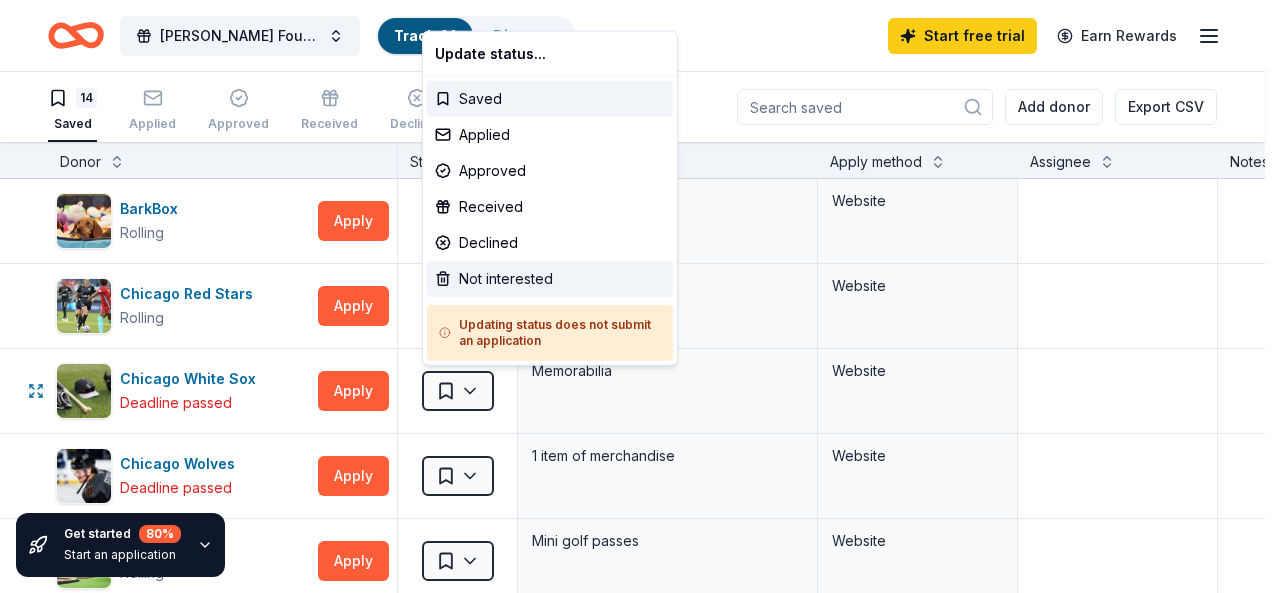 click on "Not interested" at bounding box center (550, 279) 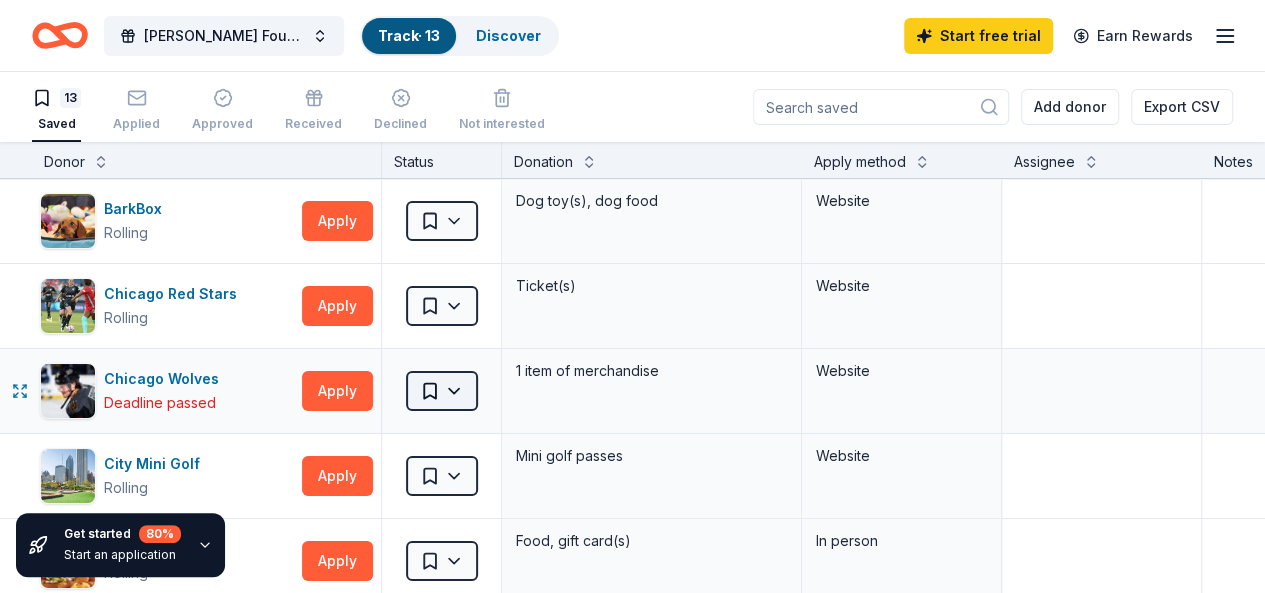 click on "Benjamin Lopez Foundation Fundraiser Track  · 13 Discover Start free  trial Earn Rewards 13 Saved Applied Approved Received Declined Not interested Add donor Export CSV Get started 80 % Start an application Donor Status Donation Apply method Assignee Notes BarkBox Rolling Apply Saved Dog toy(s), dog food Website Chicago Red Stars Rolling Apply Saved Ticket(s) Website Chicago Wolves Deadline passed Apply Saved 1 item of merchandise Website City Mini Golf Rolling Apply Saved Mini golf passes Website Culver's  Rolling Apply Saved Food, gift card(s) In person Gordon Food Service Store Rolling Apply Saved Gift card(s) Website Mail Gourmet Gift Baskets Due in  13  days Apply Saved Gift basket(s) Website Graeter's Ice Cream Rolling Apply Saved $20 gift certificate redeemable in local Graeter's retail stores Website Legal Sea Foods Rolling Apply Saved Food, gift card(s) Website Salsa17 Due in  6  days Apply Saved Gift certificate Website Sky High Sports Rolling Apply Saved Gift certificate(s) Website Rolling Apply" at bounding box center [632, 296] 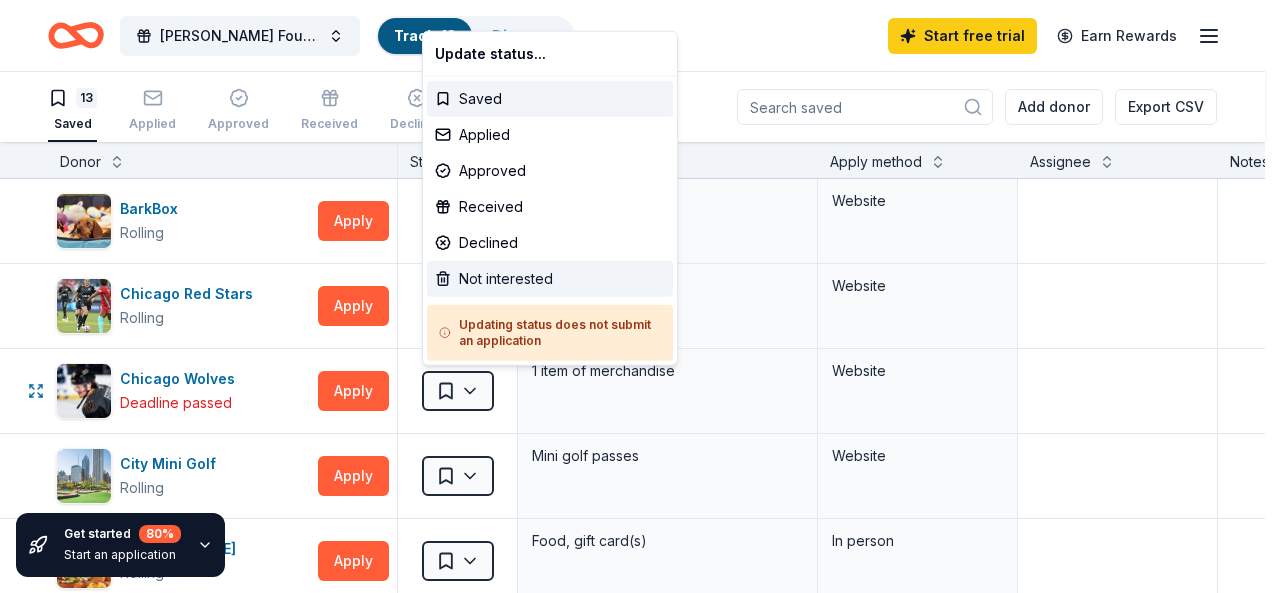 click on "Not interested" at bounding box center [550, 279] 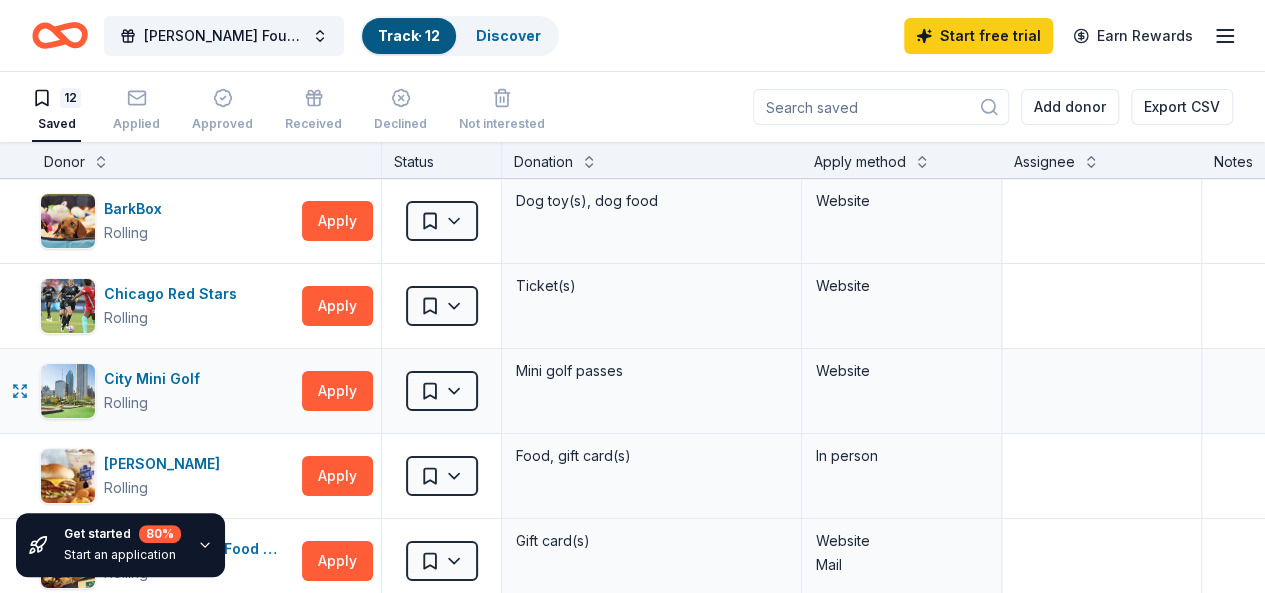 scroll, scrollTop: 0, scrollLeft: 0, axis: both 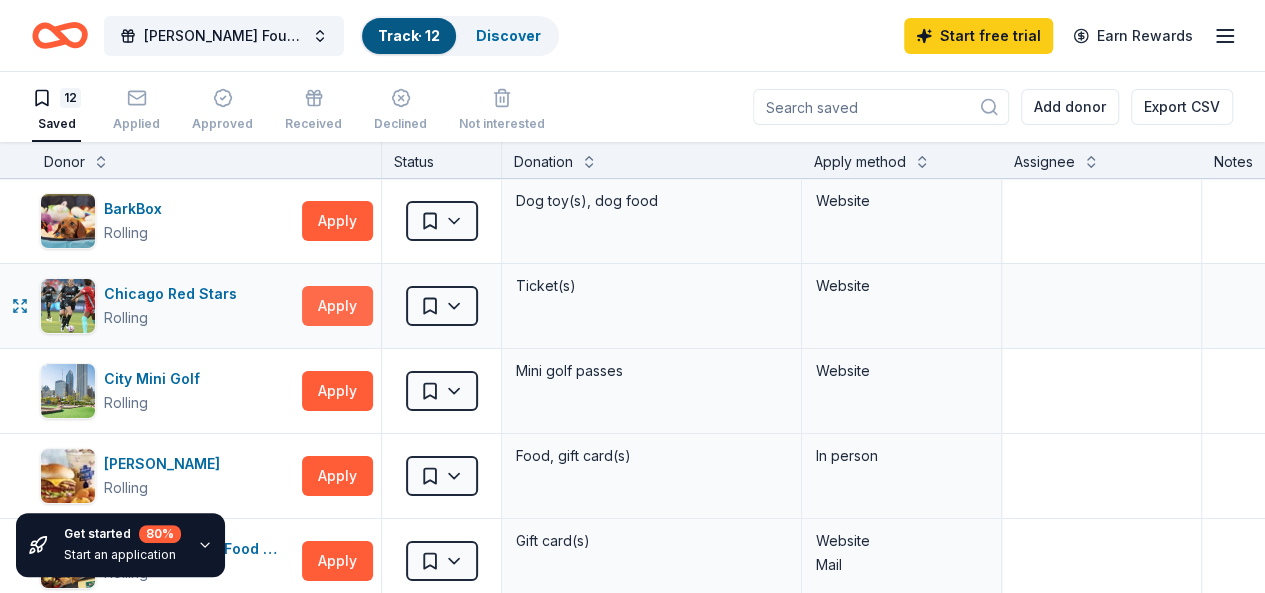 click on "Apply" at bounding box center [337, 306] 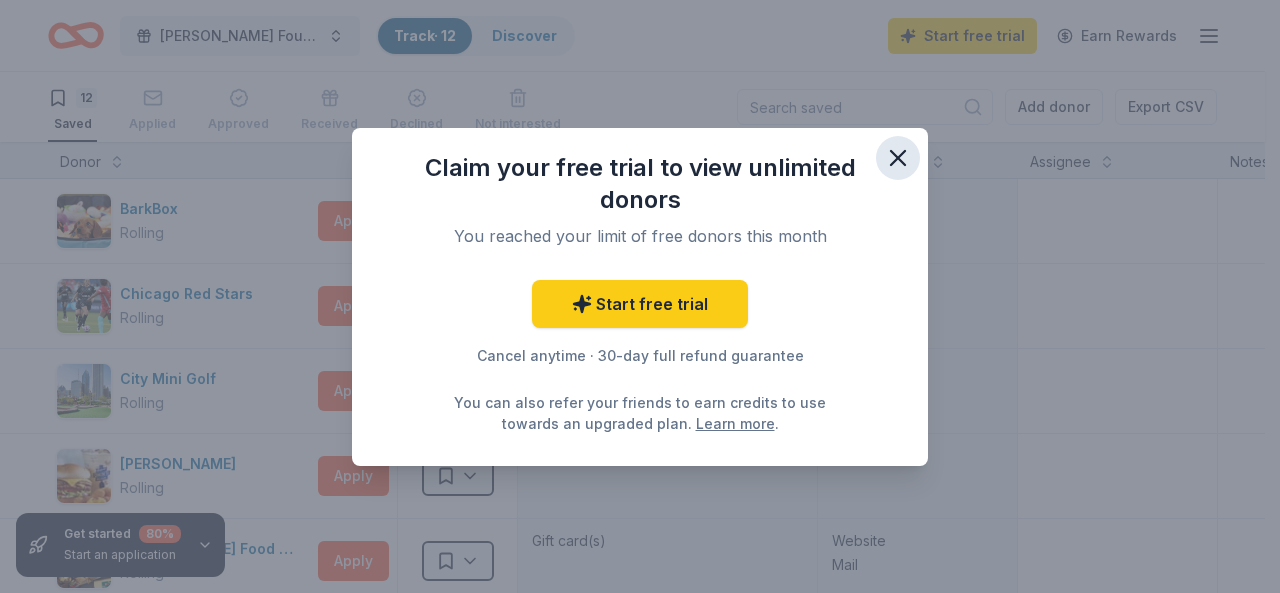 click 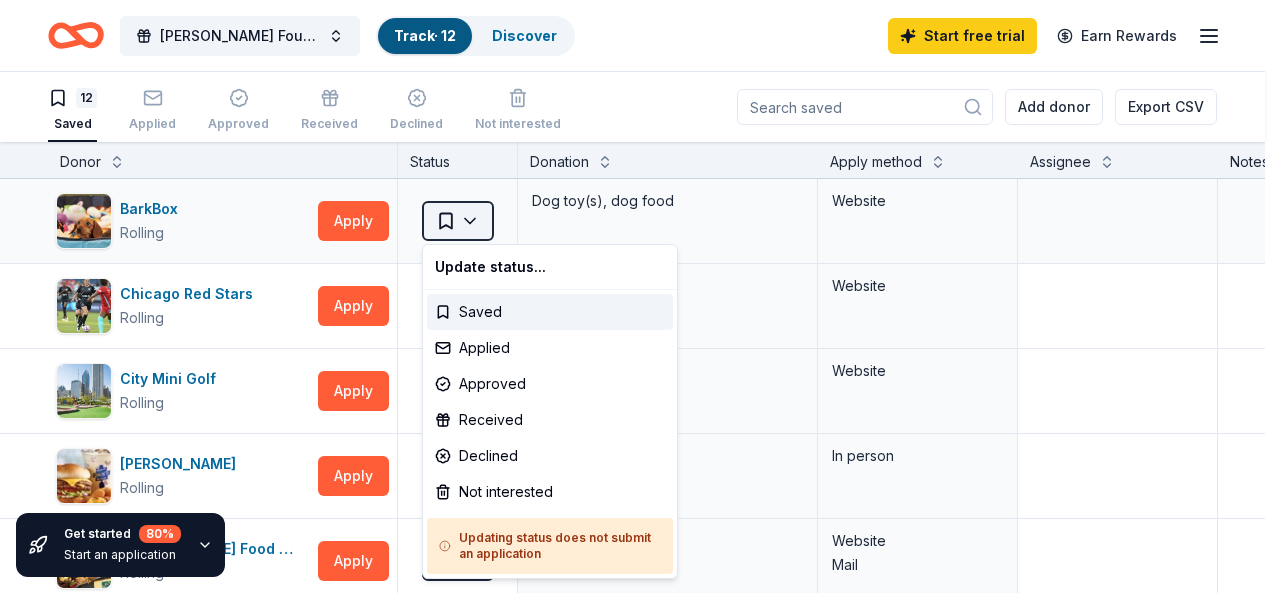 click on "Benjamin Lopez Foundation Fundraiser Track  · 12 Discover Start free  trial Earn Rewards 12 Saved Applied Approved Received Declined Not interested Add donor Export CSV Get started 80 % Start an application Donor Status Donation Apply method Assignee Notes BarkBox Rolling Apply Saved Dog toy(s), dog food Website Chicago Red Stars Rolling Apply Saved Ticket(s) Website City Mini Golf Rolling Apply Saved Mini golf passes Website Culver's  Rolling Apply Saved Food, gift card(s) In person Gordon Food Service Store Rolling Apply Saved Gift card(s) Website Mail Gourmet Gift Baskets Due in  13  days Apply Saved Gift basket(s) Website Graeter's Ice Cream Rolling Apply Saved $20 gift certificate redeemable in local Graeter's retail stores Website Legal Sea Foods Rolling Apply Saved Food, gift card(s) Website Salsa17 Due in  6  days Apply Saved Gift certificate Website Sky High Sports Rolling Apply Saved Gift certificate(s) Website Termini Brothers Bakery Rolling Apply Saved Gift cards, product donations Website Apply" at bounding box center (640, 296) 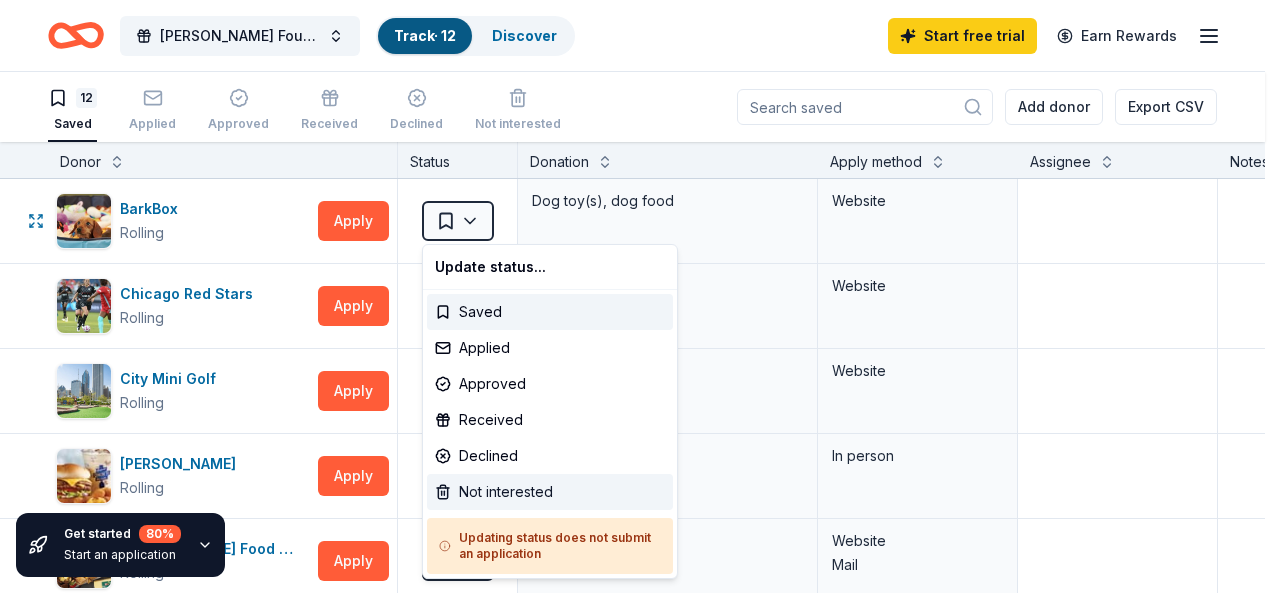 click on "Not interested" at bounding box center [550, 492] 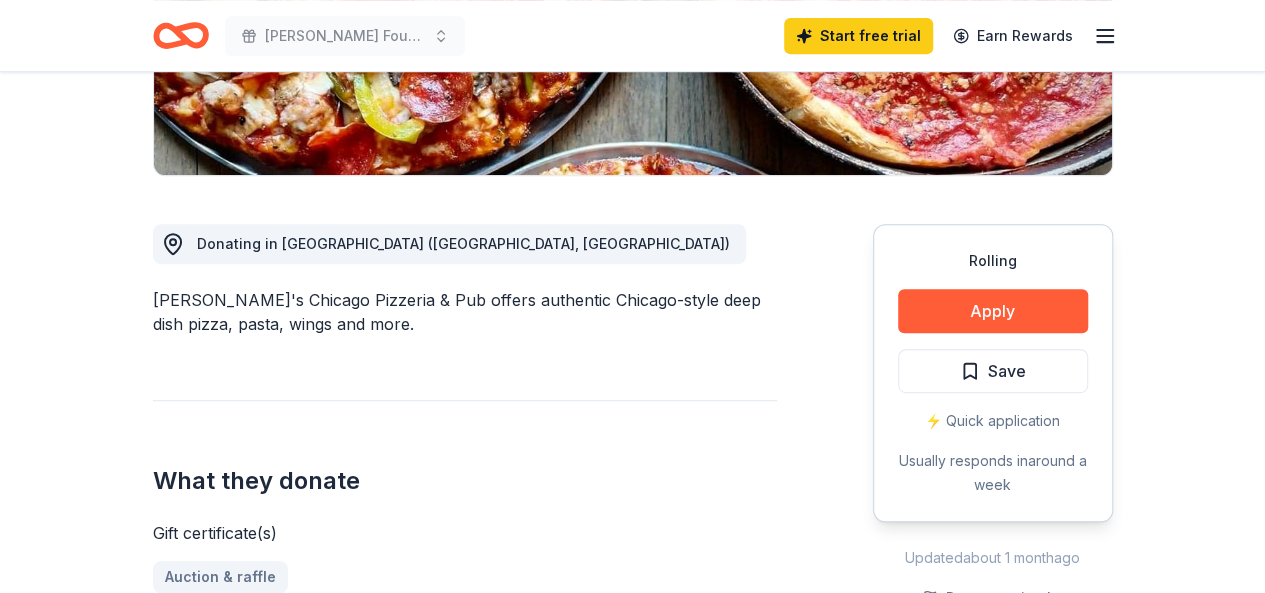 scroll, scrollTop: 431, scrollLeft: 0, axis: vertical 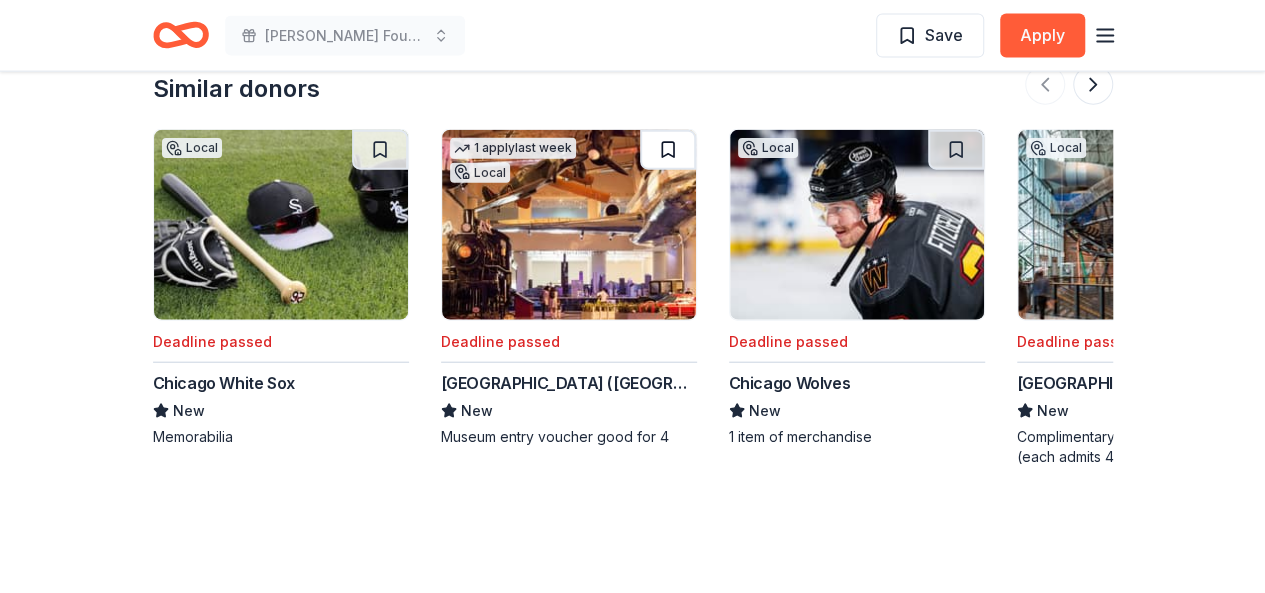click at bounding box center [668, 150] 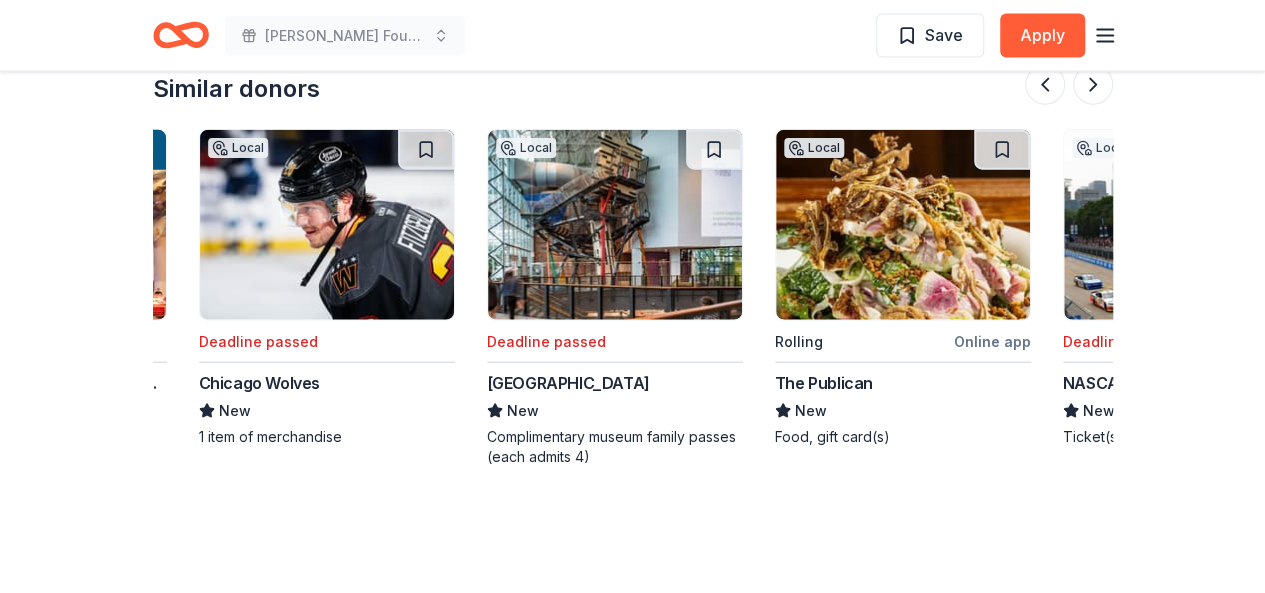 scroll, scrollTop: 0, scrollLeft: 529, axis: horizontal 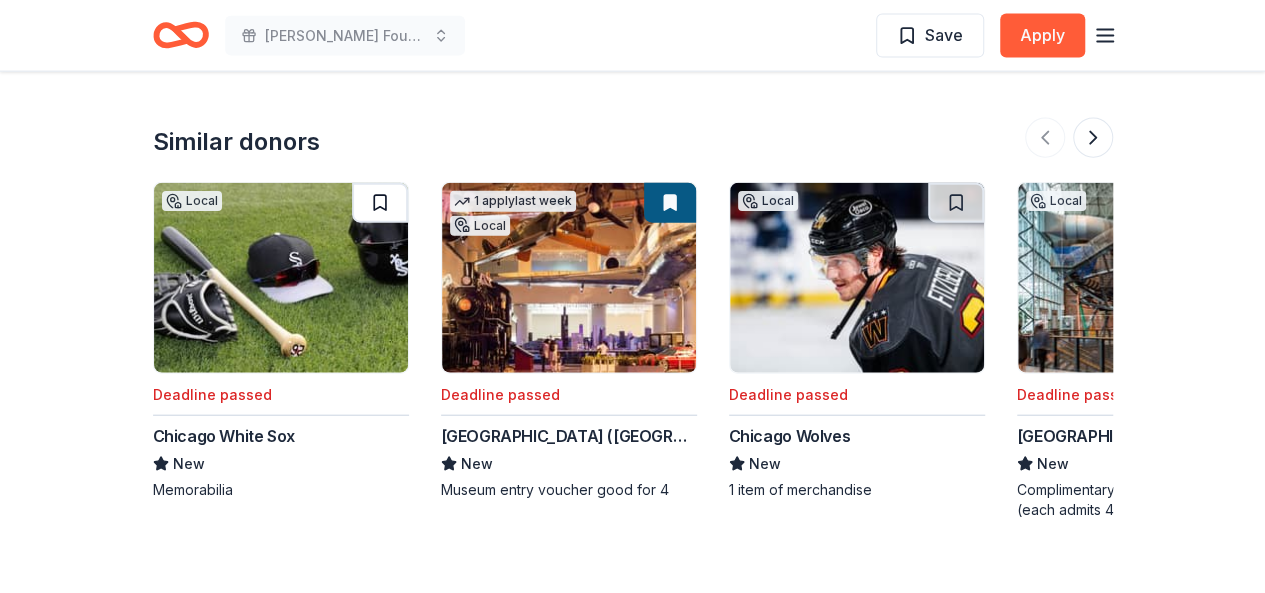 click at bounding box center [380, 203] 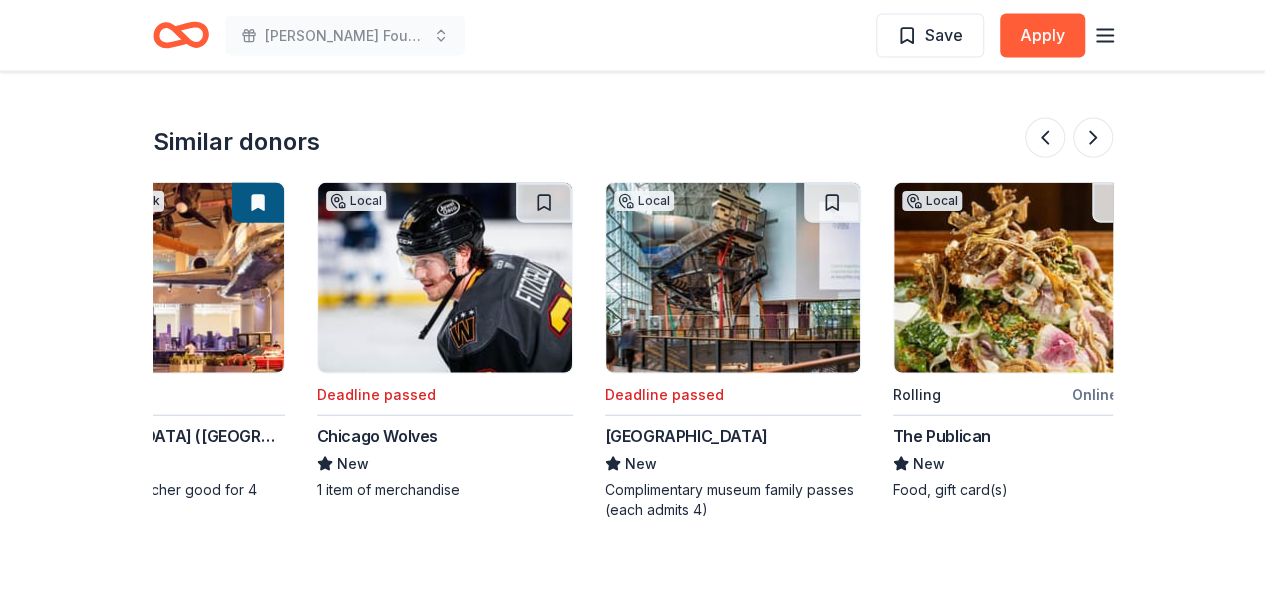 scroll, scrollTop: 0, scrollLeft: 413, axis: horizontal 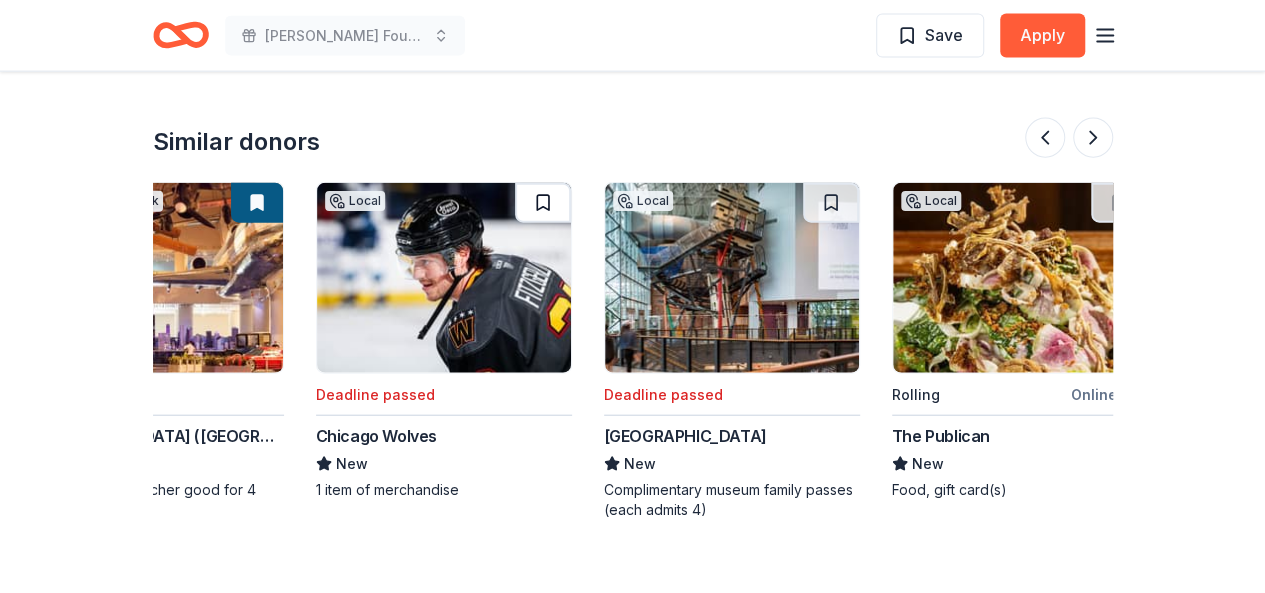 click at bounding box center (543, 203) 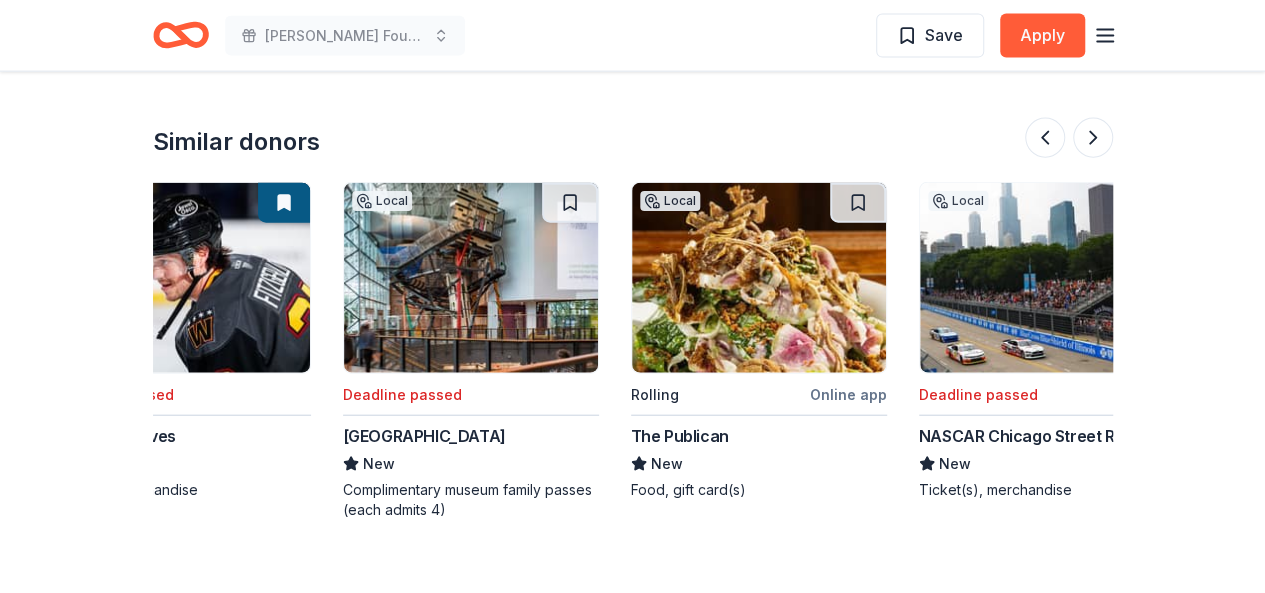 scroll, scrollTop: 0, scrollLeft: 675, axis: horizontal 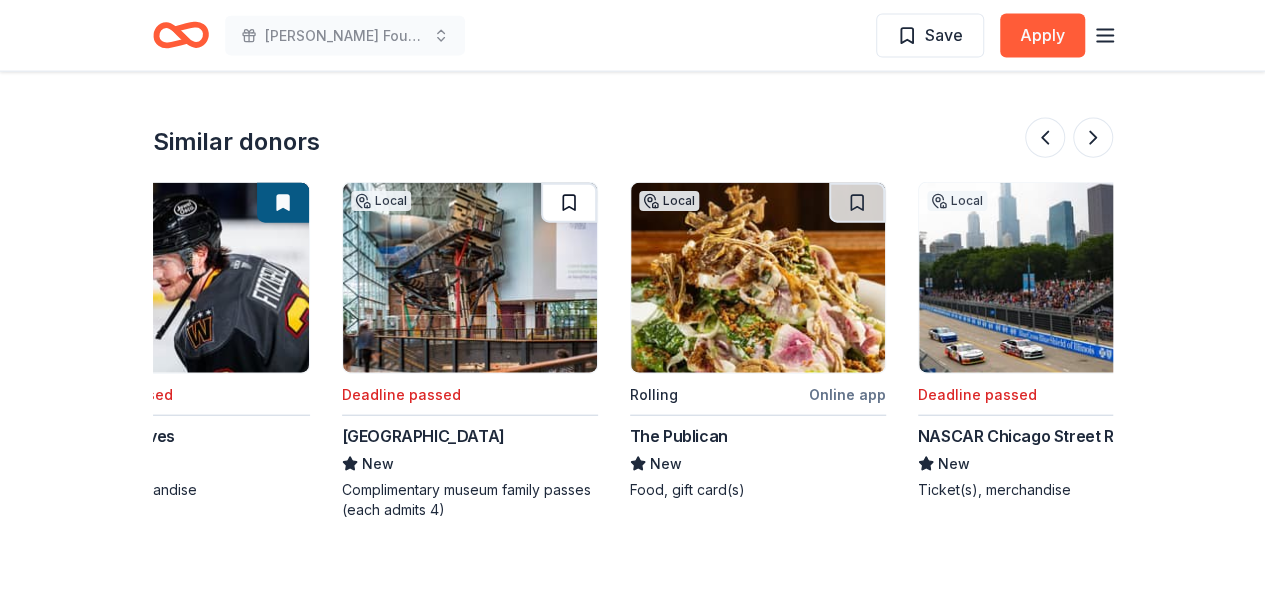 click at bounding box center (569, 203) 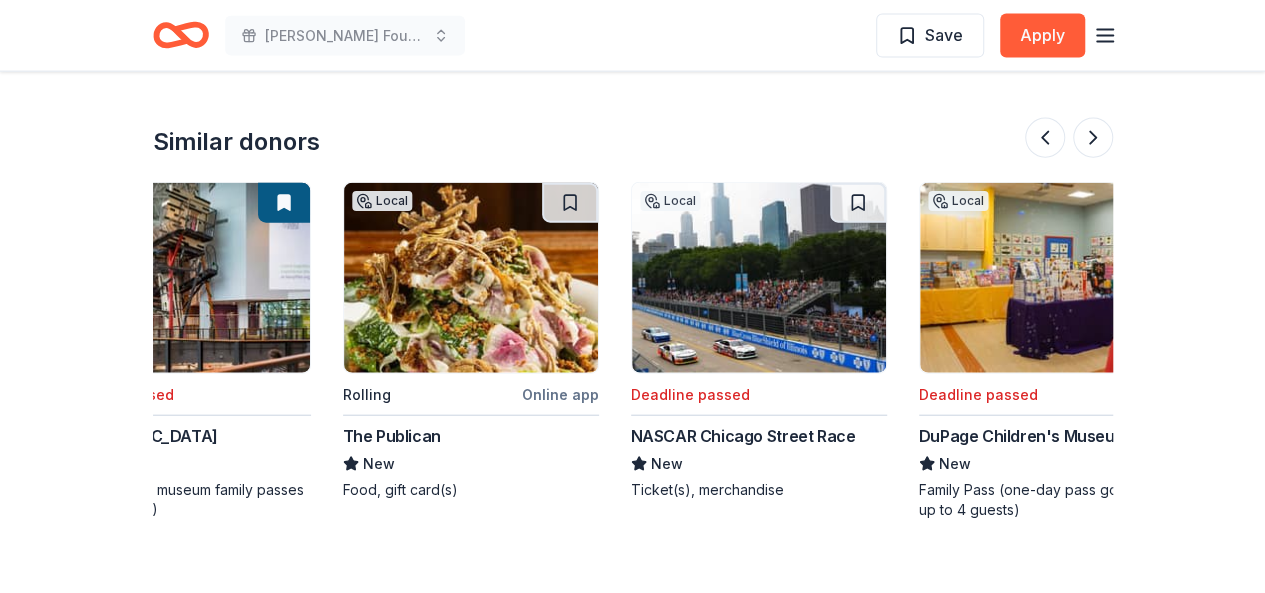 scroll, scrollTop: 0, scrollLeft: 964, axis: horizontal 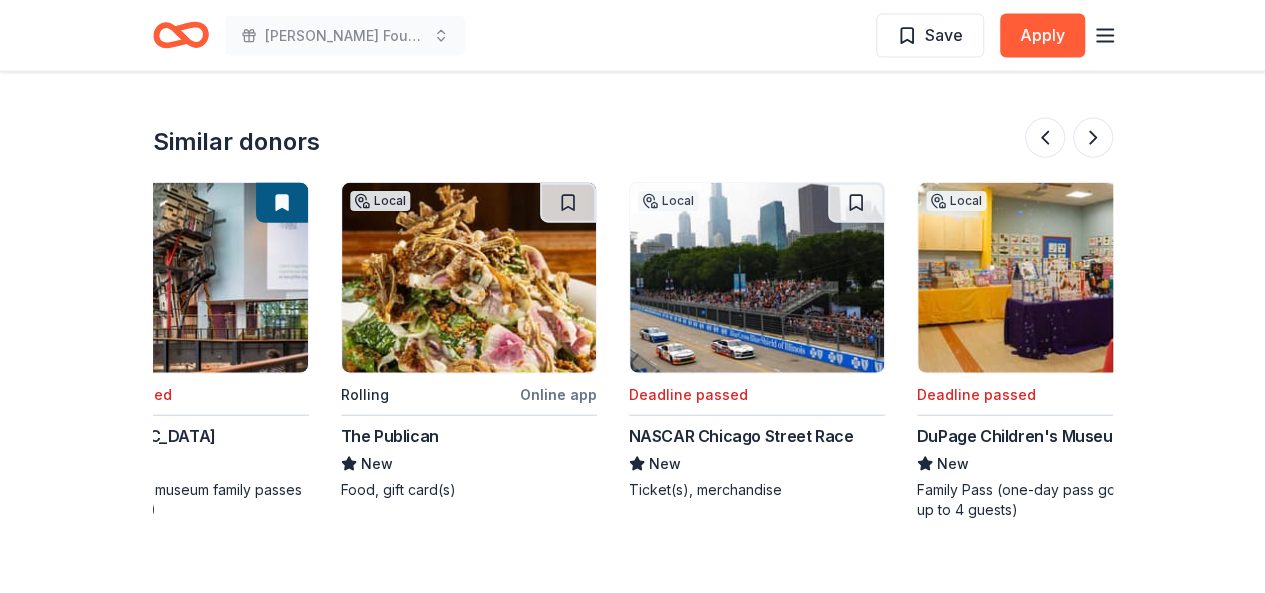 click on "The Publican" at bounding box center (390, 436) 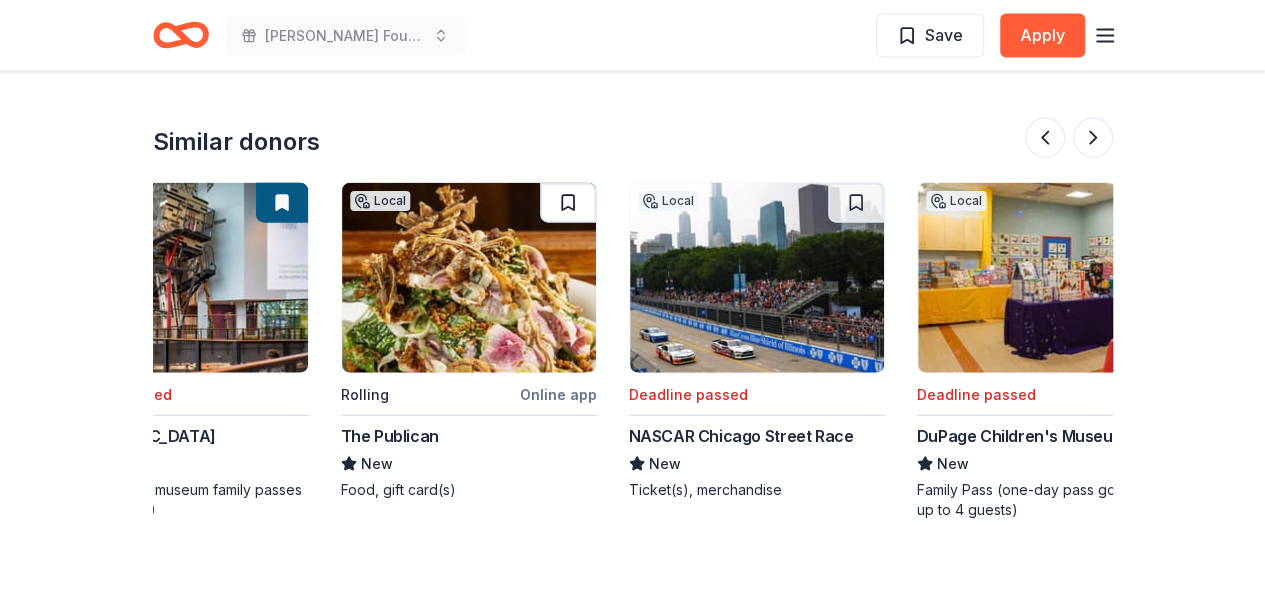 click at bounding box center [568, 203] 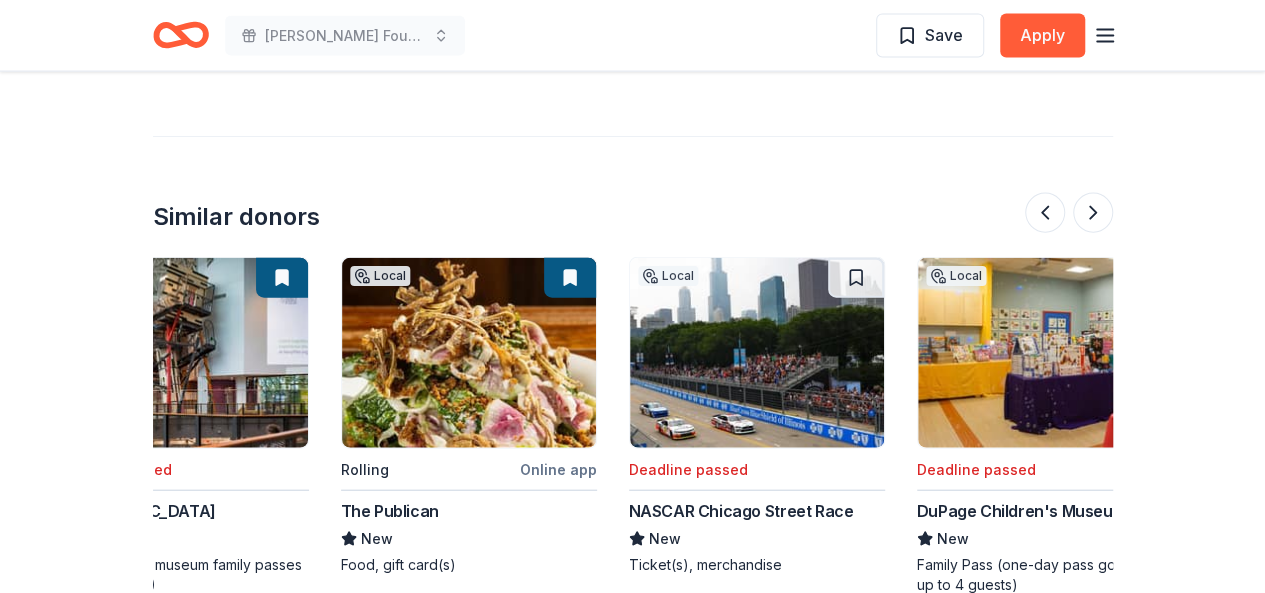 scroll, scrollTop: 2141, scrollLeft: 0, axis: vertical 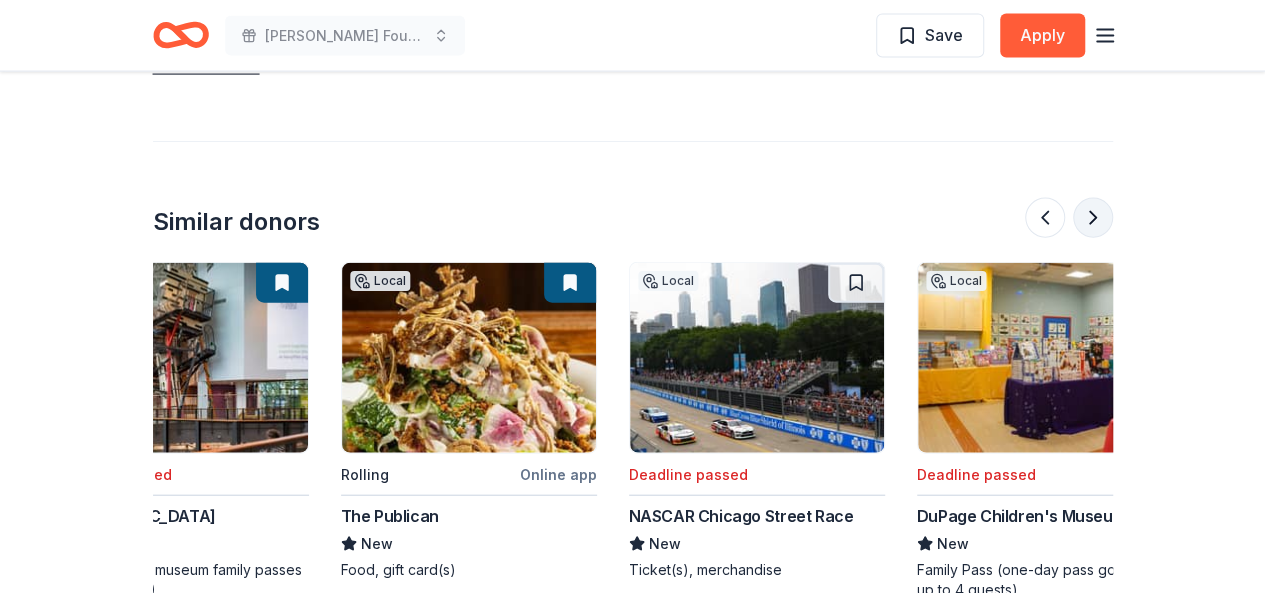 click at bounding box center [1093, 218] 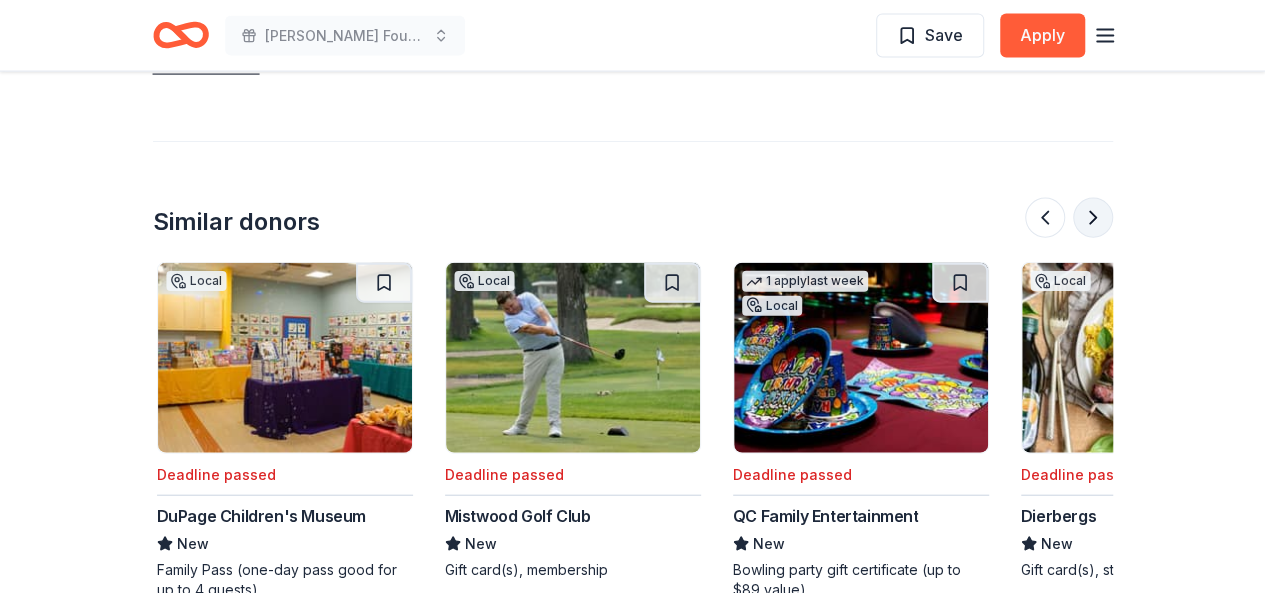 scroll, scrollTop: 0, scrollLeft: 1728, axis: horizontal 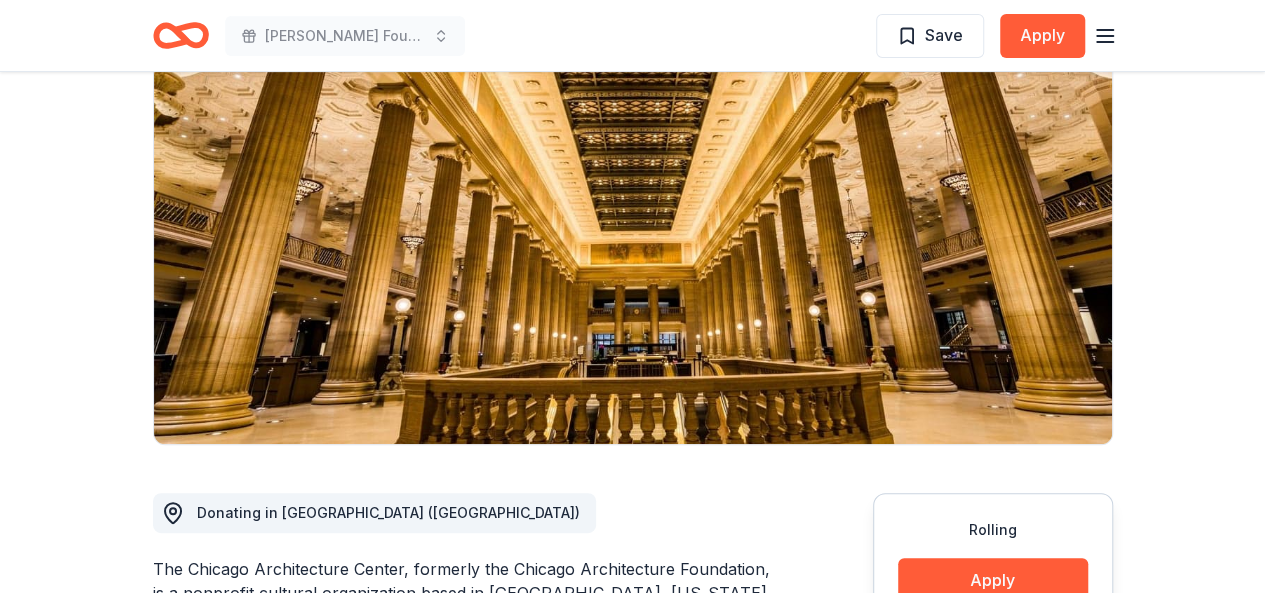 click at bounding box center [633, 253] 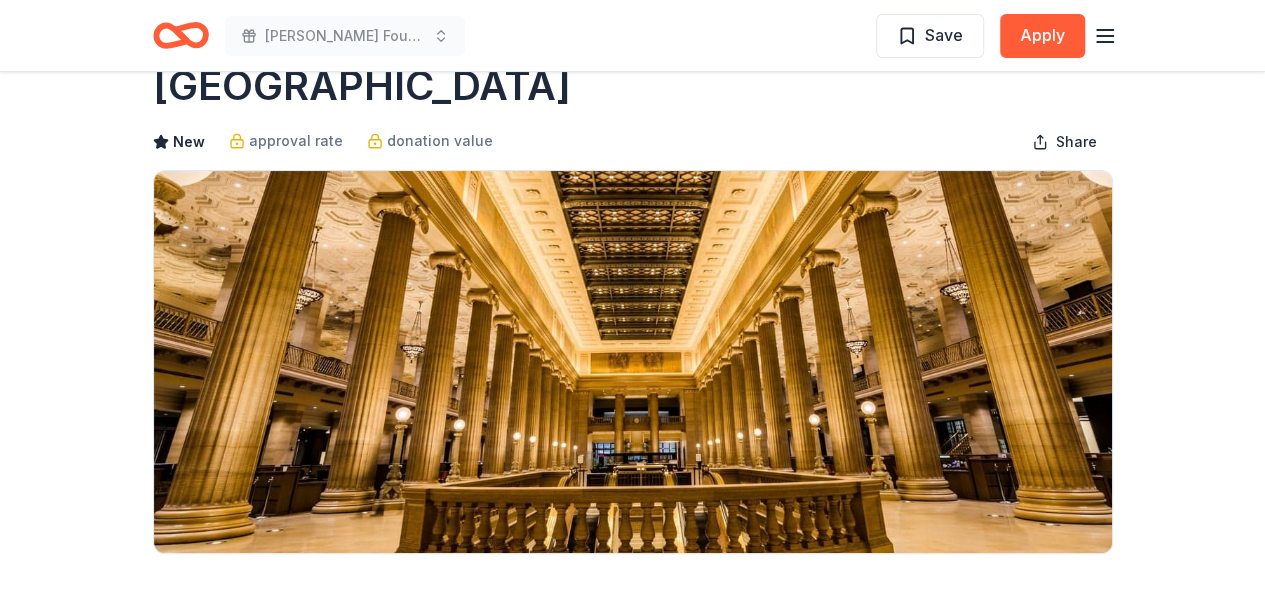 scroll, scrollTop: 0, scrollLeft: 0, axis: both 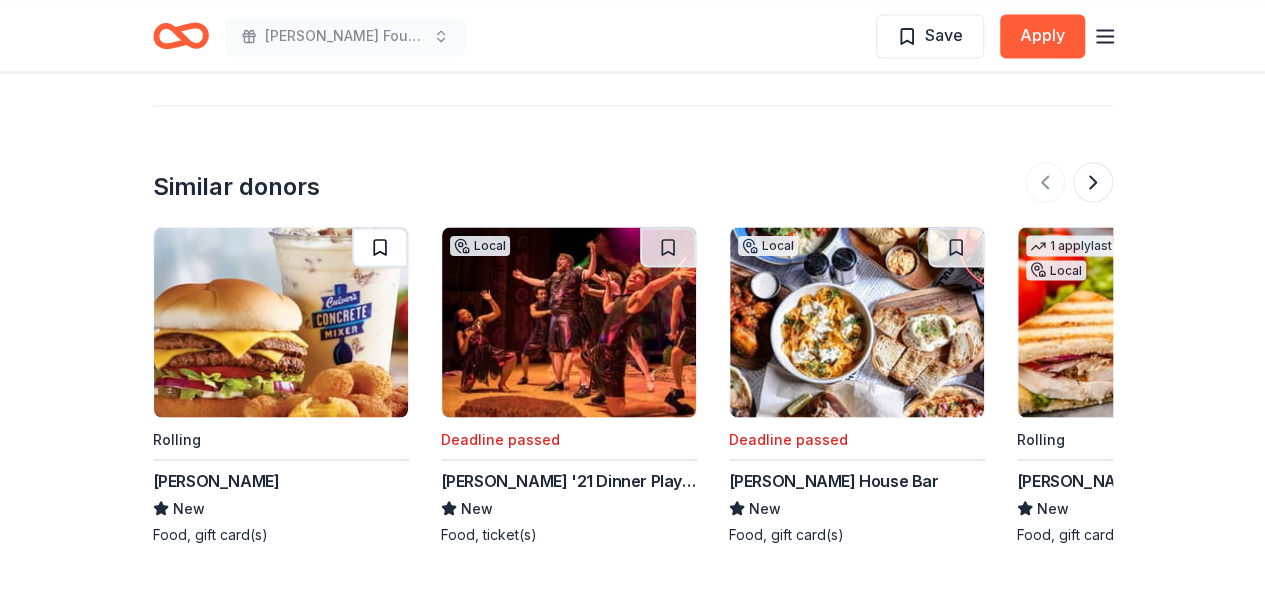 click at bounding box center [380, 247] 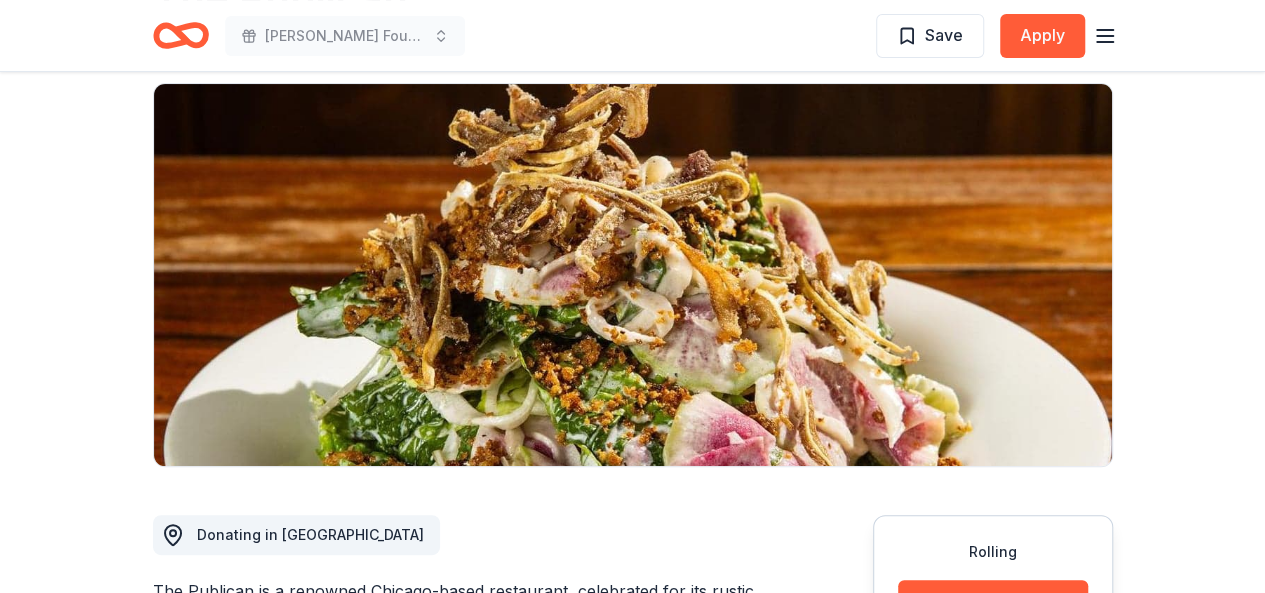 scroll, scrollTop: 0, scrollLeft: 0, axis: both 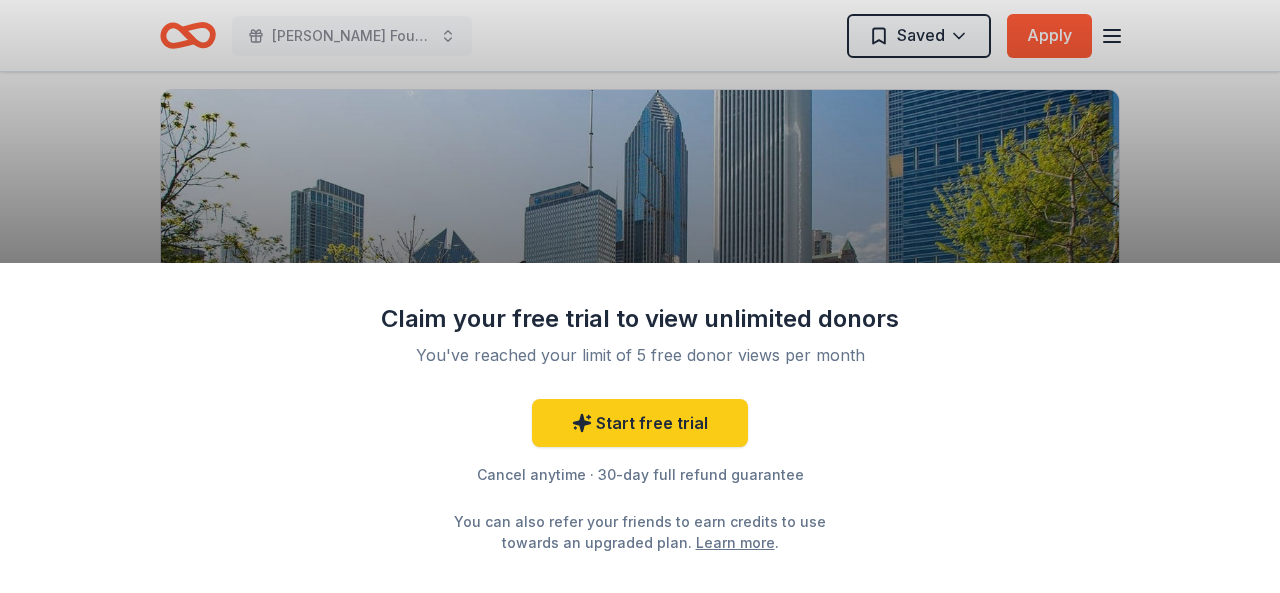 click on "Claim your free trial to view unlimited donors You've reached your limit of 5 free donor views per month Start free  trial Cancel anytime · 30-day full refund guarantee You can also refer your friends to earn credits to use towards an upgraded plan.   Learn more ." at bounding box center [640, 296] 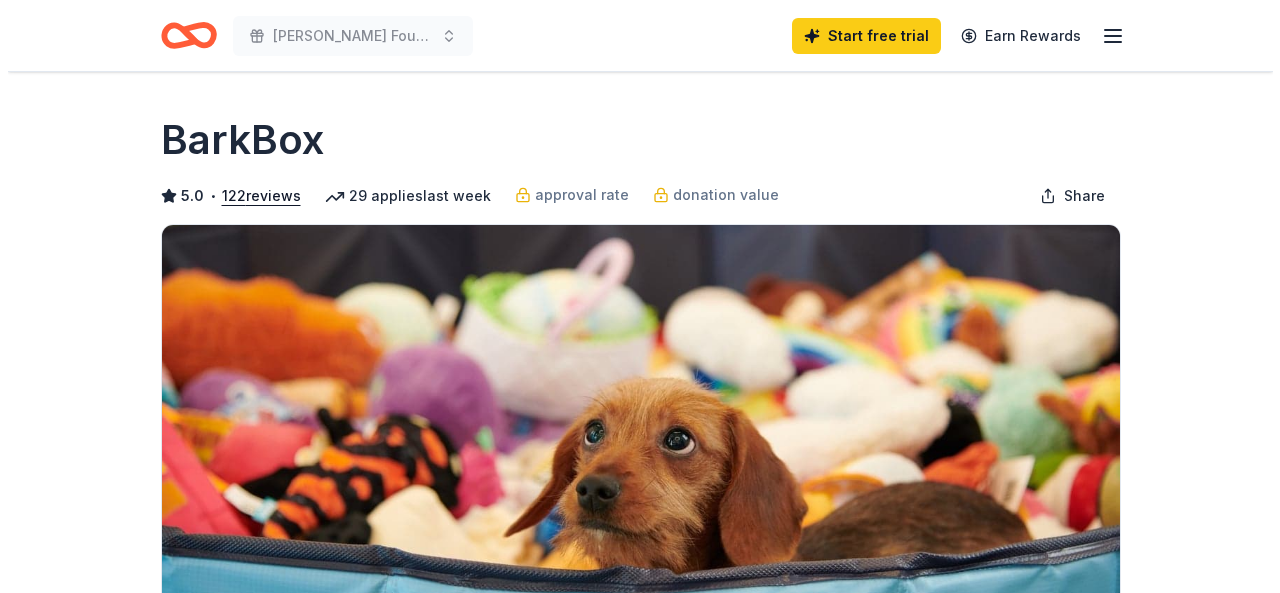 scroll, scrollTop: 0, scrollLeft: 0, axis: both 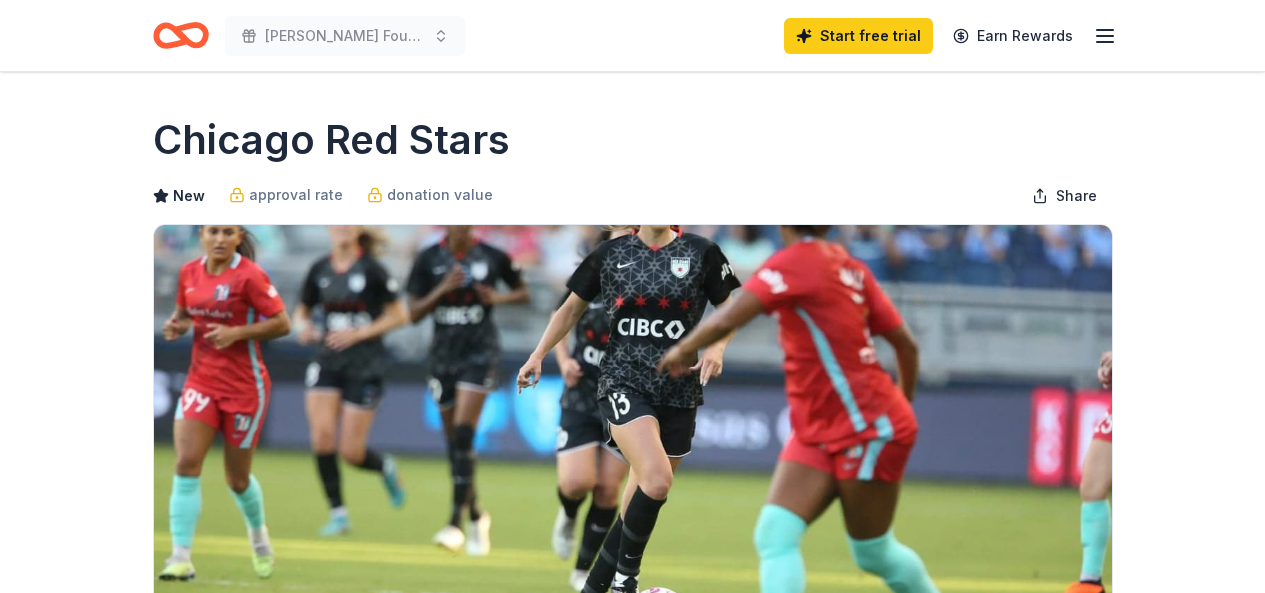 click at bounding box center [633, 416] 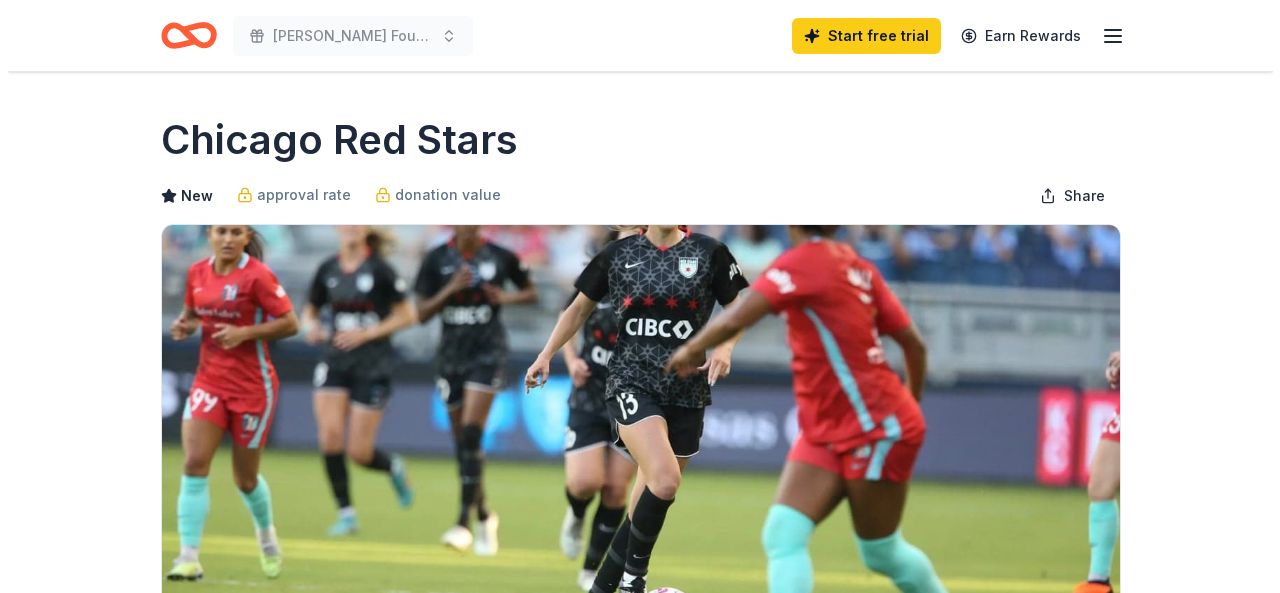 scroll, scrollTop: 0, scrollLeft: 0, axis: both 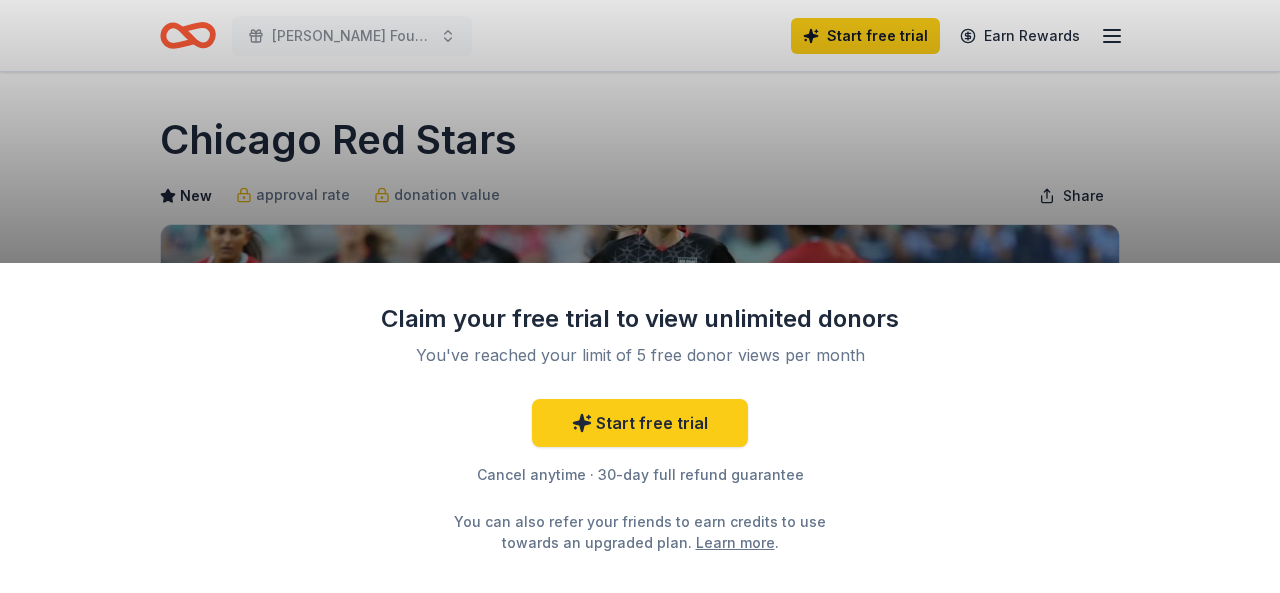 click on "Claim your free trial to view unlimited donors You've reached your limit of 5 free donor views per month Start free  trial Cancel anytime · 30-day full refund guarantee You can also refer your friends to earn credits to use towards an upgraded plan.   Learn more ." at bounding box center [640, 296] 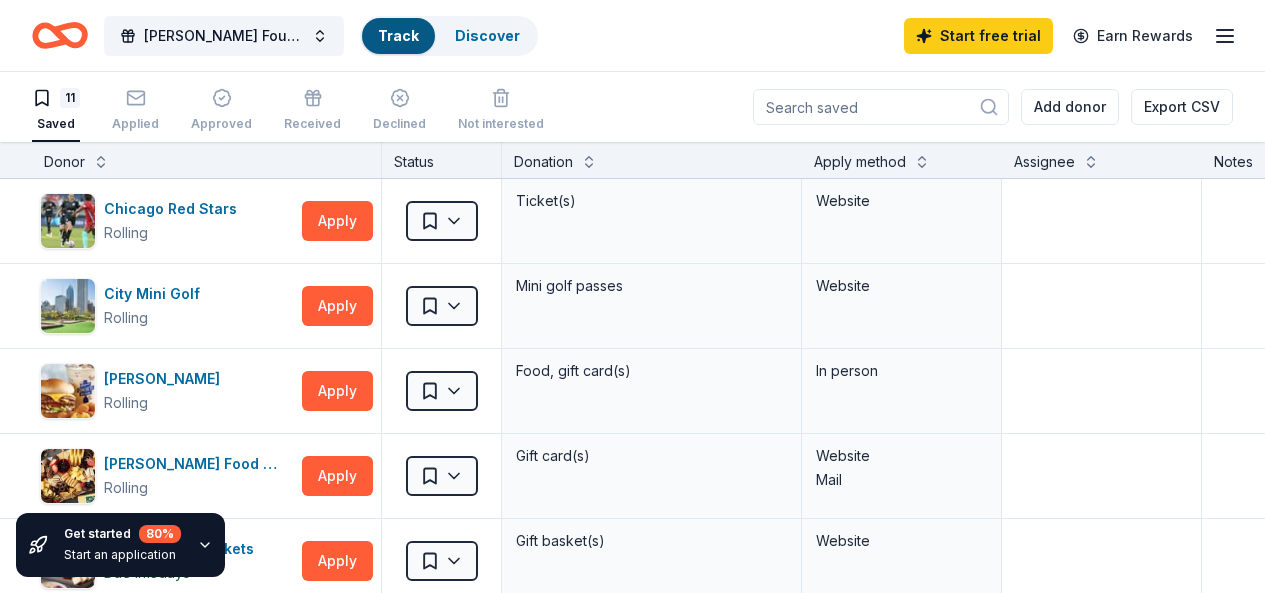 scroll, scrollTop: 0, scrollLeft: 0, axis: both 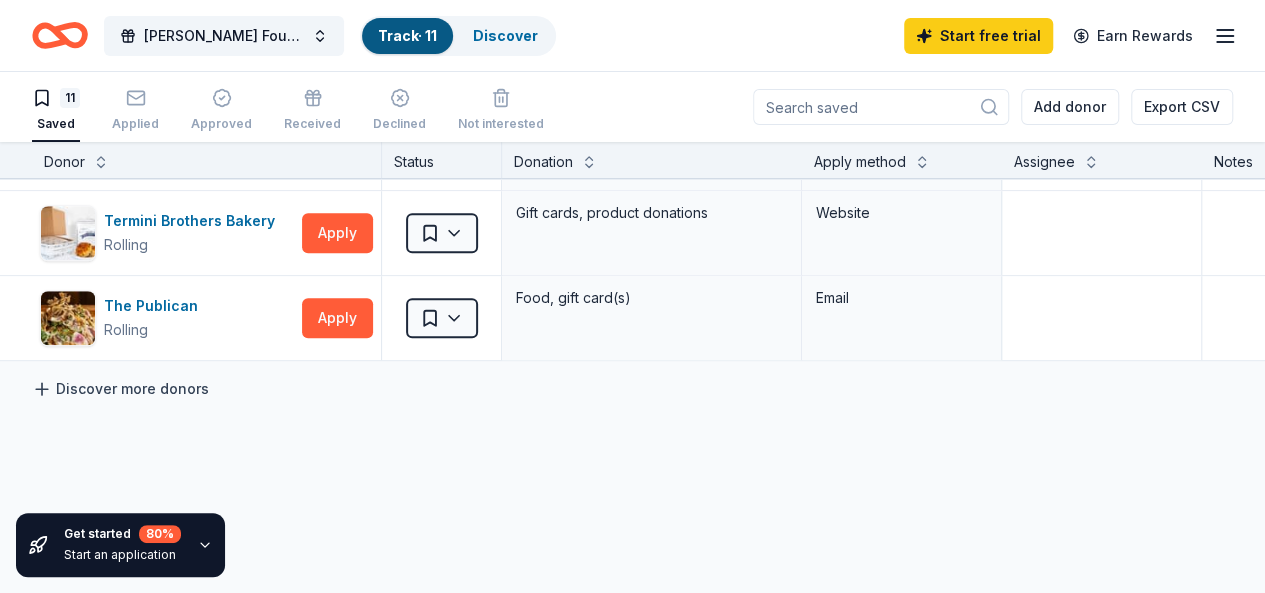 click on "Discover more donors" at bounding box center [120, 389] 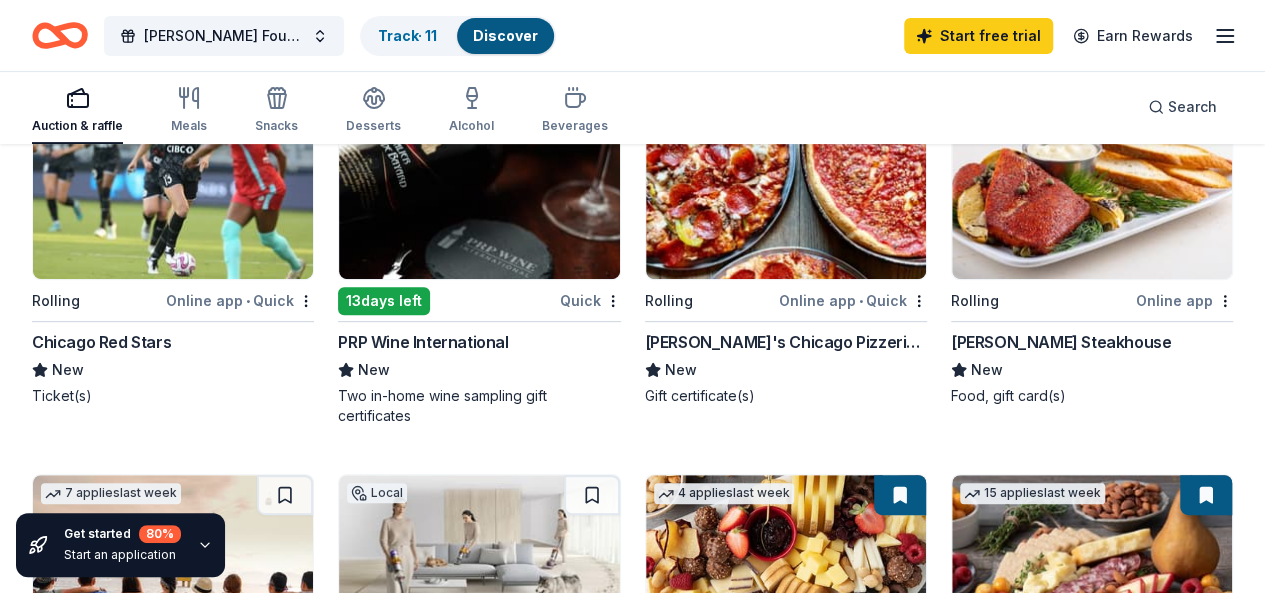 scroll, scrollTop: 0, scrollLeft: 0, axis: both 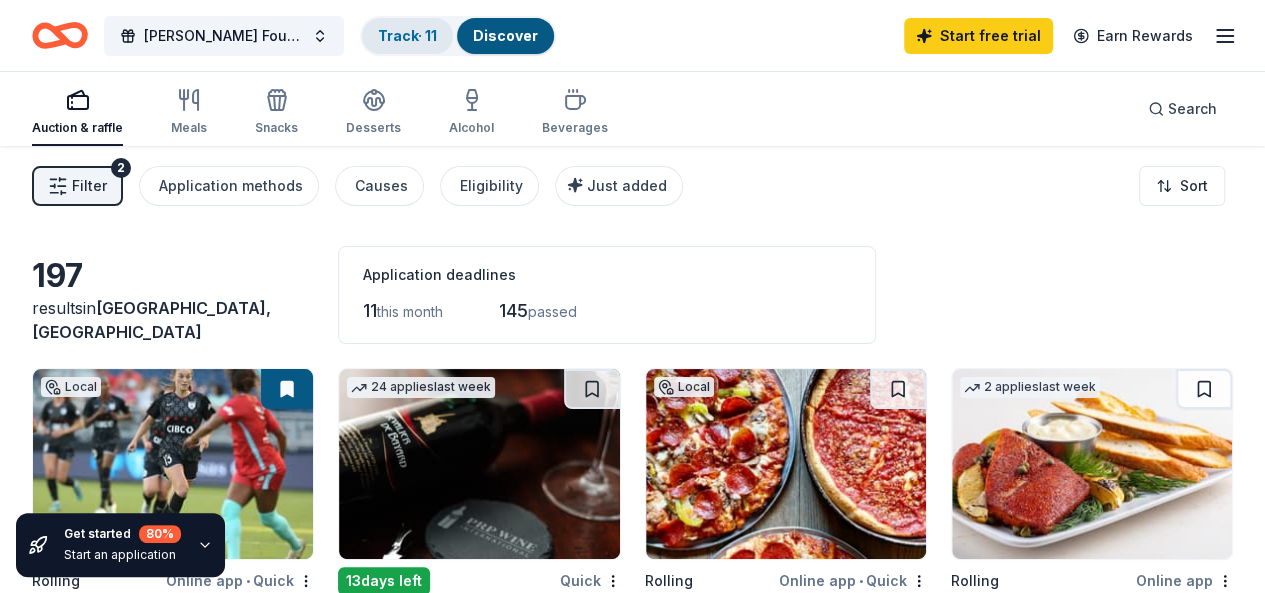 click on "Track  · 11" at bounding box center (407, 35) 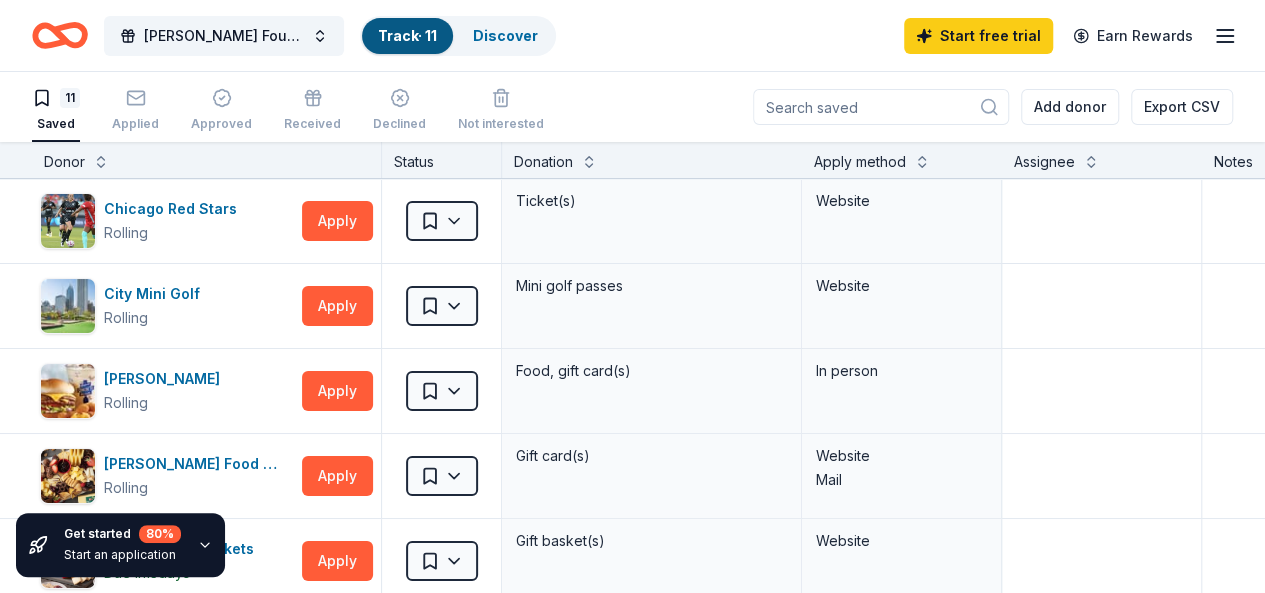 scroll, scrollTop: 0, scrollLeft: 0, axis: both 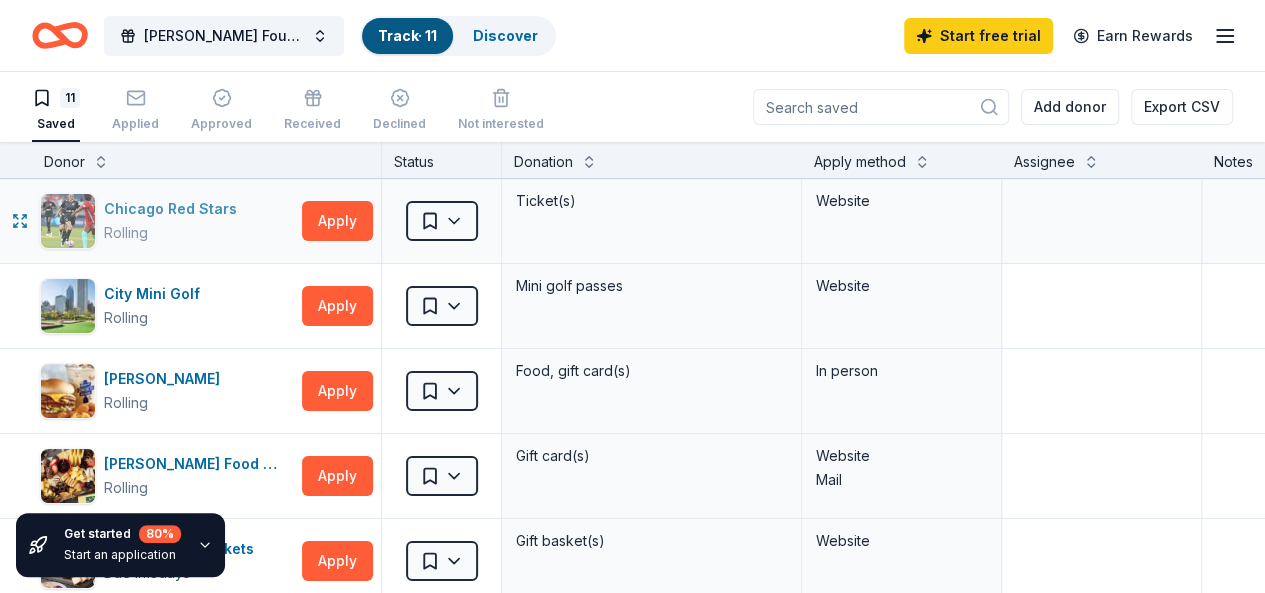 click on "Chicago Red Stars" at bounding box center [174, 209] 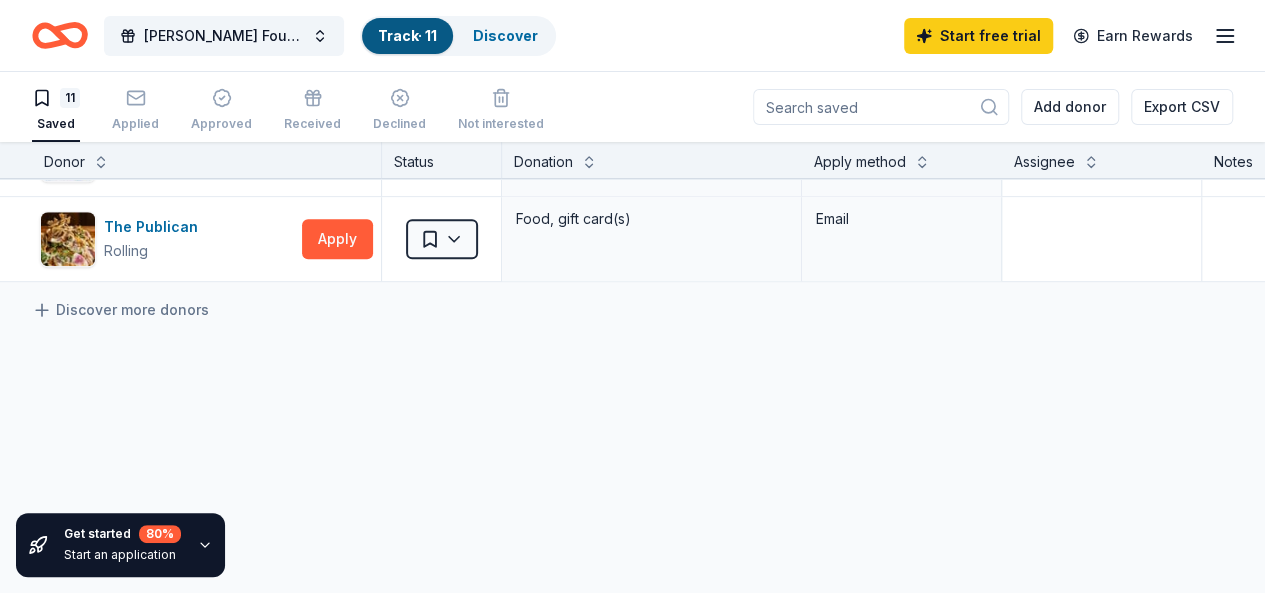 scroll, scrollTop: 833, scrollLeft: 0, axis: vertical 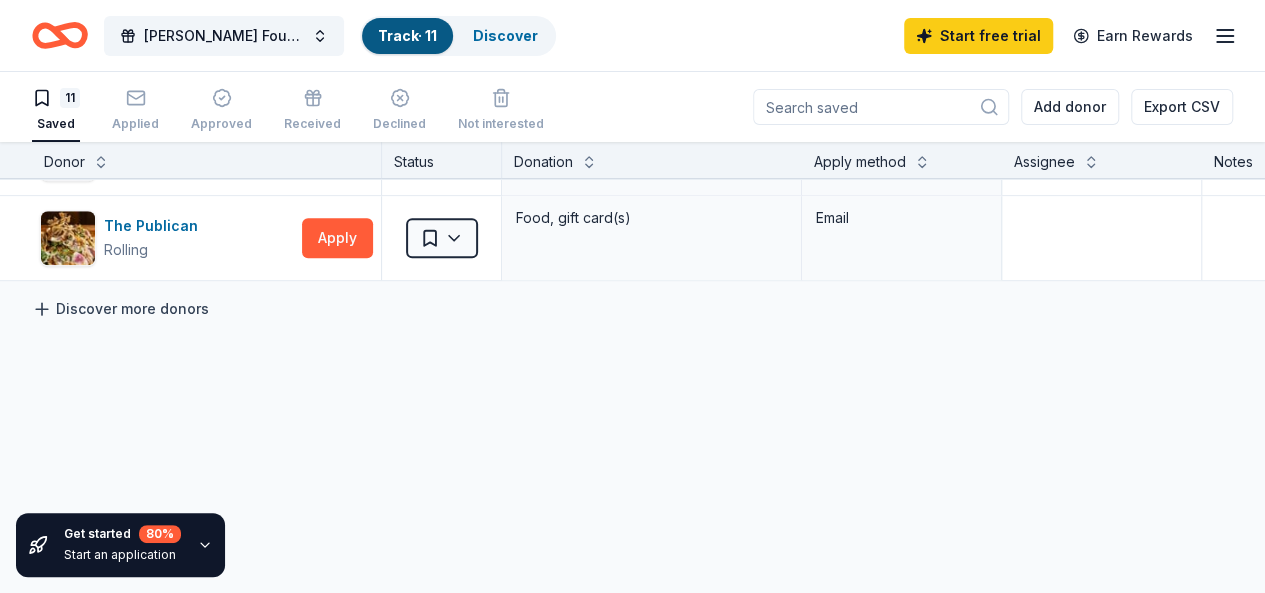 click on "Discover more donors" at bounding box center (120, 309) 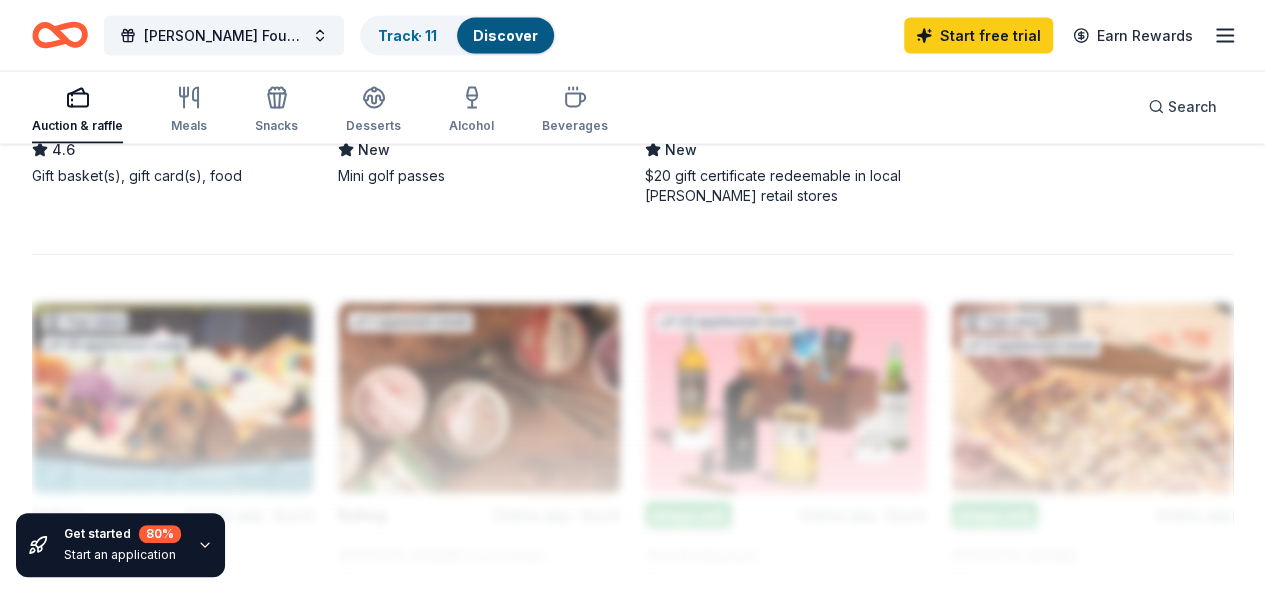 scroll, scrollTop: 2024, scrollLeft: 0, axis: vertical 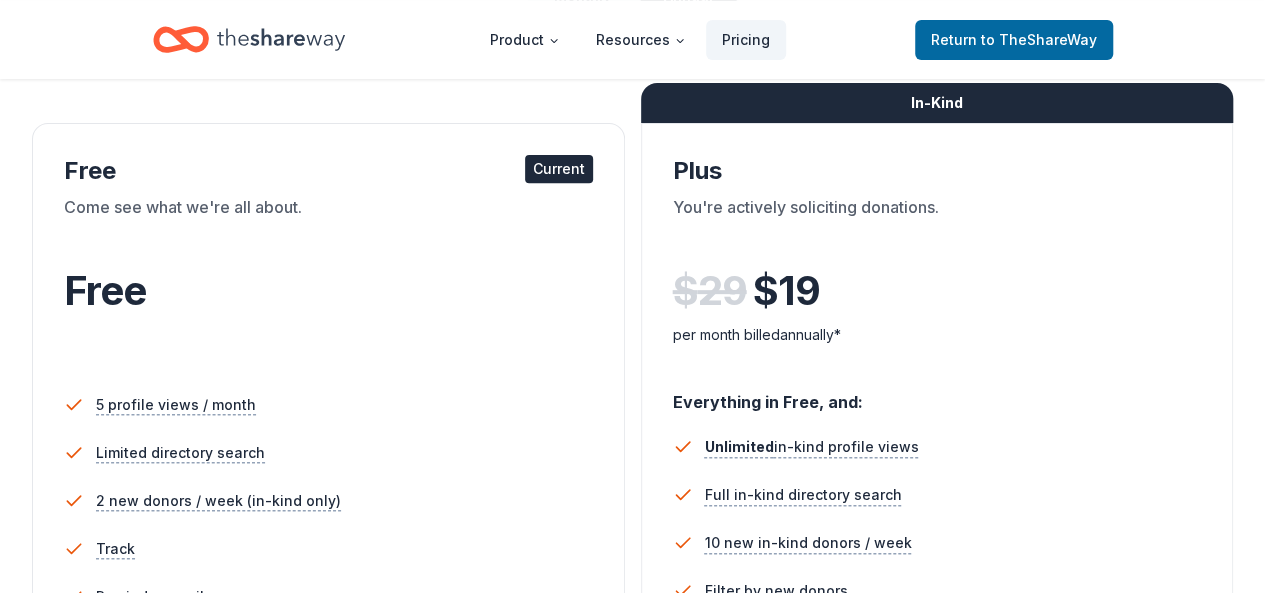 click on "Free" at bounding box center [328, 318] 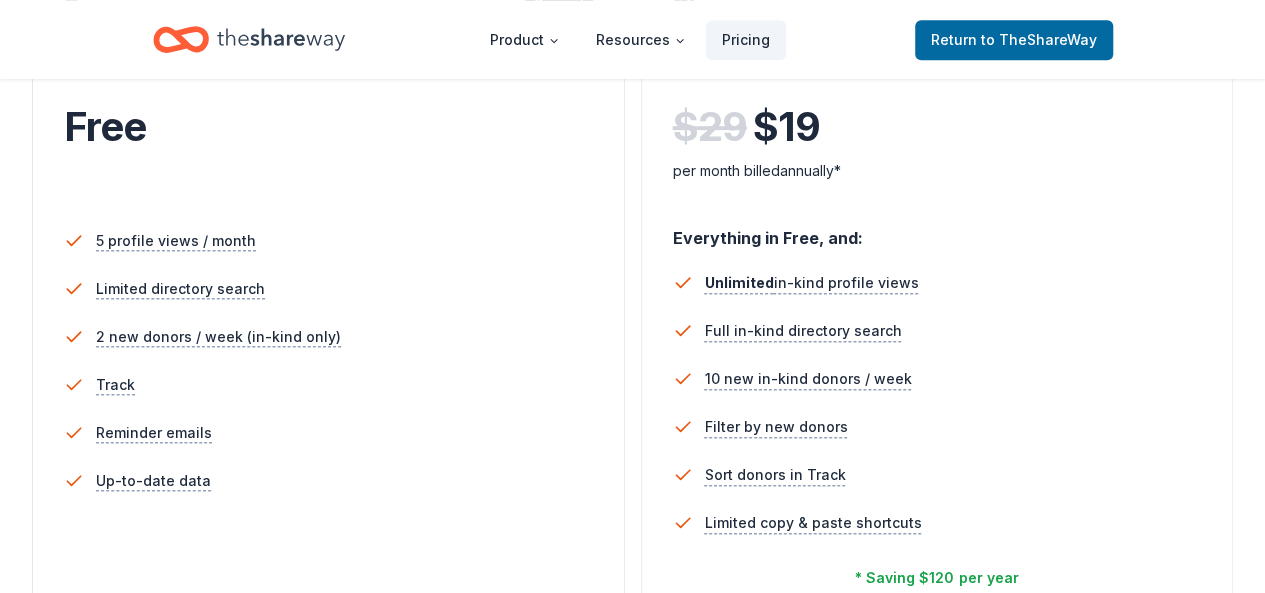 scroll, scrollTop: 471, scrollLeft: 0, axis: vertical 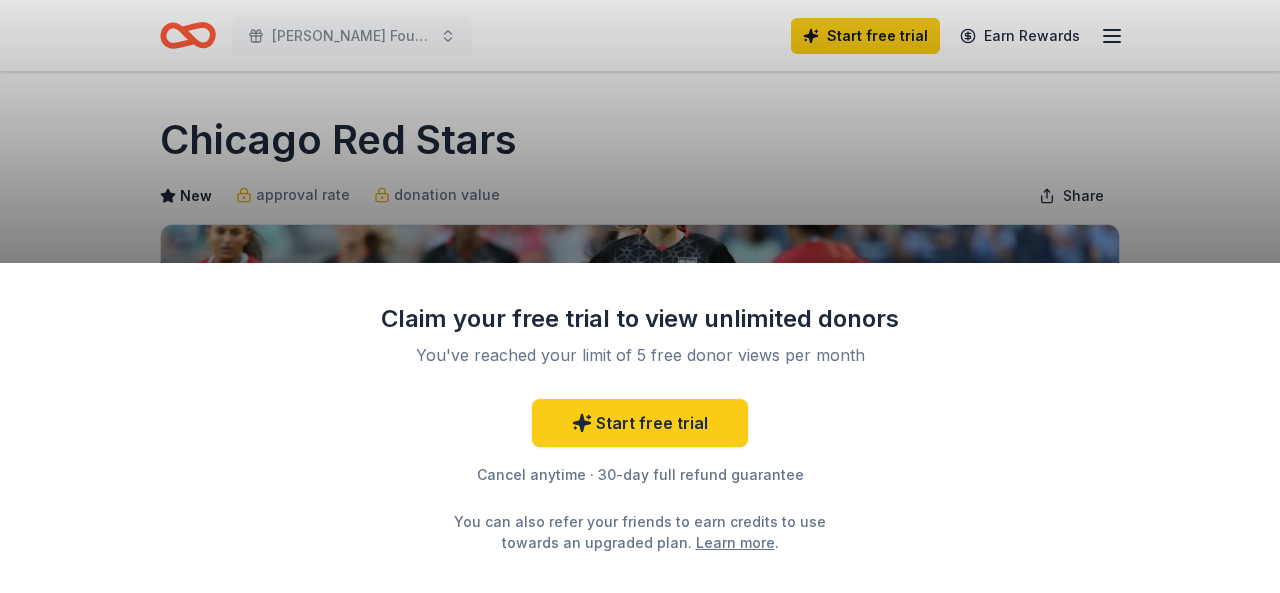 click on "Claim your free trial to view unlimited donors You've reached your limit of 5 free donor views per month Start free  trial Cancel anytime · 30-day full refund guarantee You can also refer your friends to earn credits to use towards an upgraded plan.   Learn more ." at bounding box center [640, 296] 